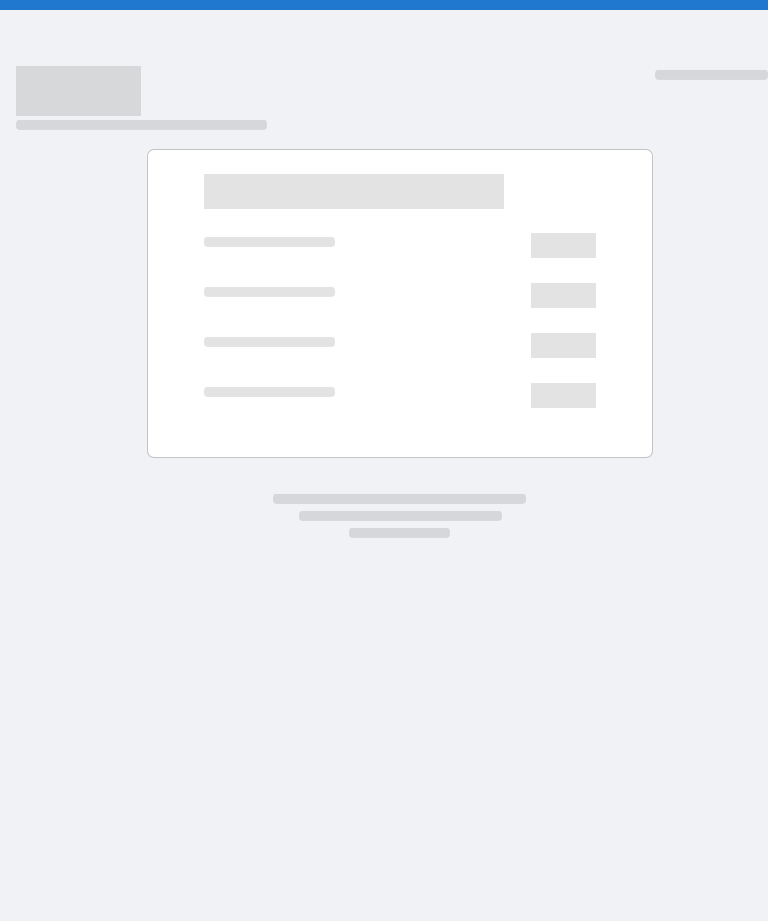 scroll, scrollTop: 0, scrollLeft: 0, axis: both 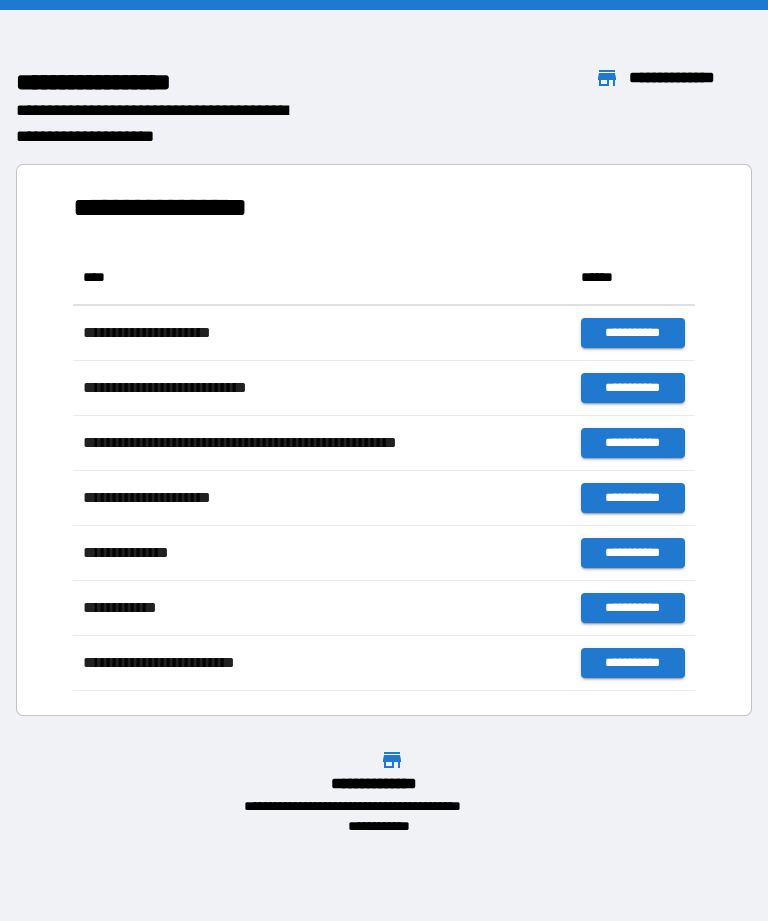 click on "**********" at bounding box center (384, 460) 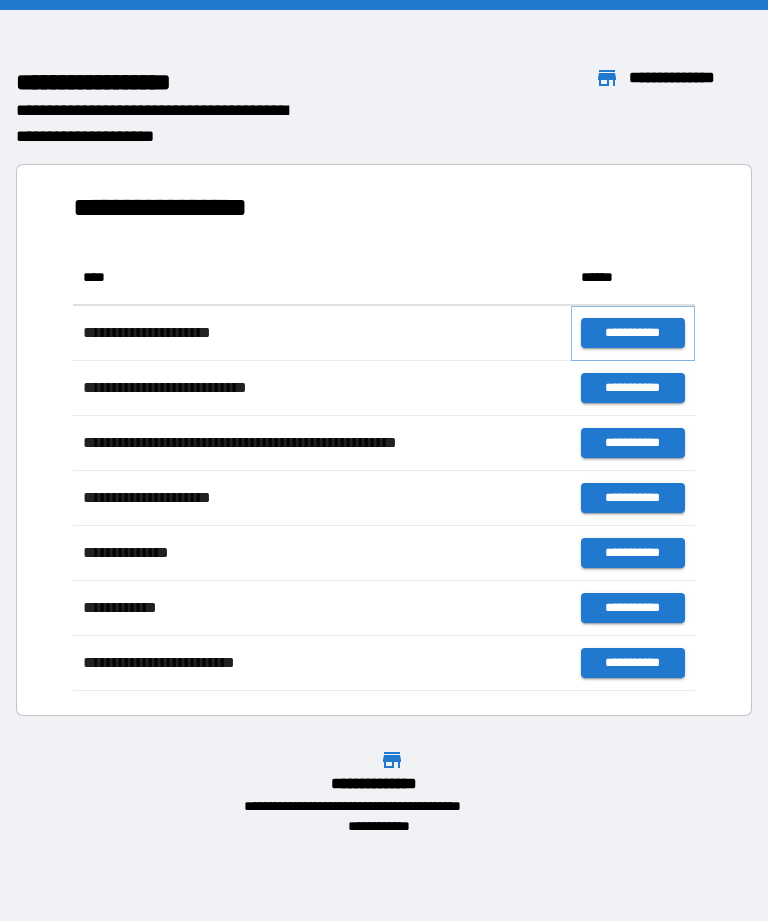 click on "**********" at bounding box center [633, 333] 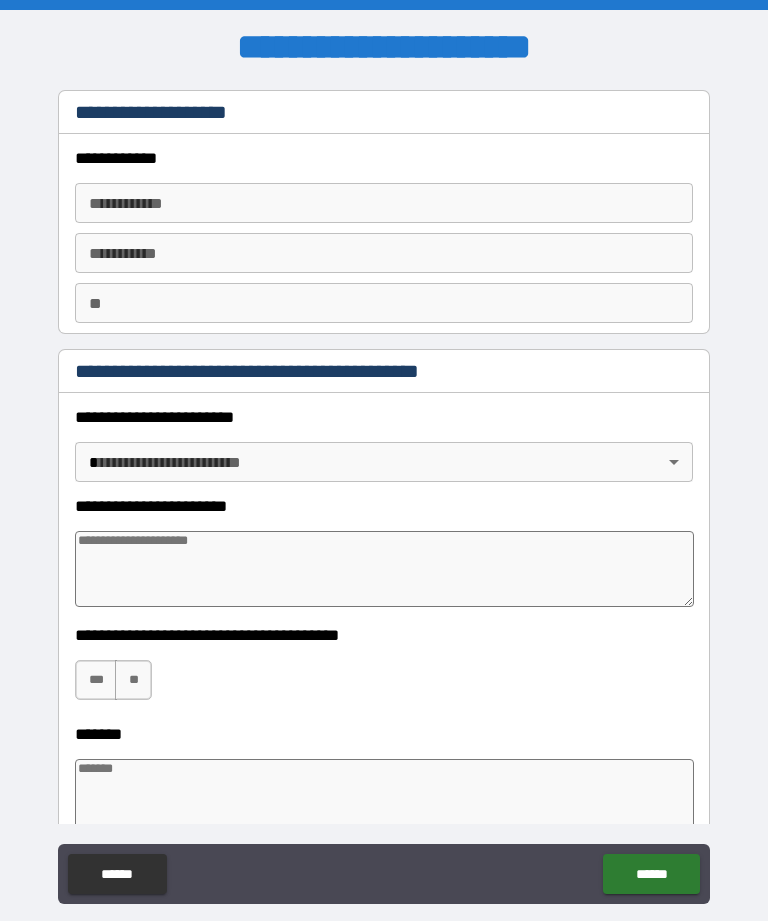 type on "*" 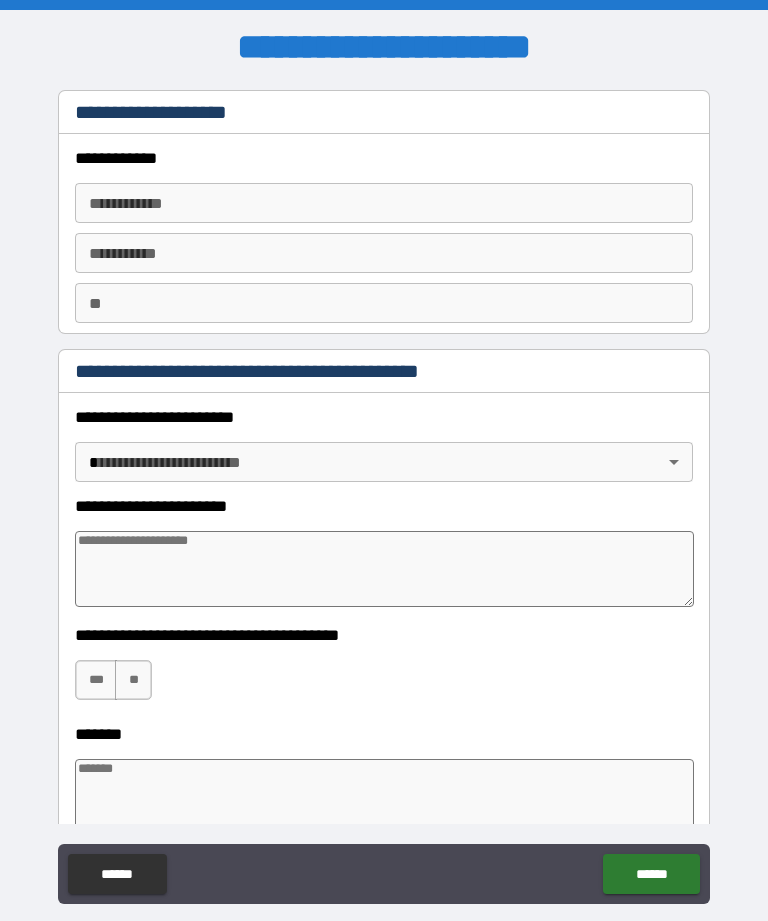 type on "*" 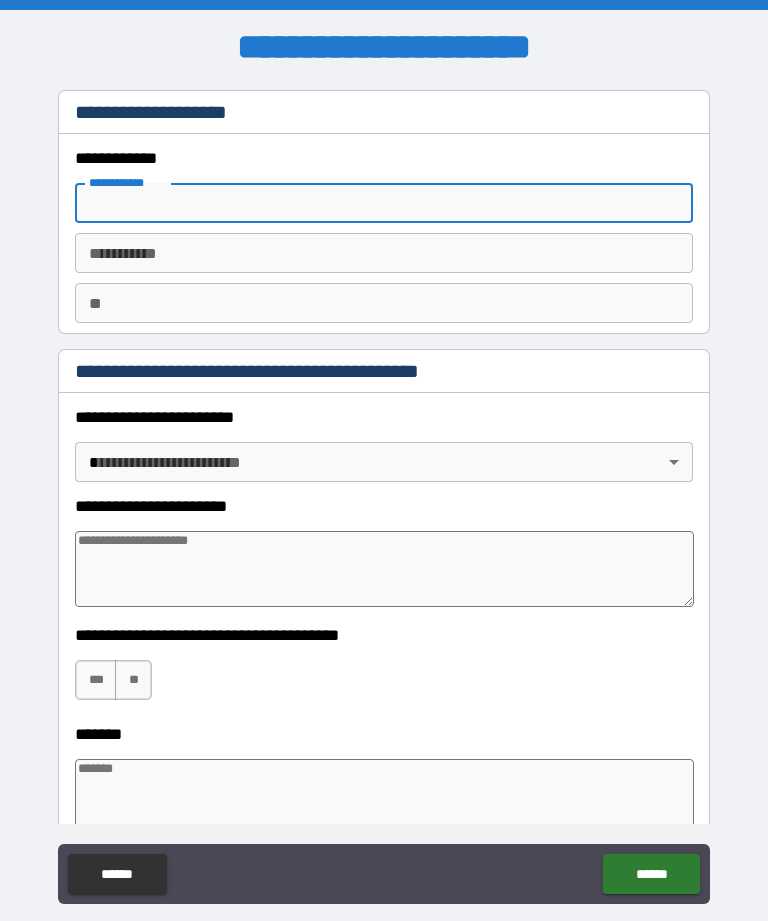 type on "*" 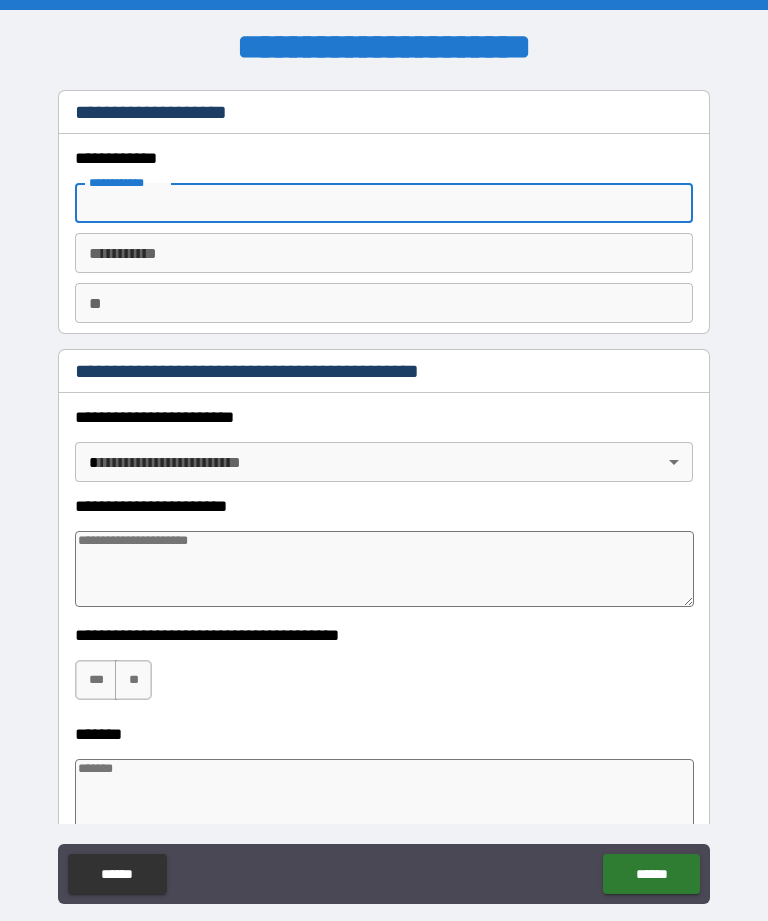 type on "*" 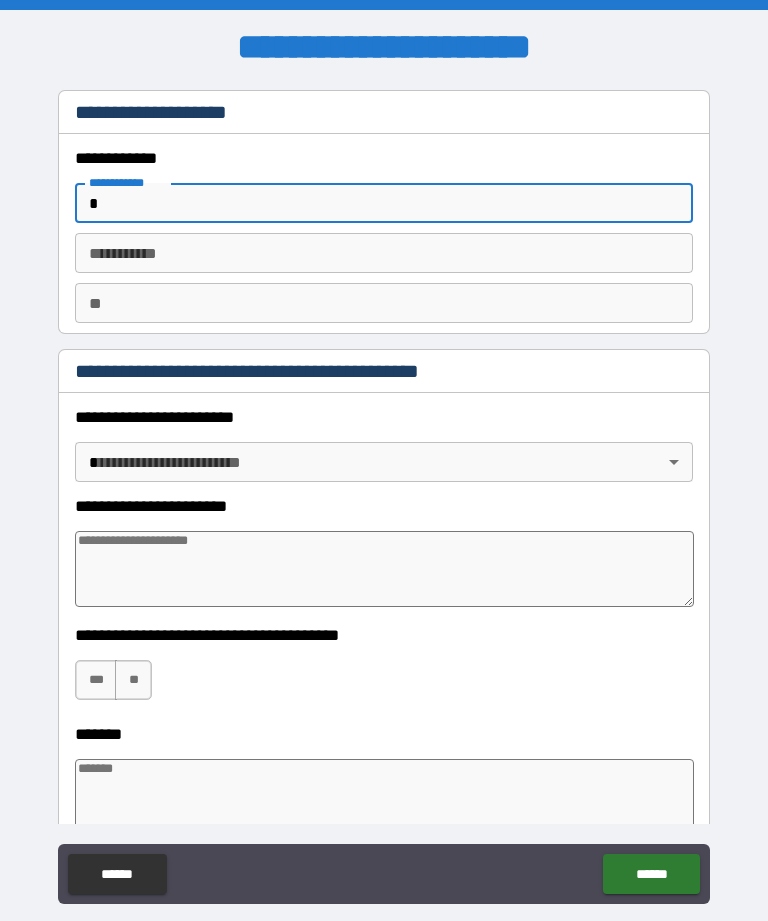 type on "*" 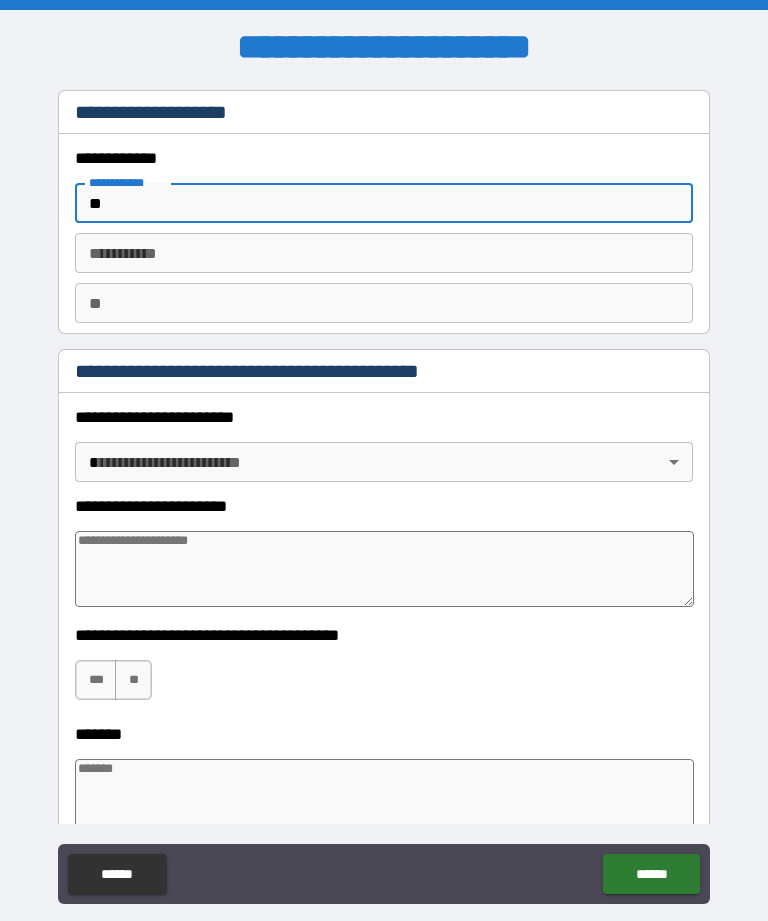 type on "*" 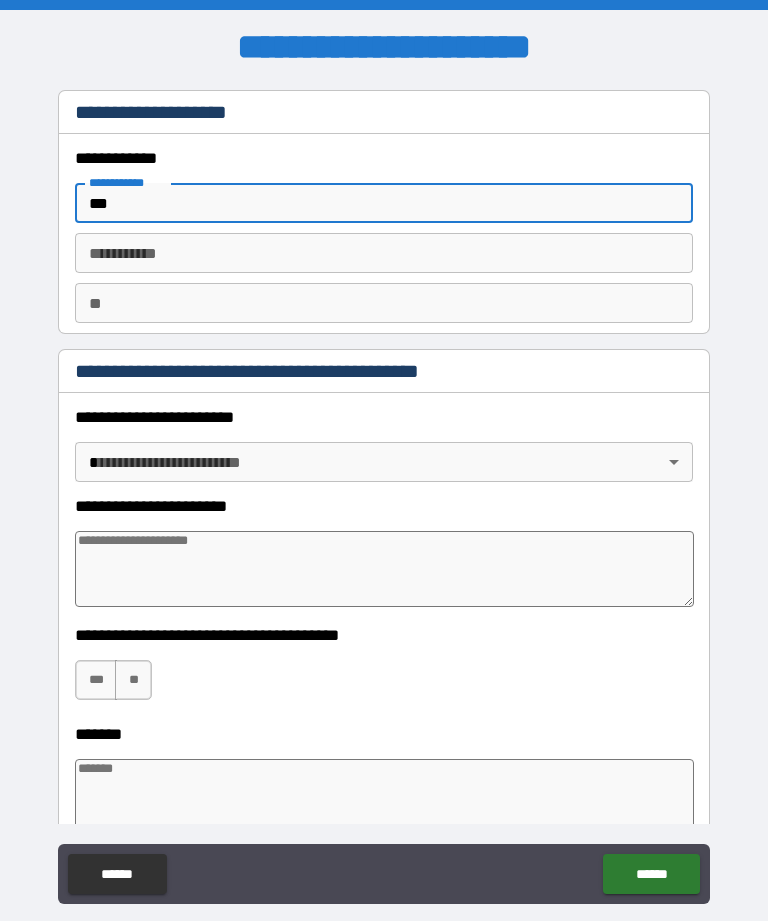 type on "*" 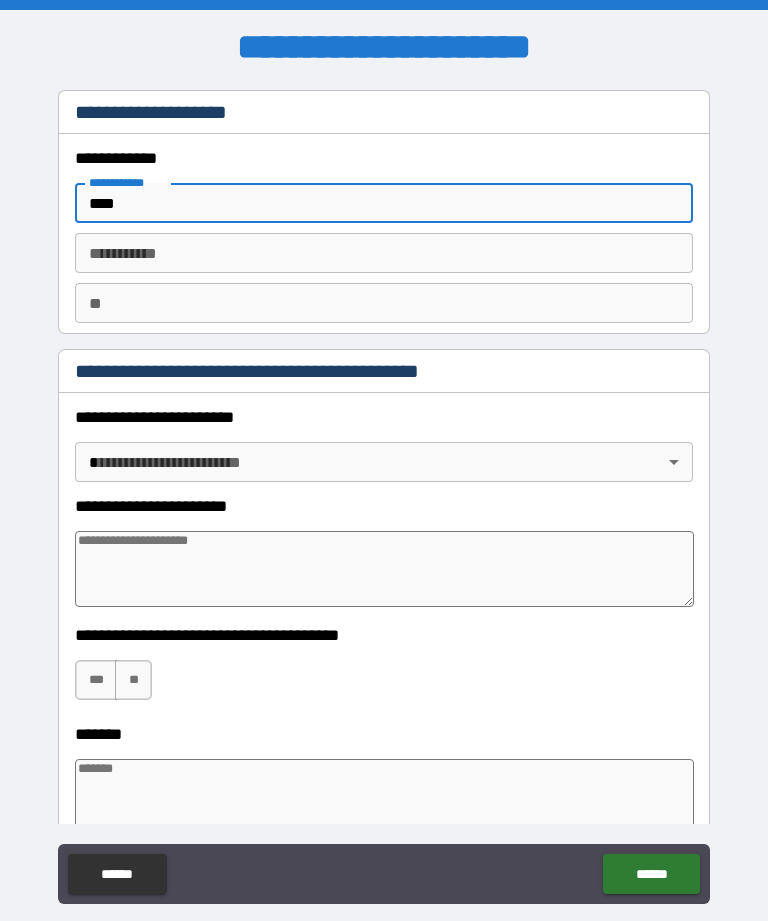 type on "*" 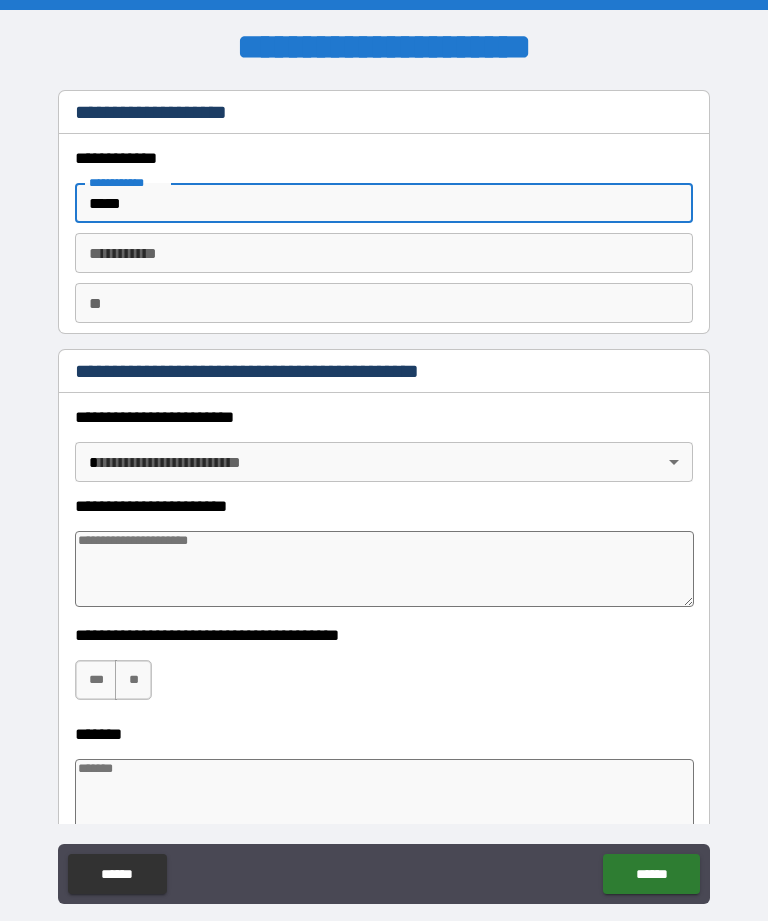 type on "*" 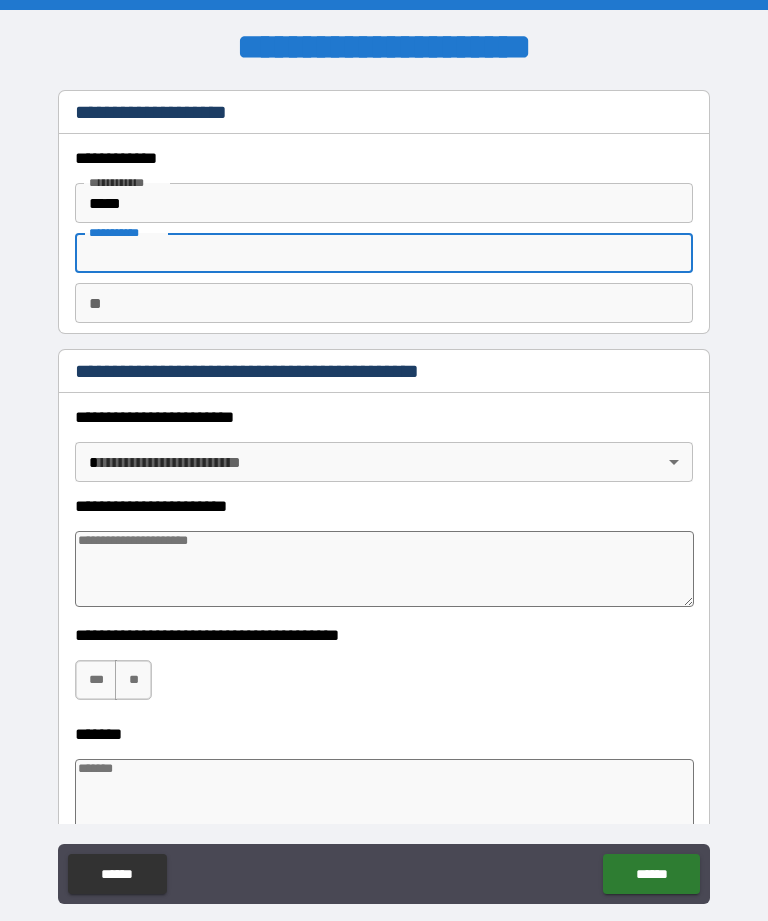 type on "*" 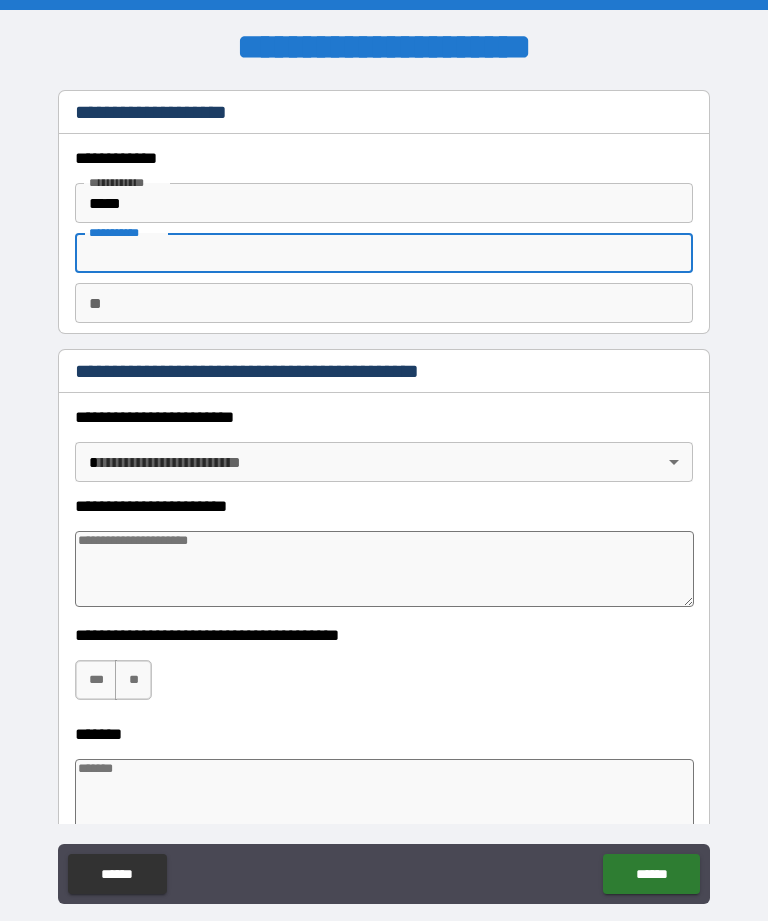 type on "*" 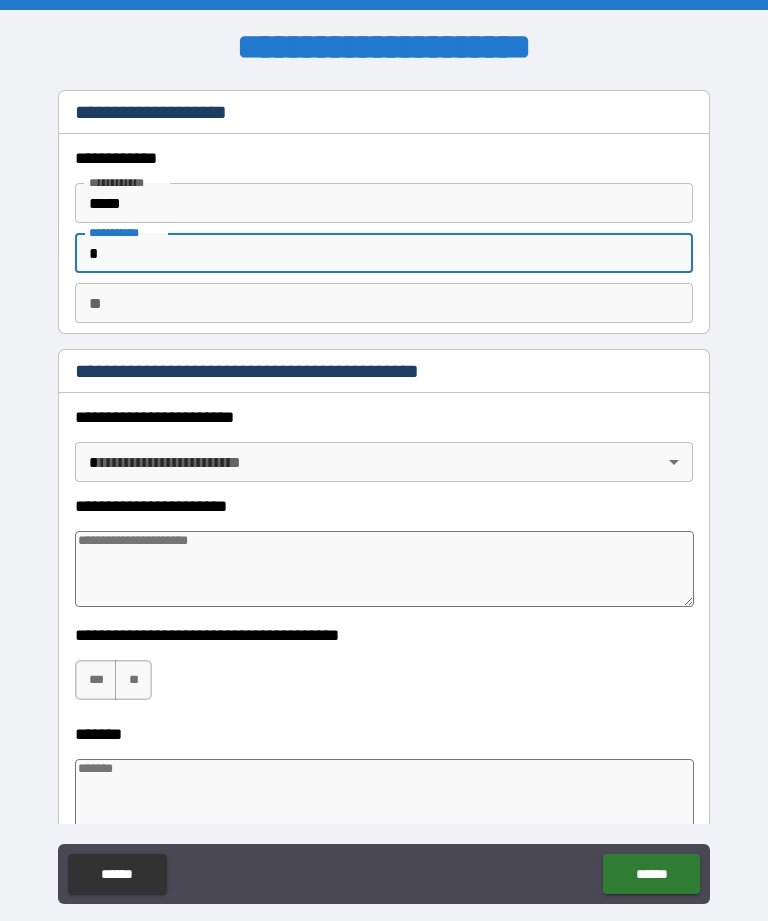 type on "**" 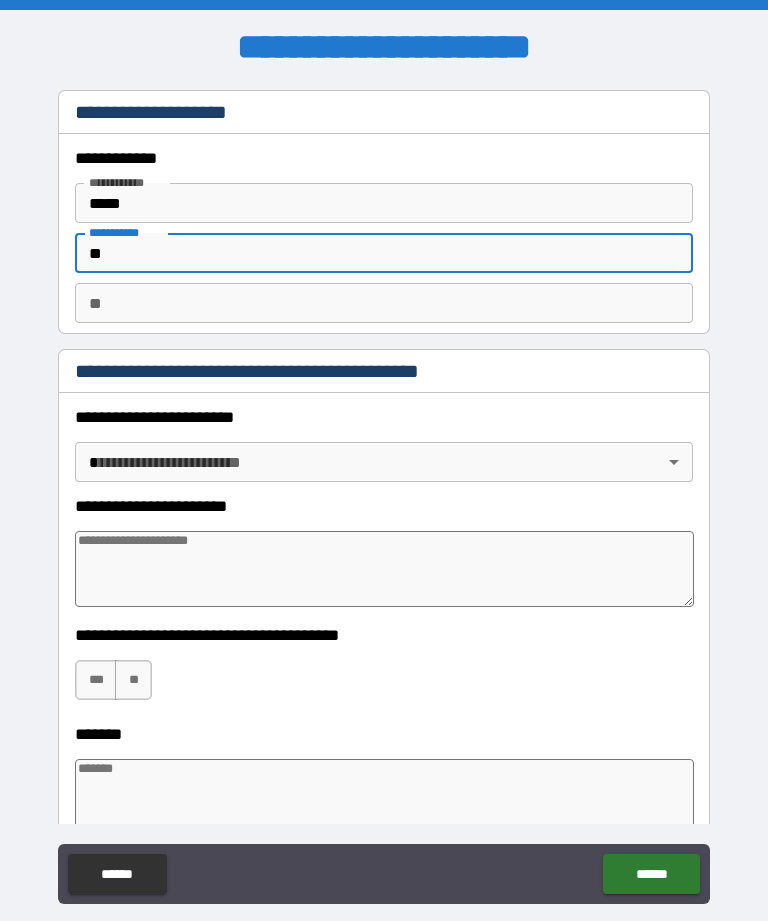 type on "*" 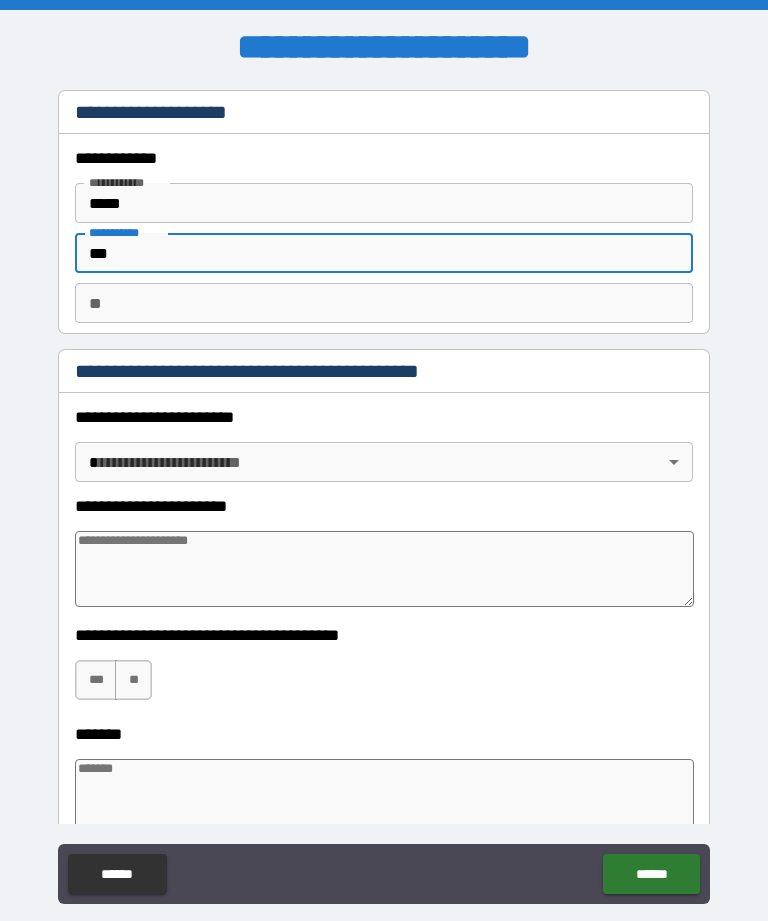 type on "*" 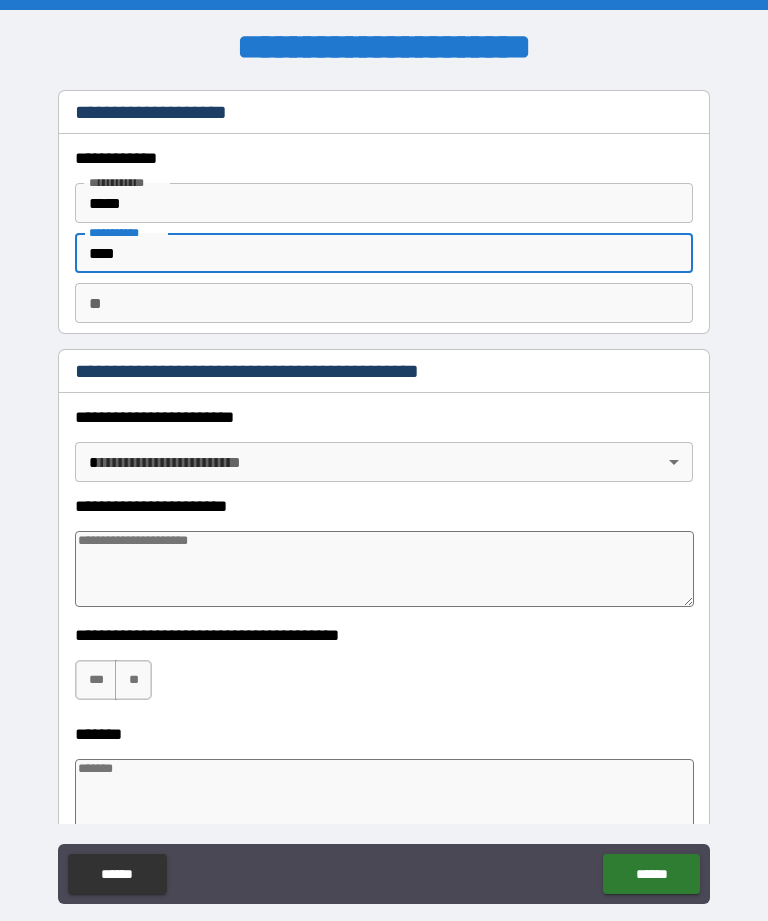 type on "*" 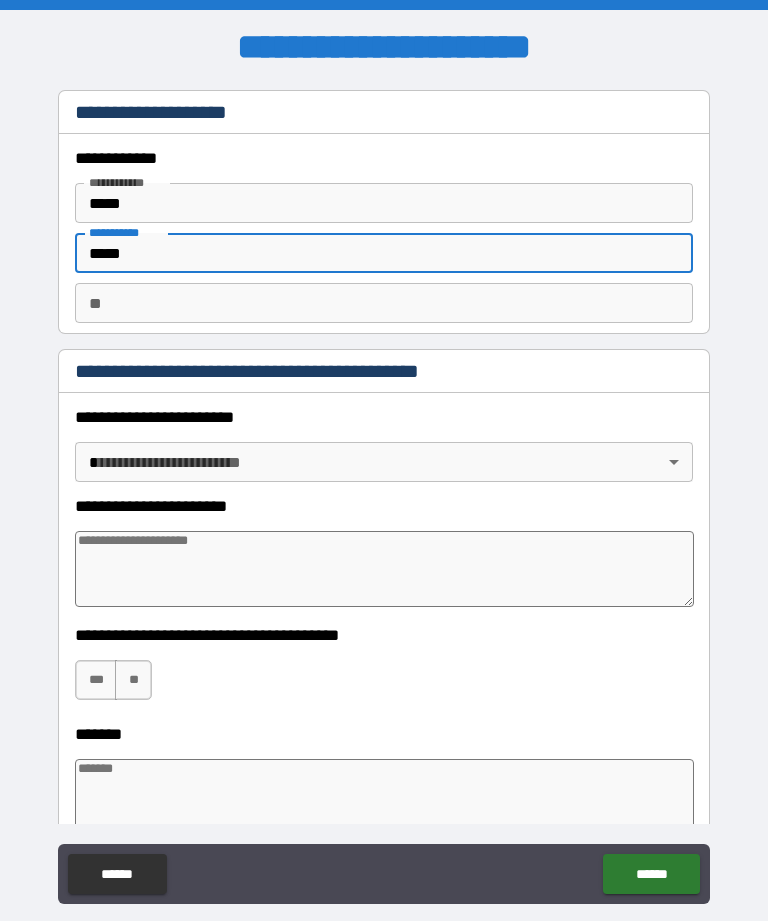 type on "*" 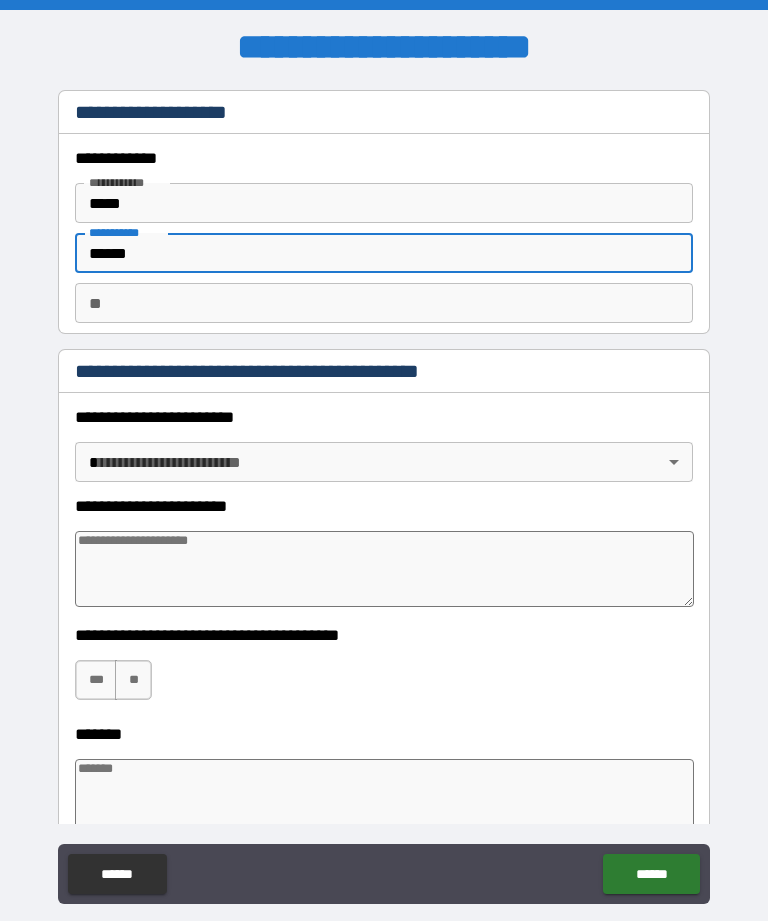 type on "*" 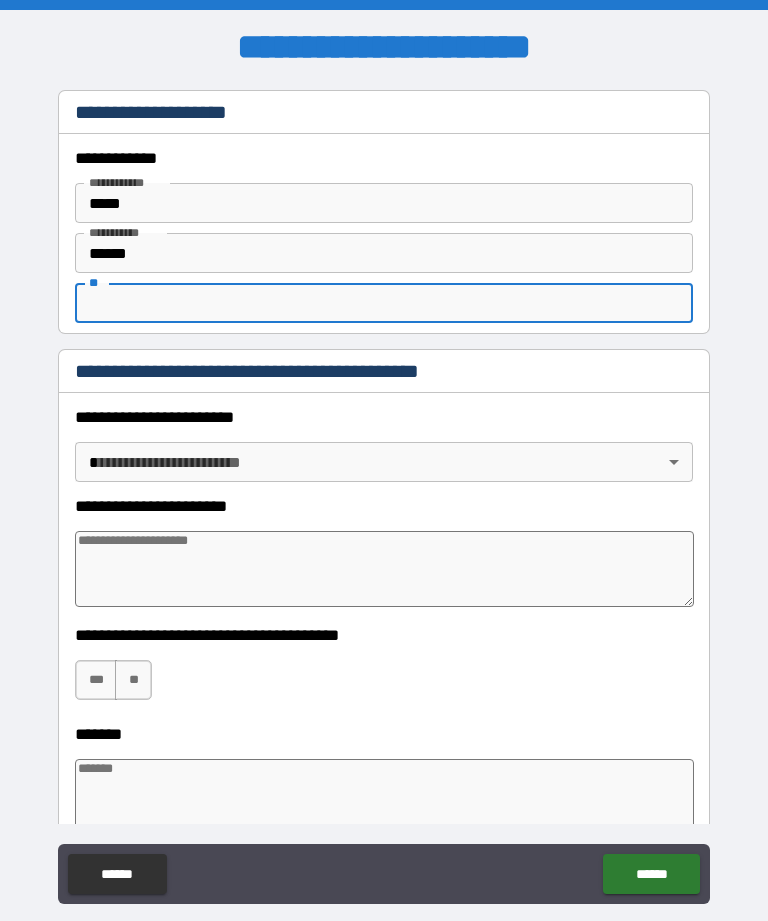 type on "*" 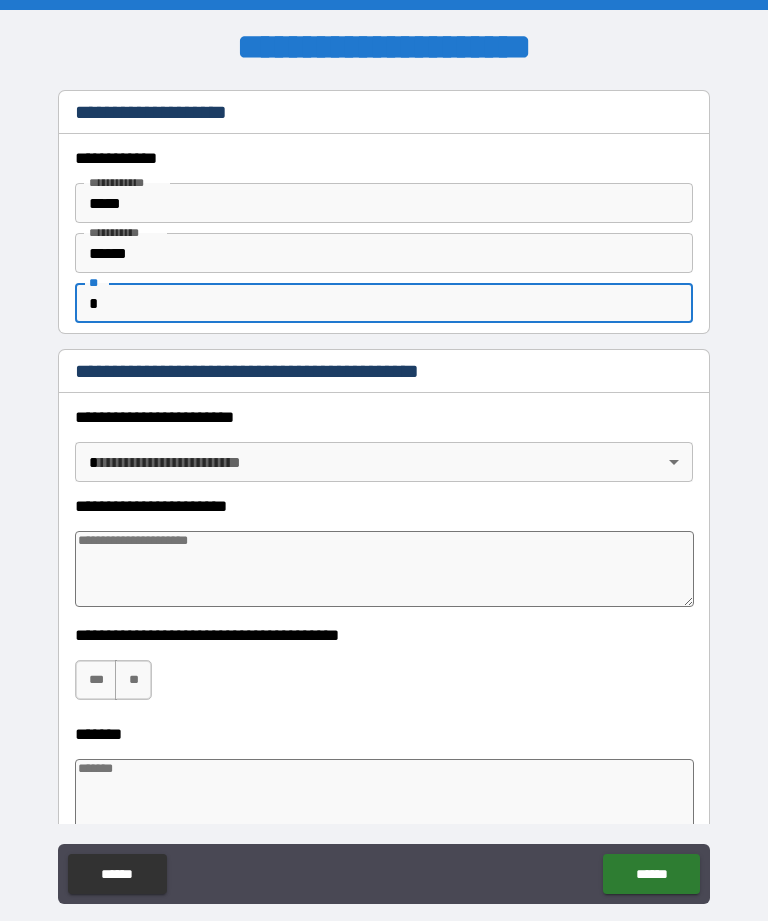 type on "*" 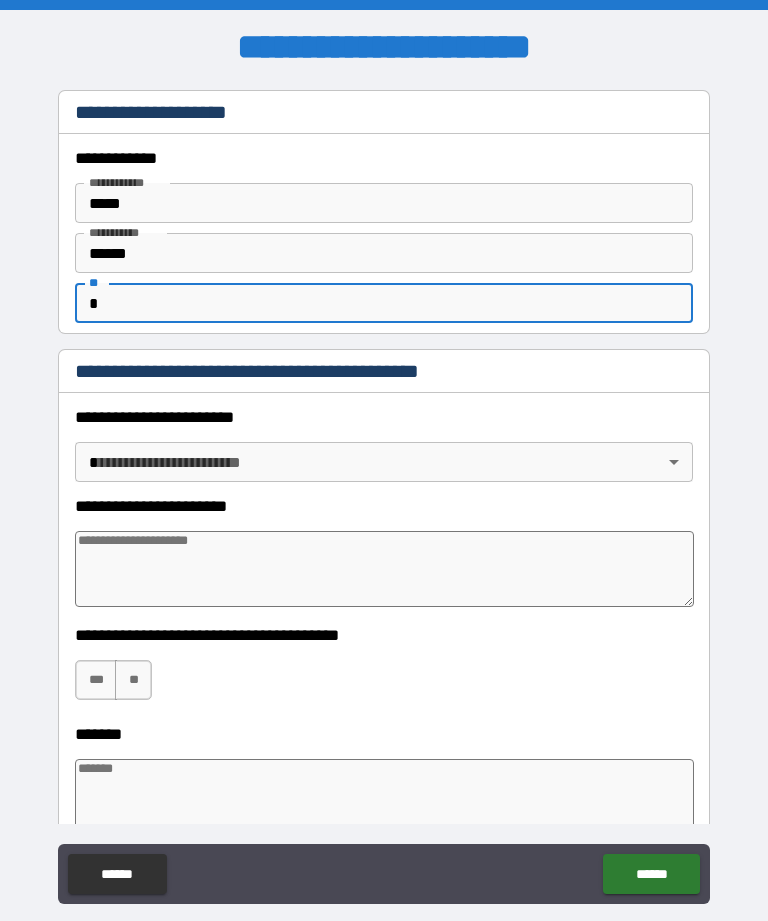 type on "*" 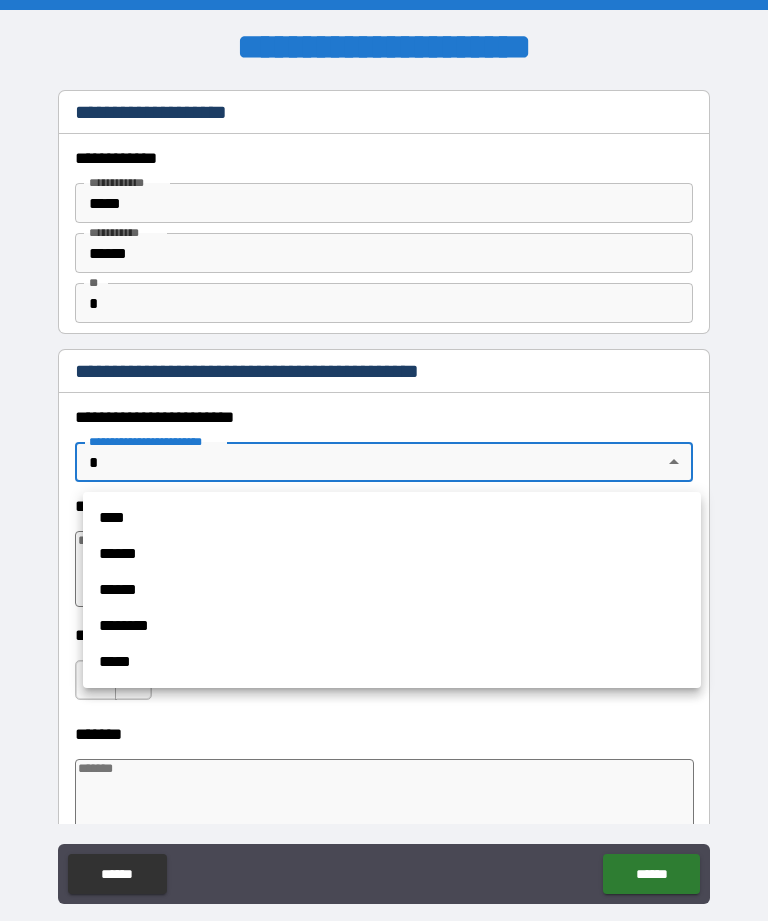 click on "**** ****** ****** ******** *****" at bounding box center (392, 590) 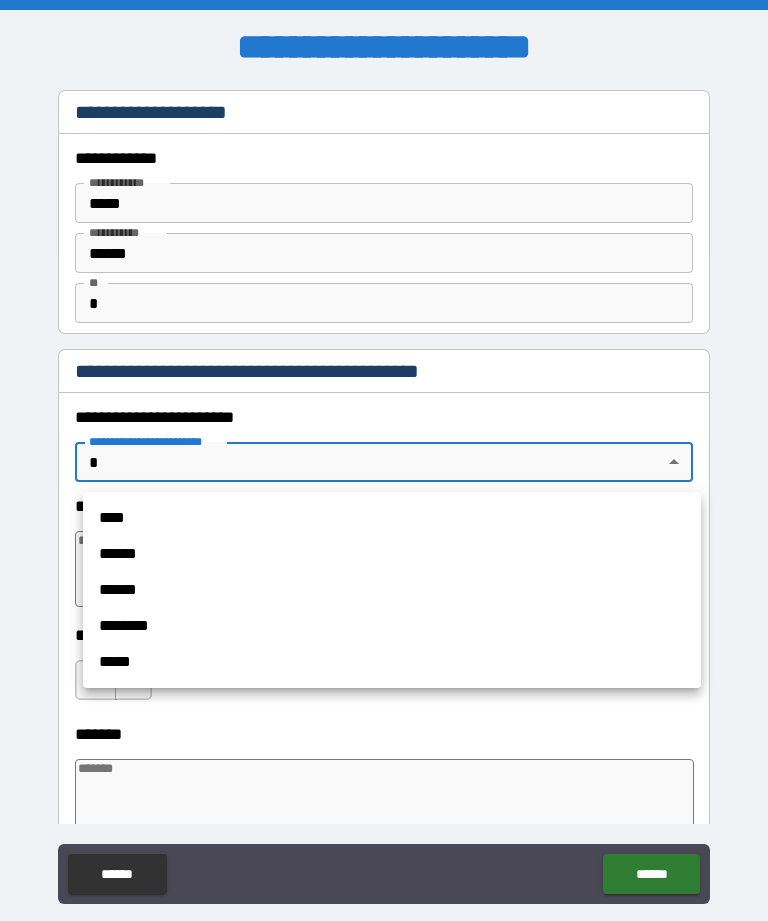 click on "****" at bounding box center [392, 518] 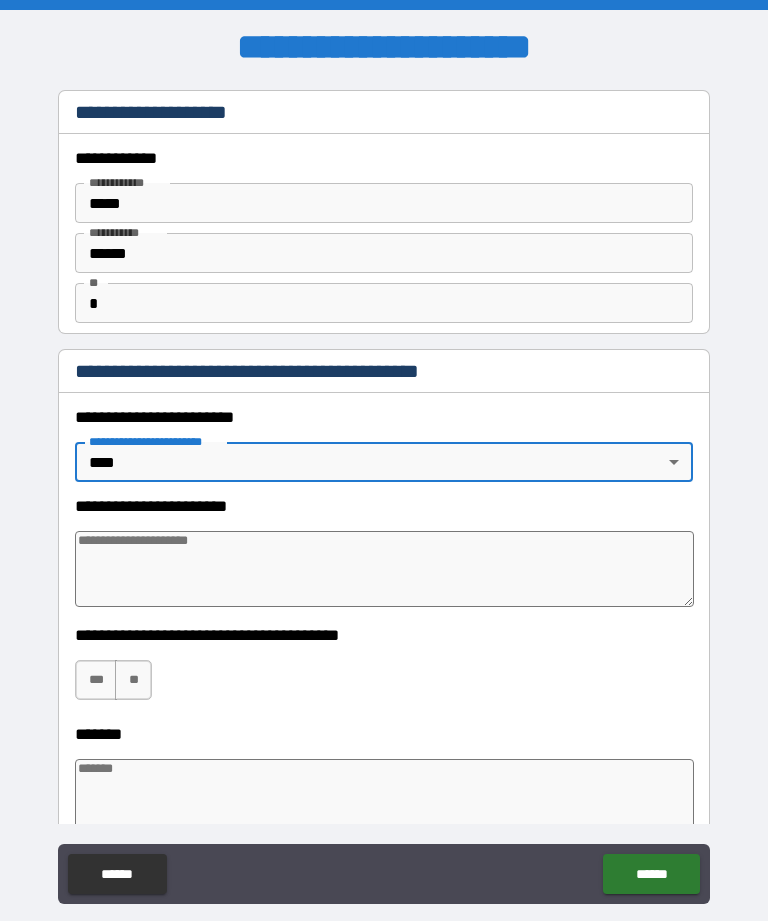 type on "****" 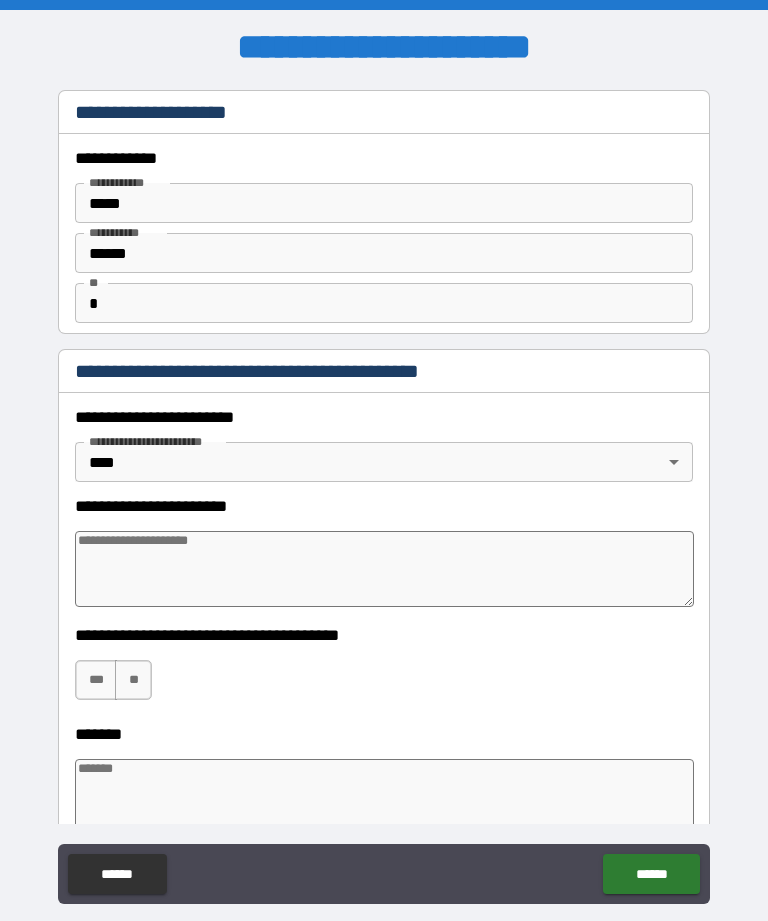 type on "*" 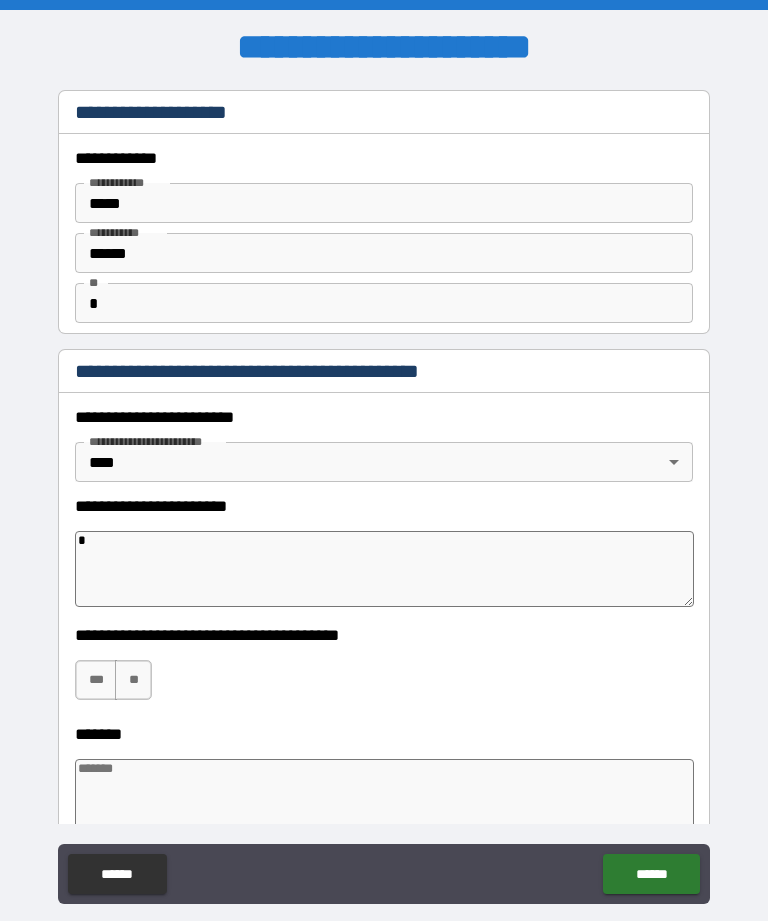 type on "*" 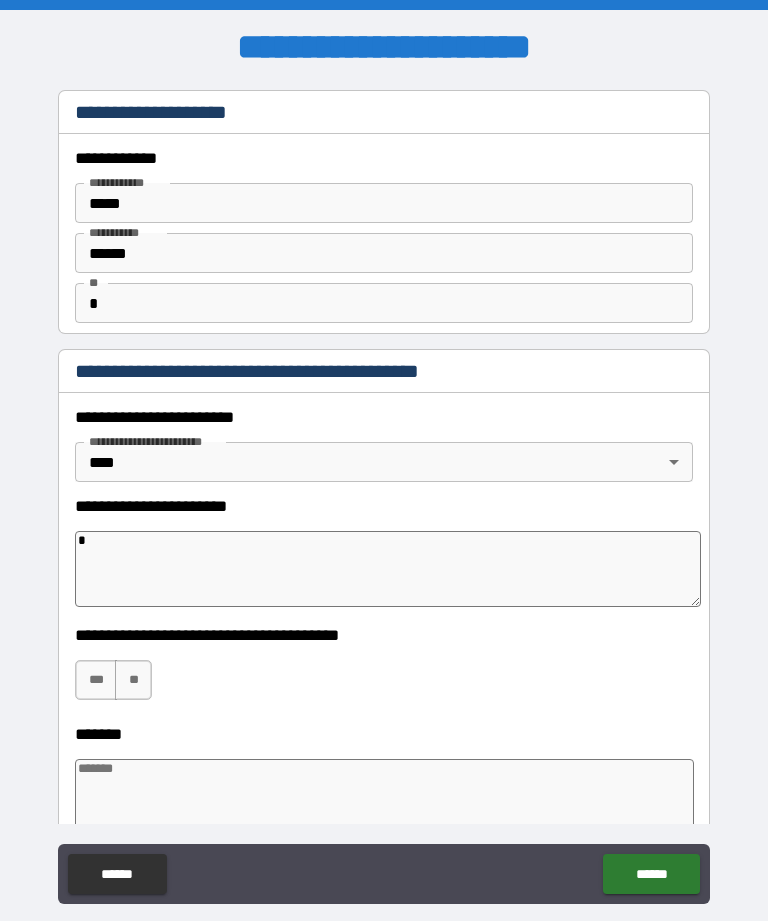 type on "**" 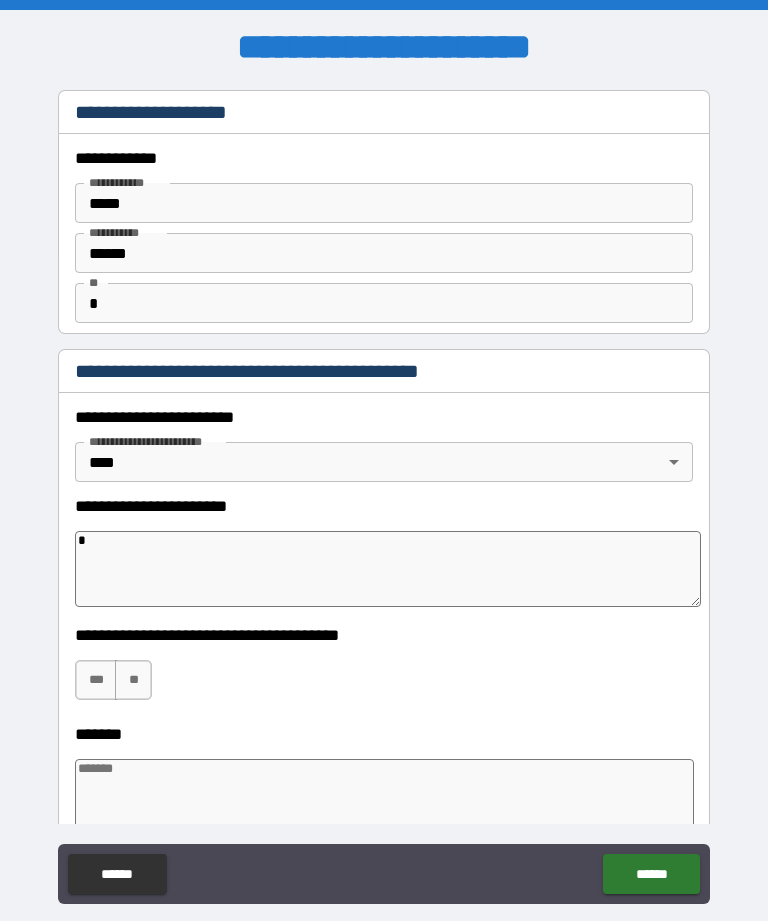 type on "*" 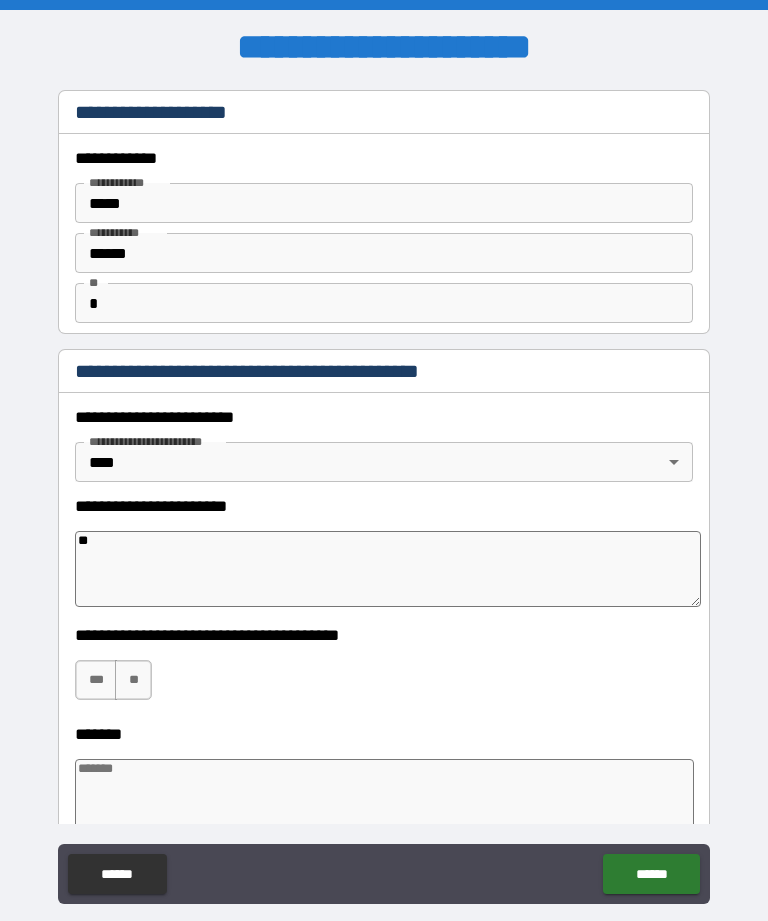 type on "*" 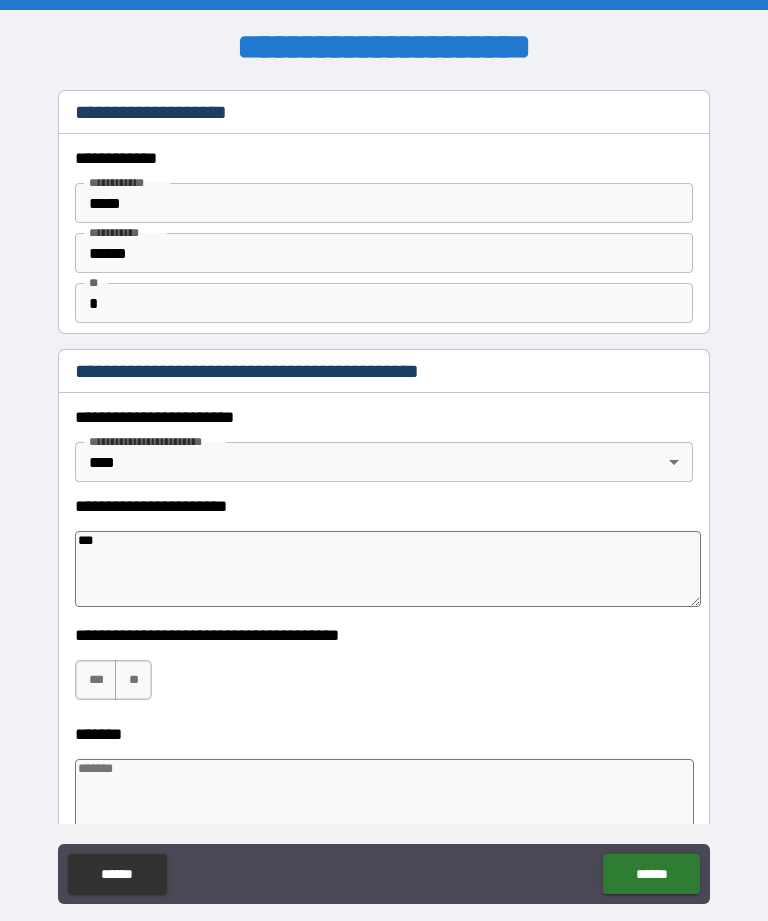 type on "*" 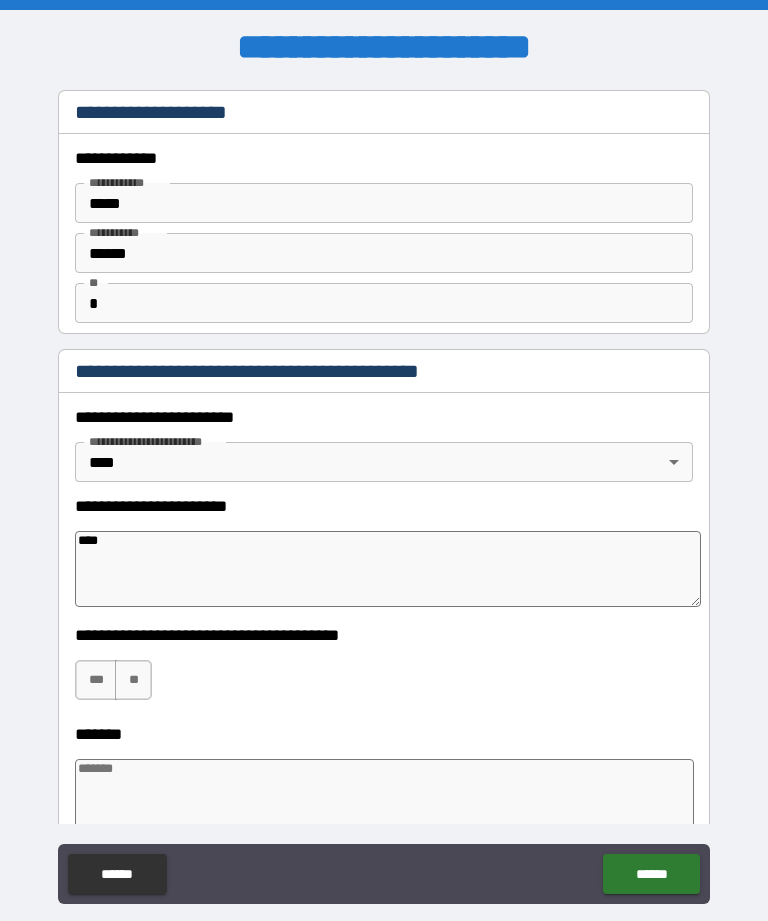 type on "*" 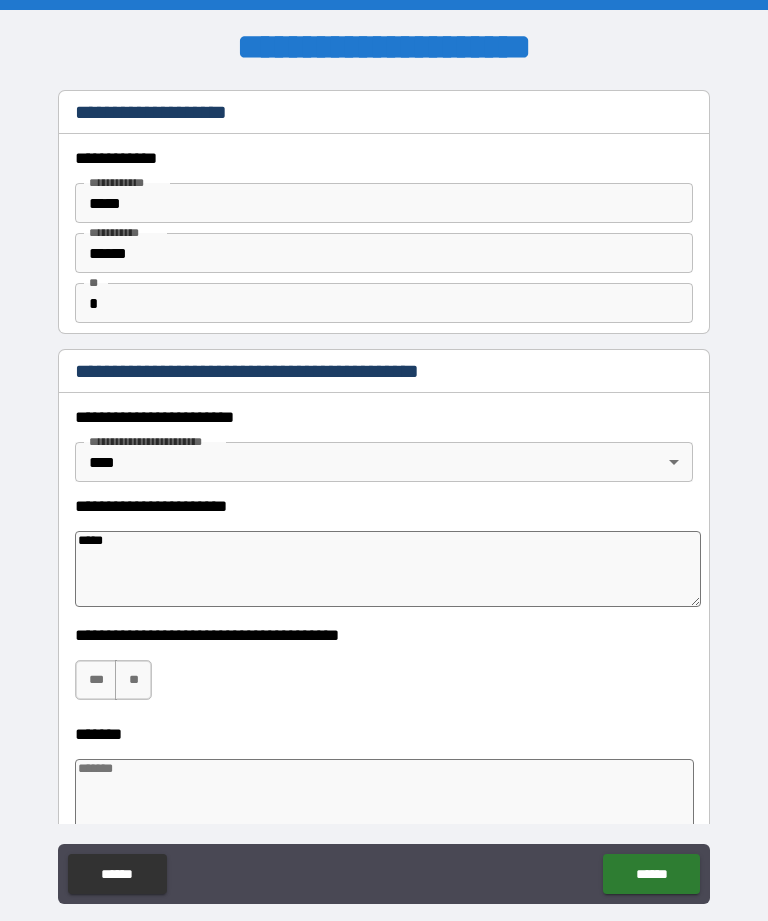 type on "*" 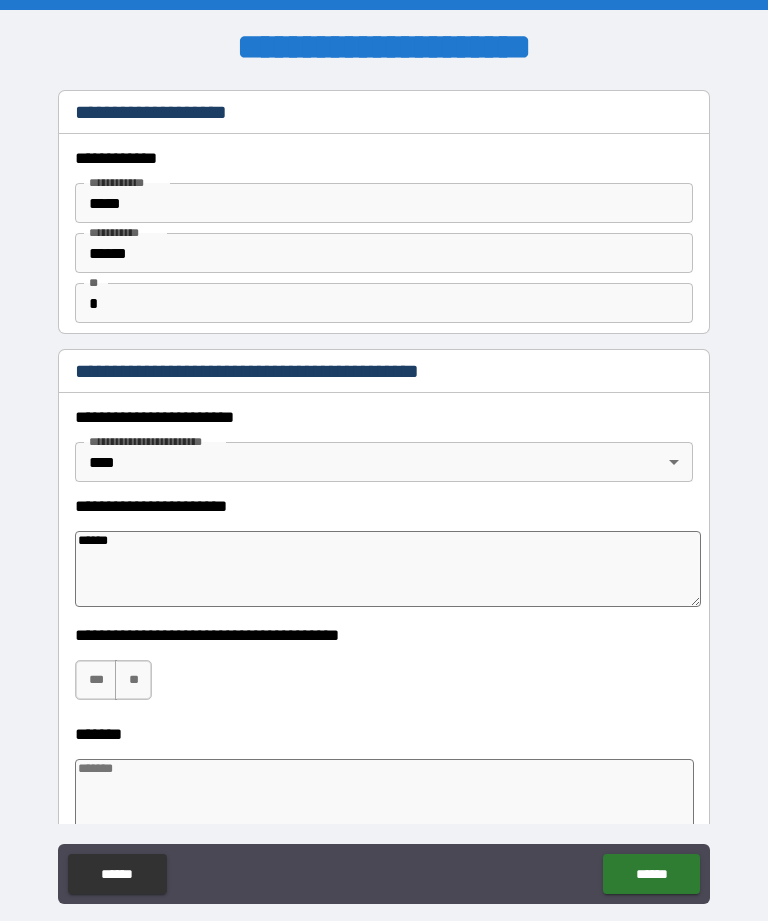 type on "*" 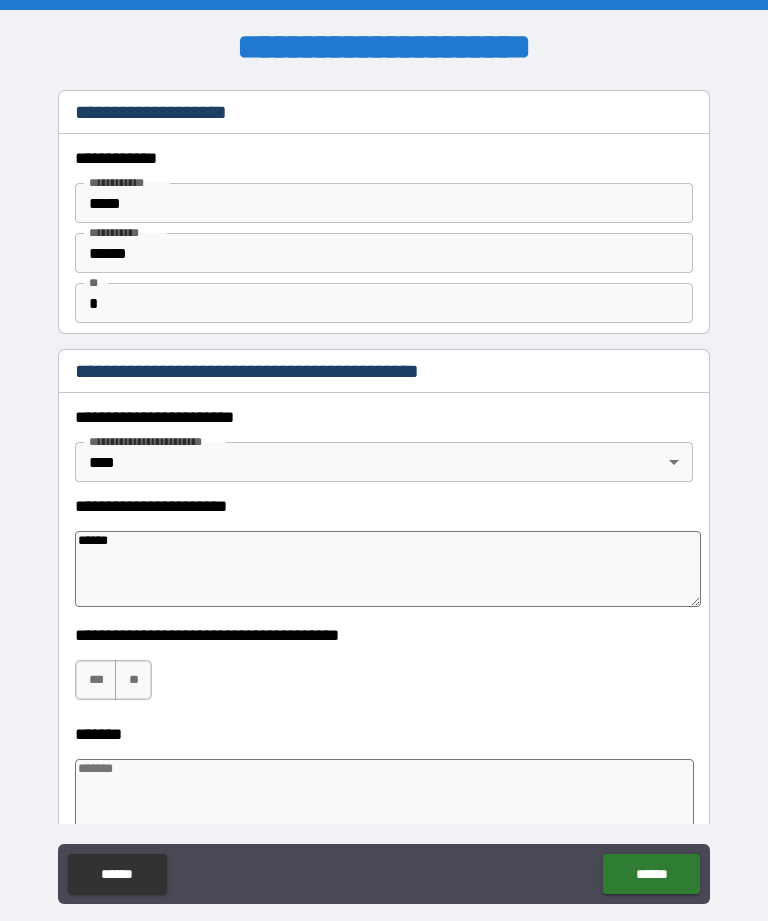 type on "******" 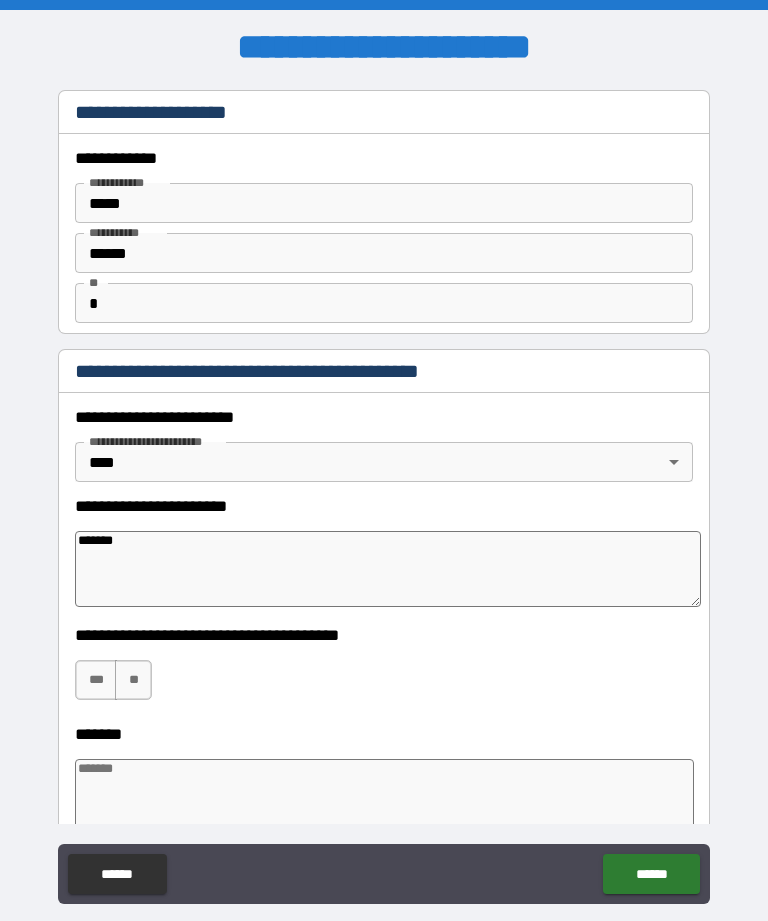type on "*" 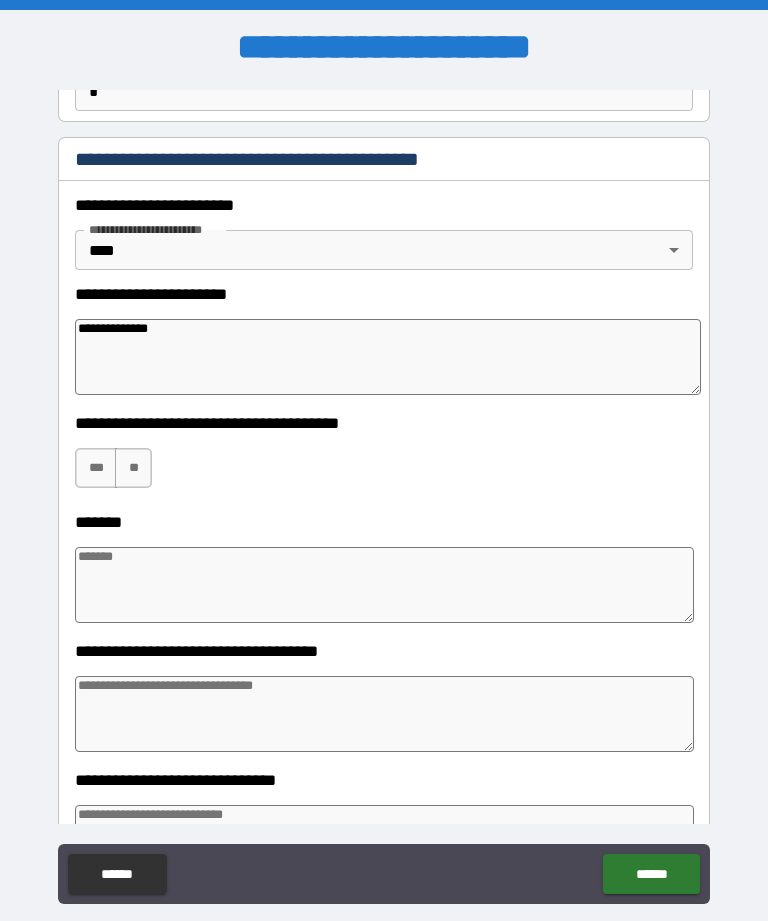 scroll, scrollTop: 221, scrollLeft: 0, axis: vertical 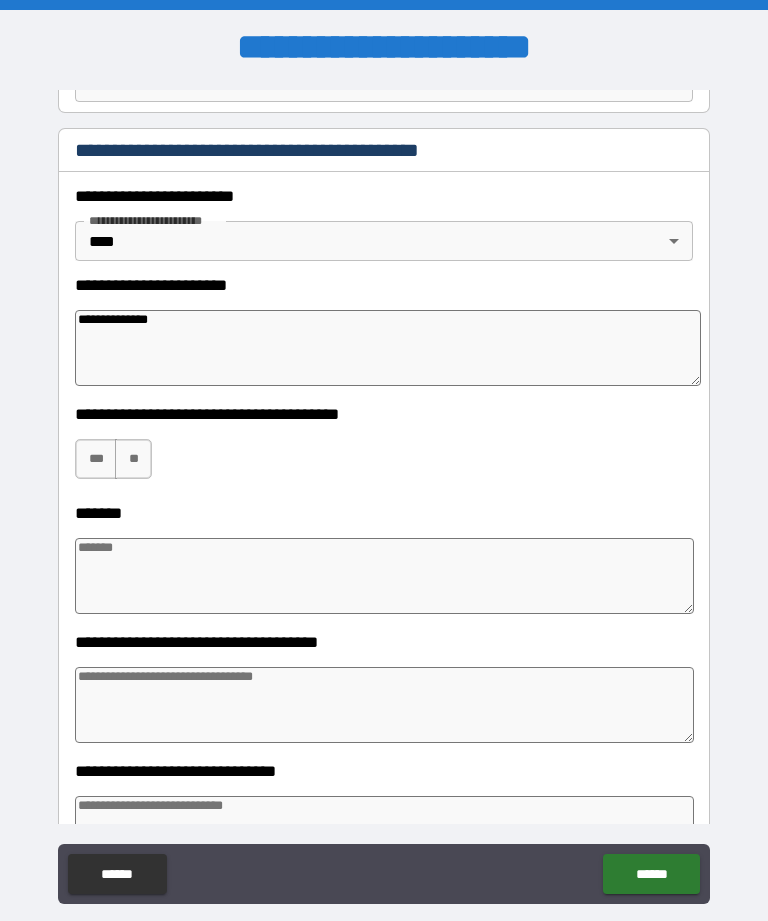 click on "**" at bounding box center (133, 459) 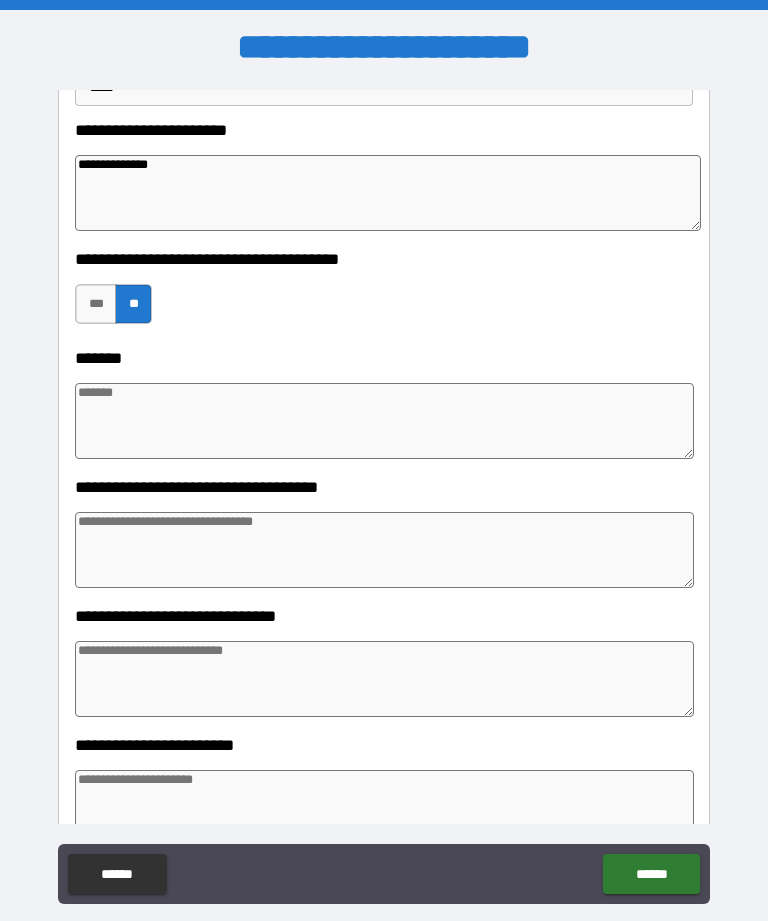 scroll, scrollTop: 384, scrollLeft: 0, axis: vertical 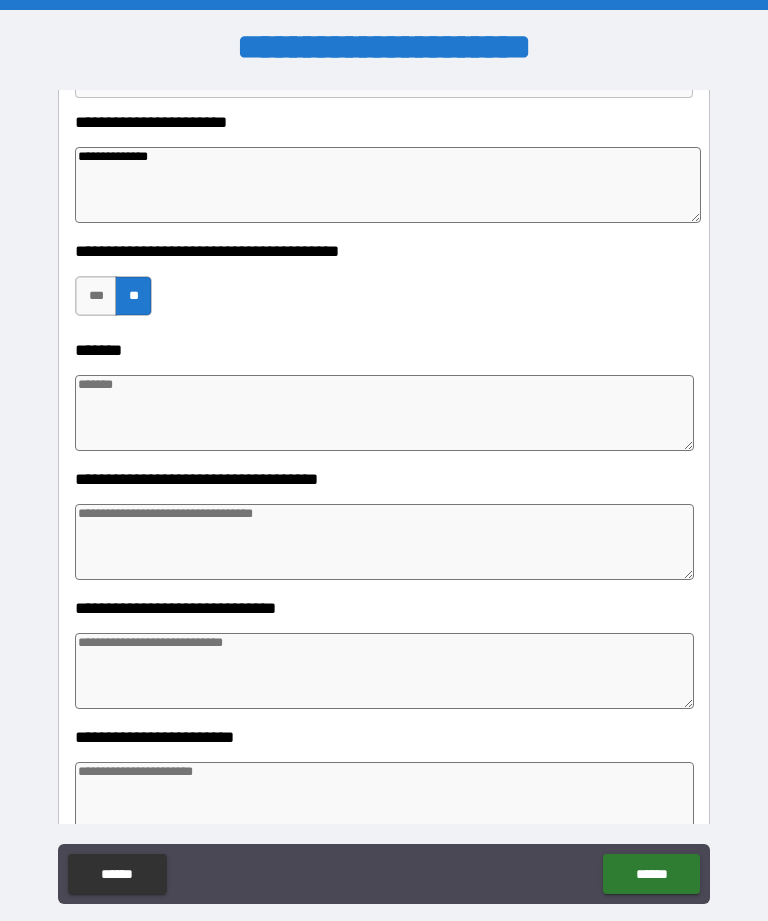 click at bounding box center [384, 413] 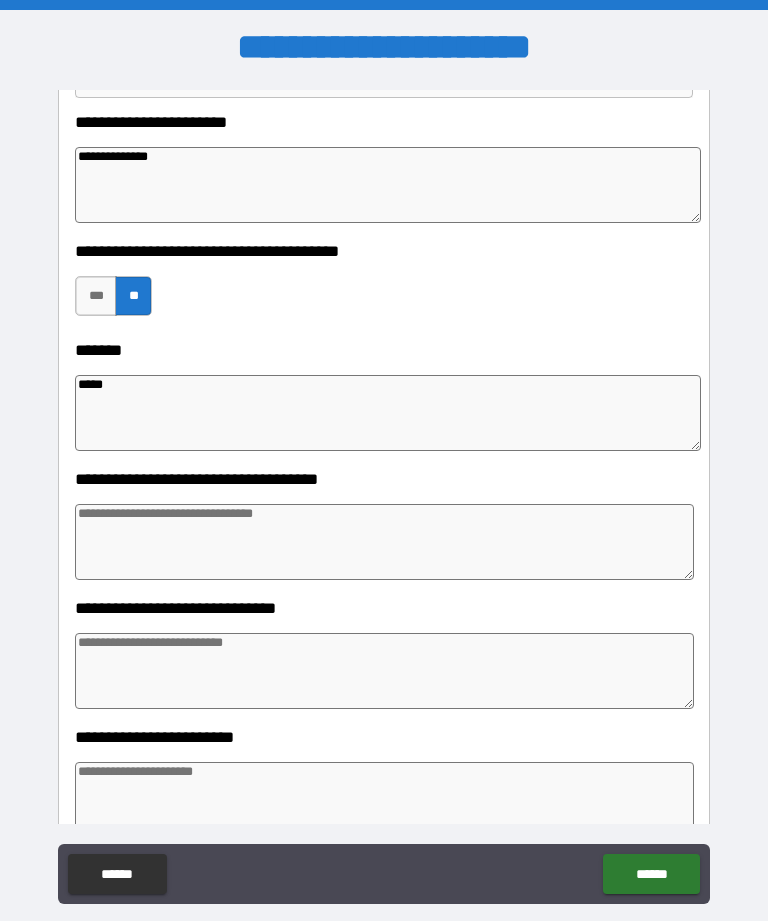 click at bounding box center [384, 542] 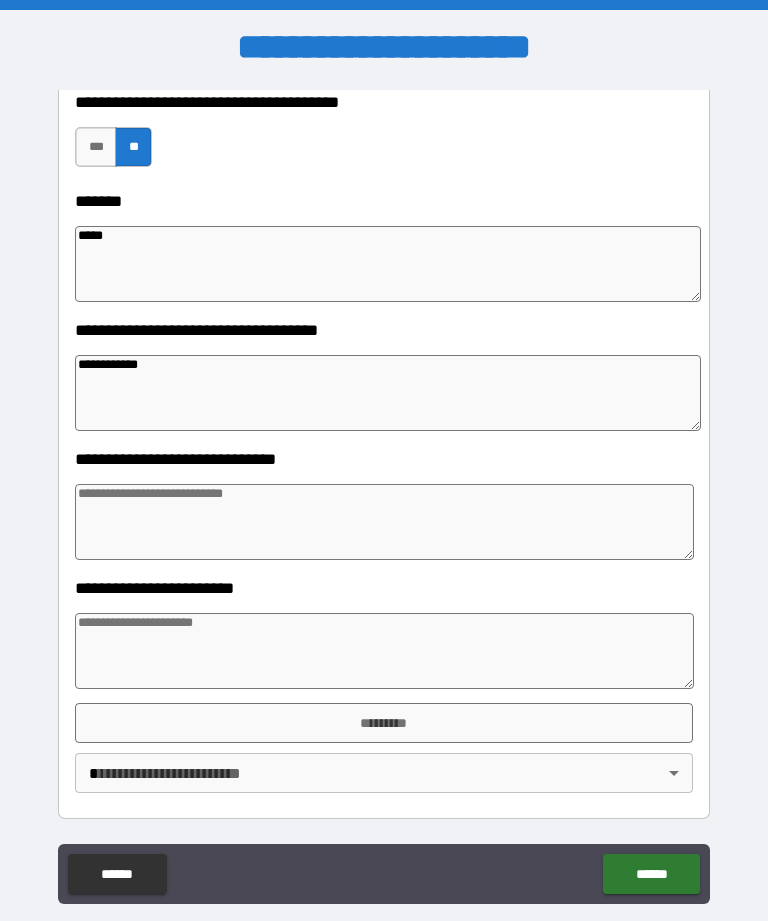 click at bounding box center [384, 522] 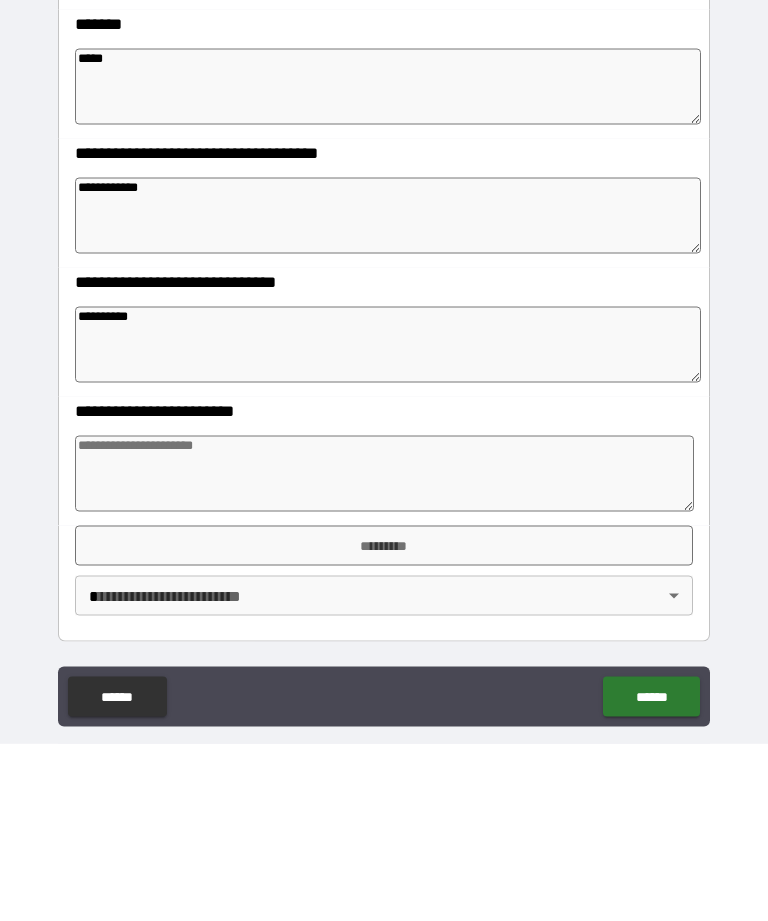 click at bounding box center [384, 651] 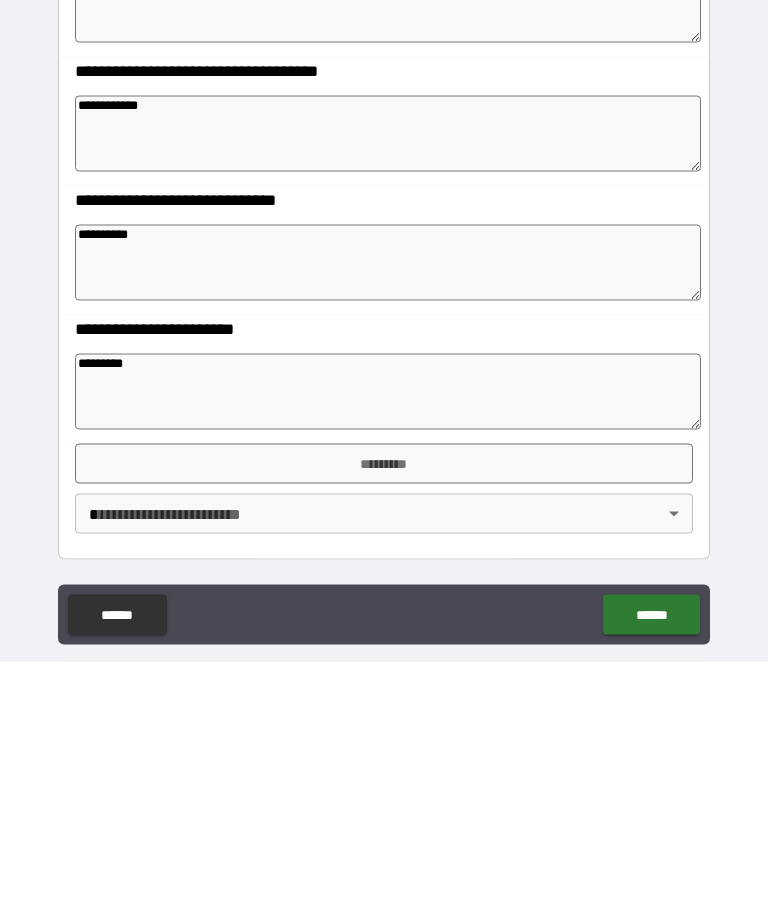 click on "*********" at bounding box center [384, 723] 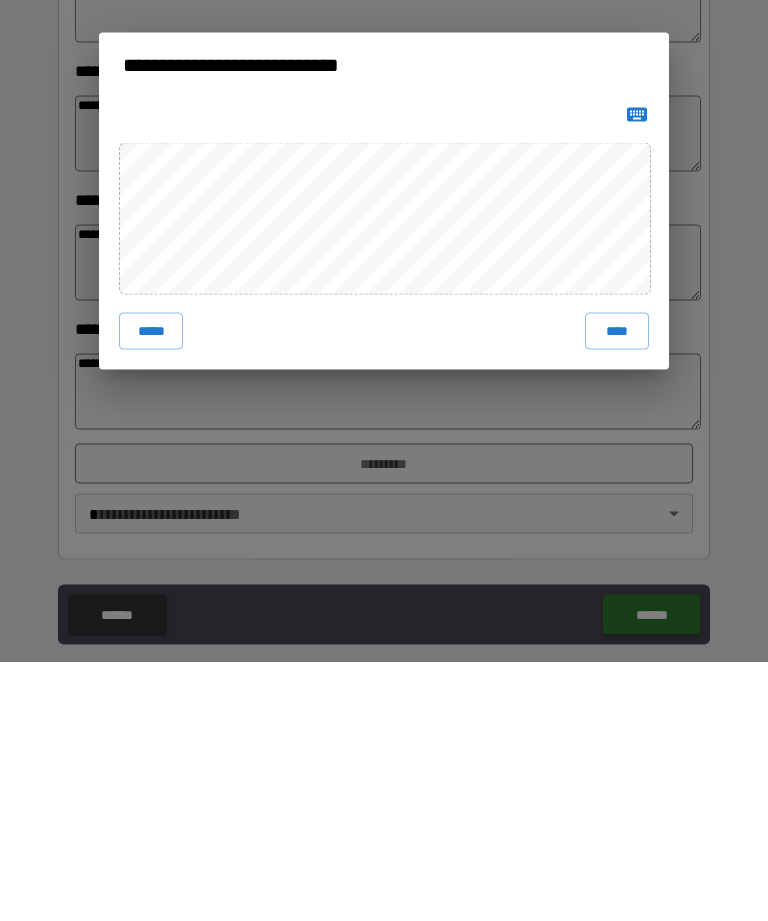 scroll, scrollTop: 64, scrollLeft: 0, axis: vertical 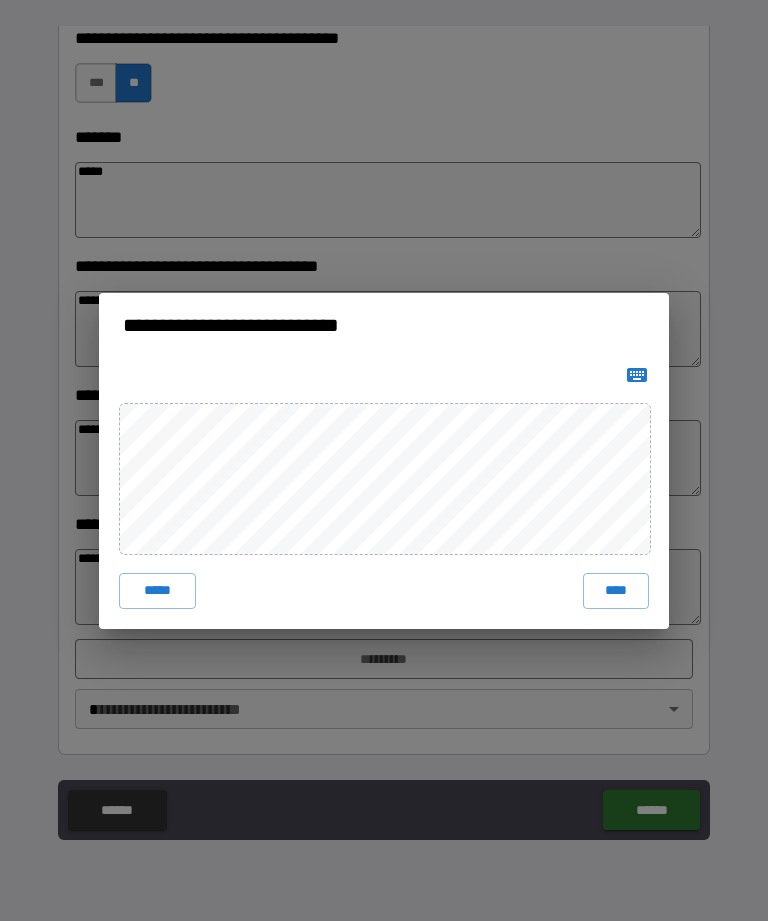 click on "****" at bounding box center [616, 591] 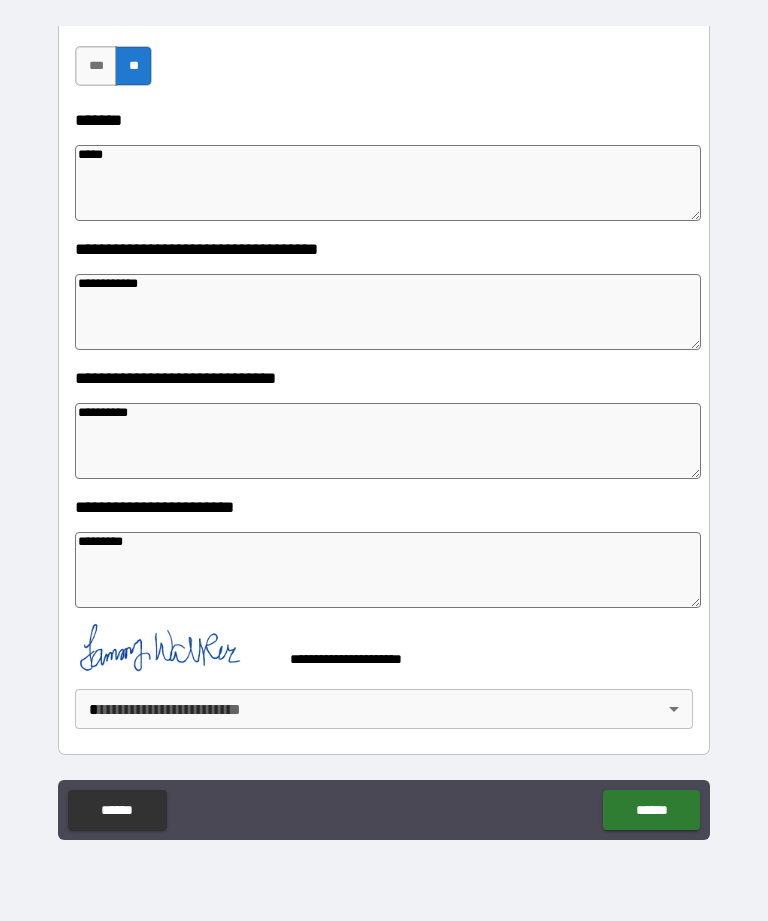 scroll, scrollTop: 550, scrollLeft: 0, axis: vertical 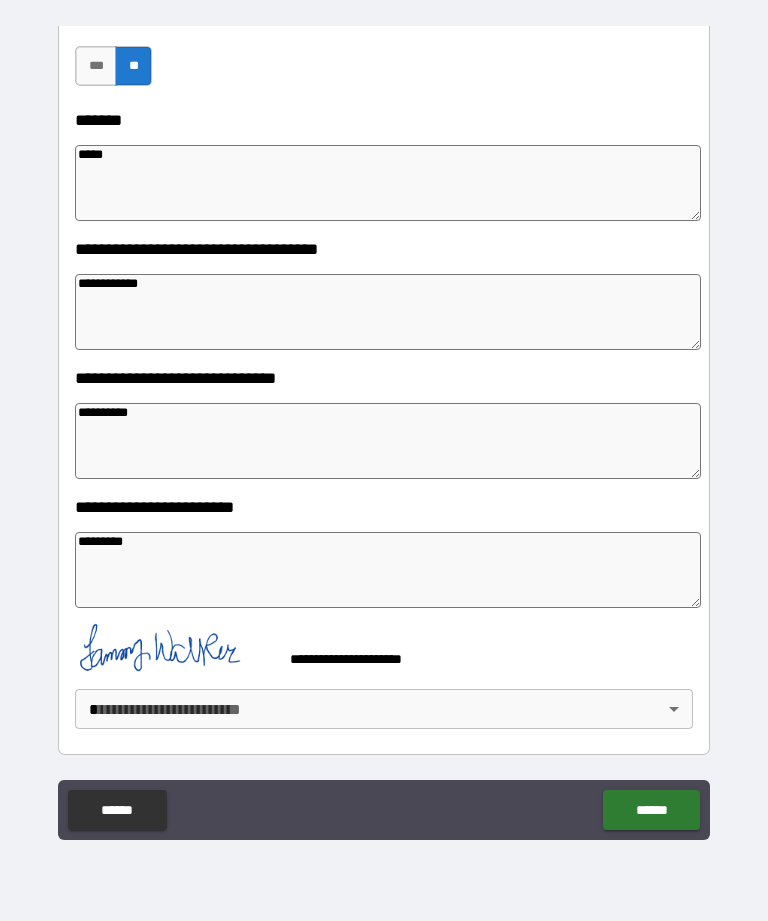 click on "**********" at bounding box center [384, 428] 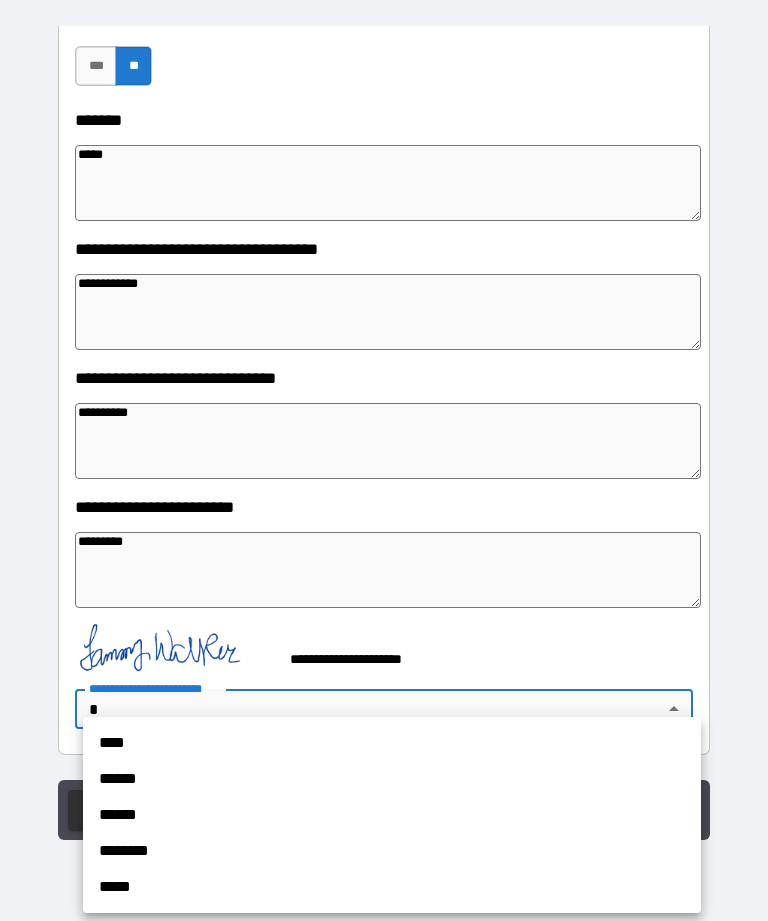 click on "**** ****** ****** ******** *****" at bounding box center [392, 815] 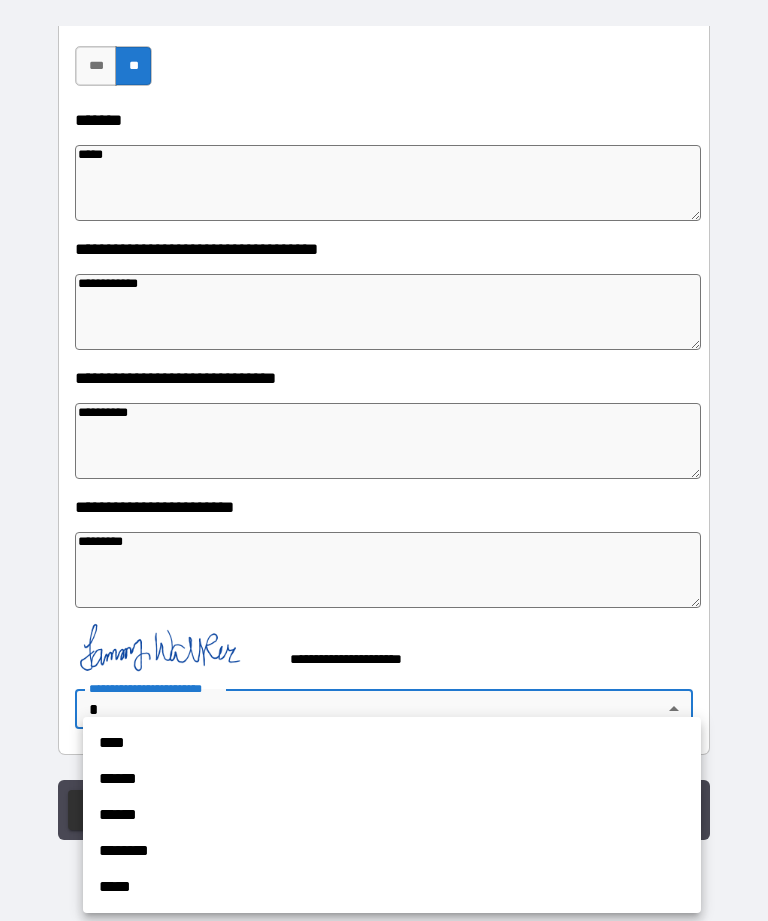 click on "****" at bounding box center [392, 743] 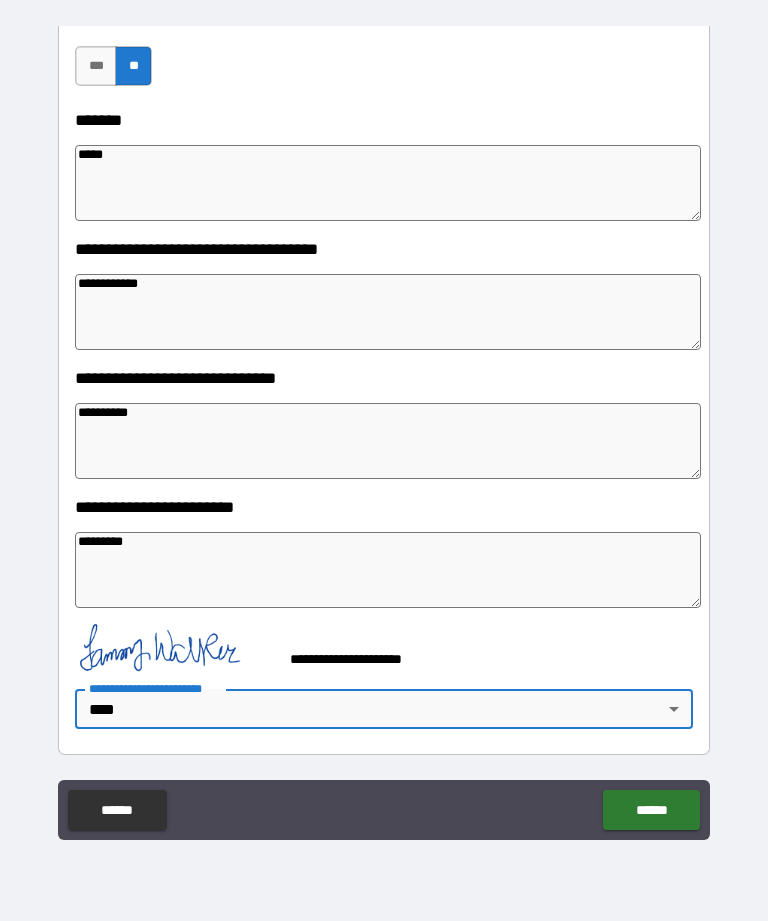 click on "******" at bounding box center (651, 810) 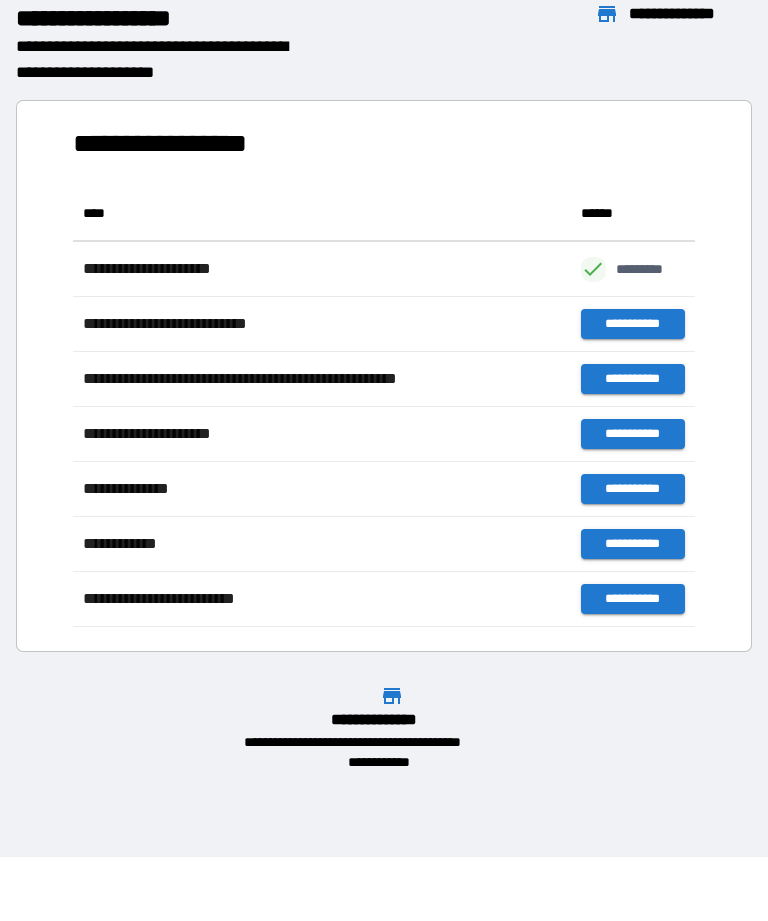 scroll, scrollTop: 1, scrollLeft: 1, axis: both 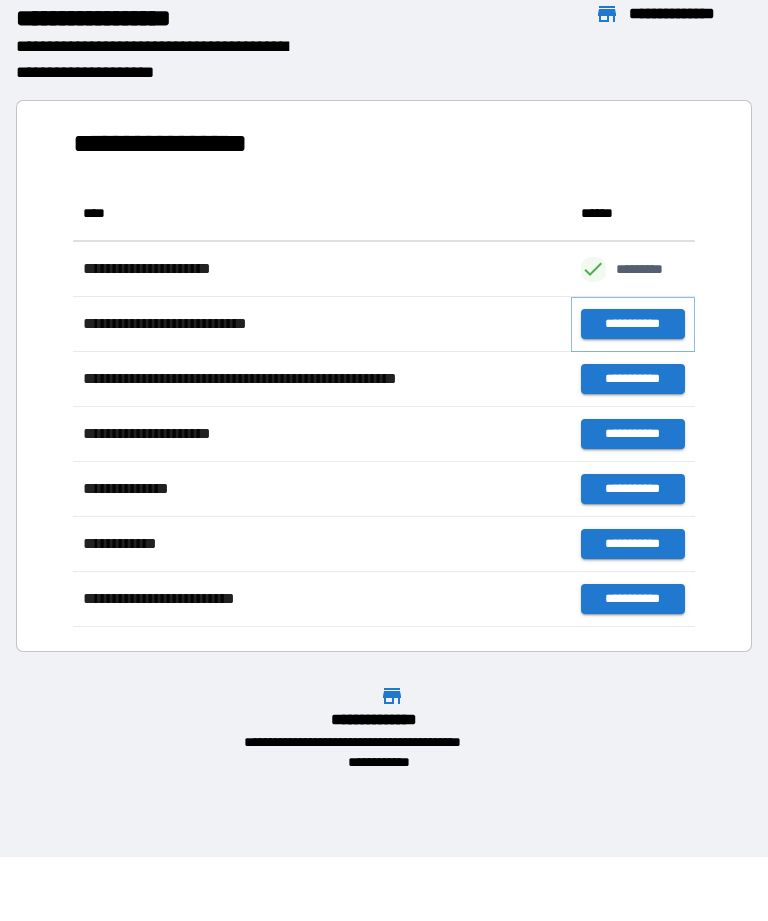 click on "**********" at bounding box center (633, 324) 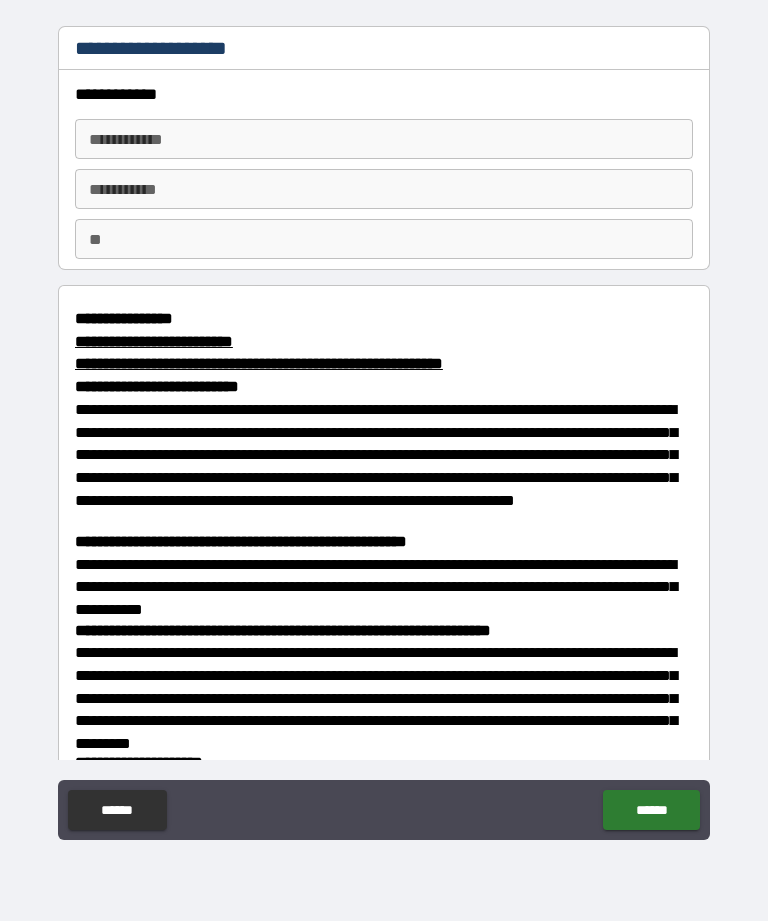 click on "**********" at bounding box center [384, 139] 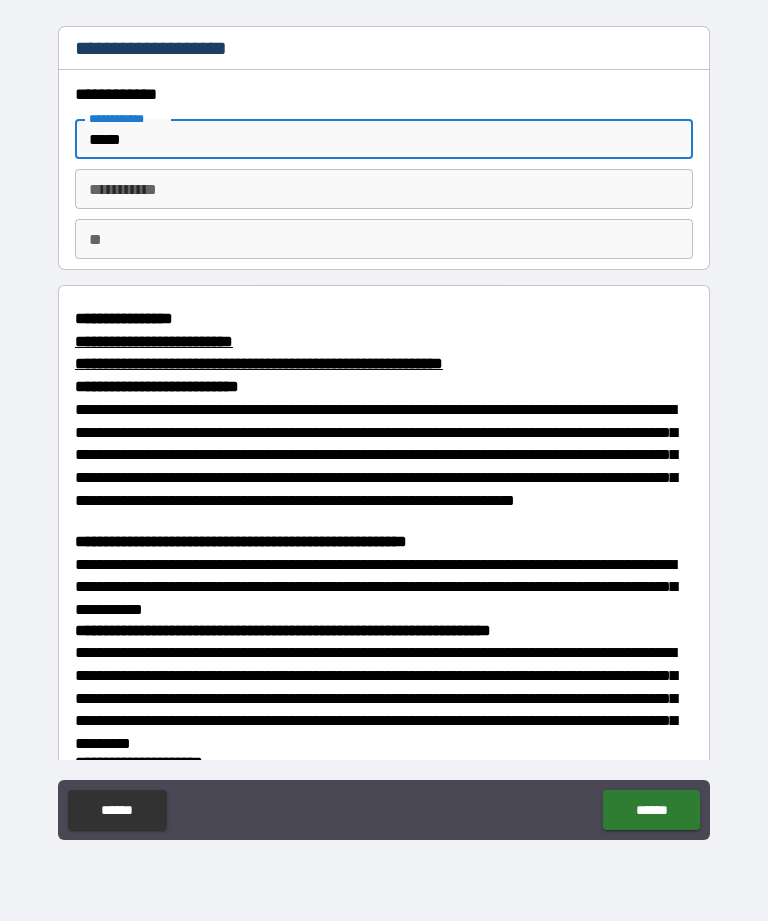 click on "*********   *" at bounding box center (384, 189) 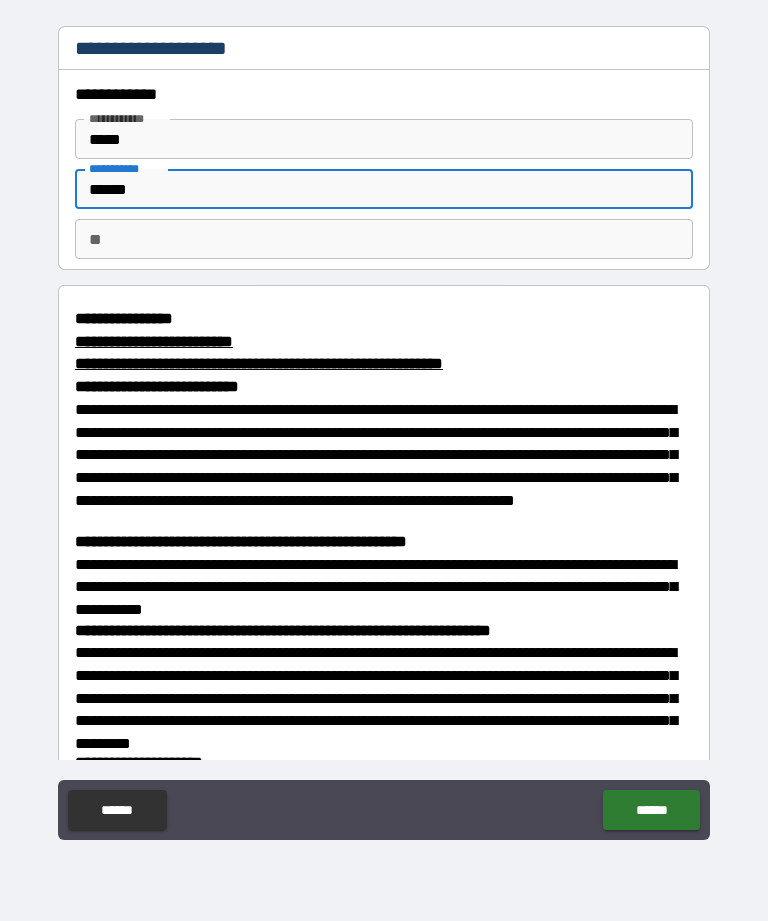 click on "**" at bounding box center (384, 239) 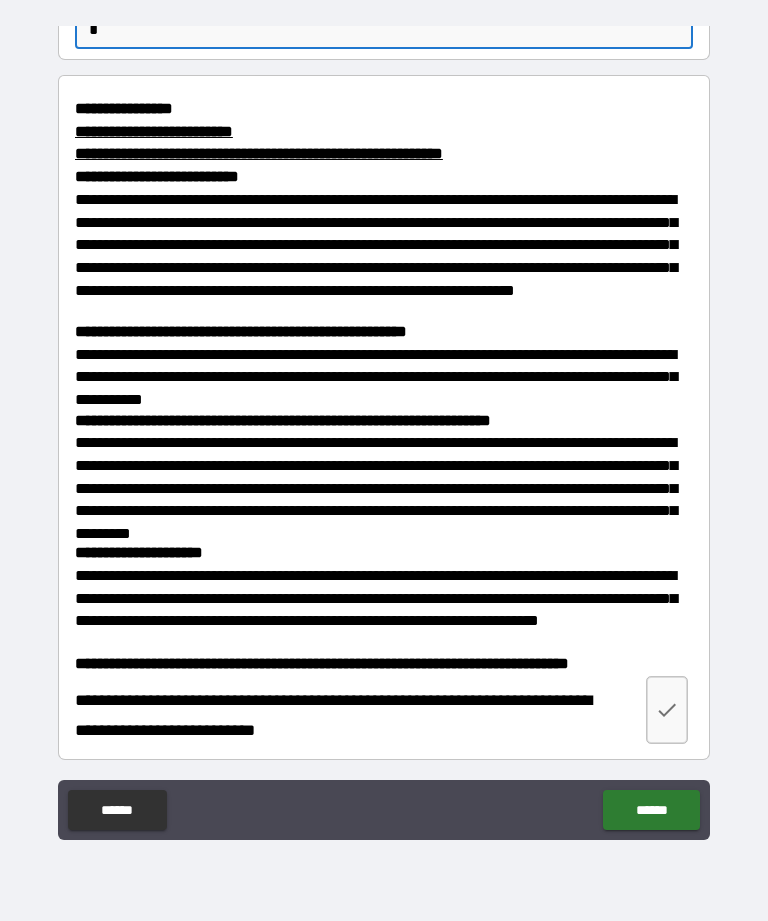 scroll, scrollTop: 209, scrollLeft: 0, axis: vertical 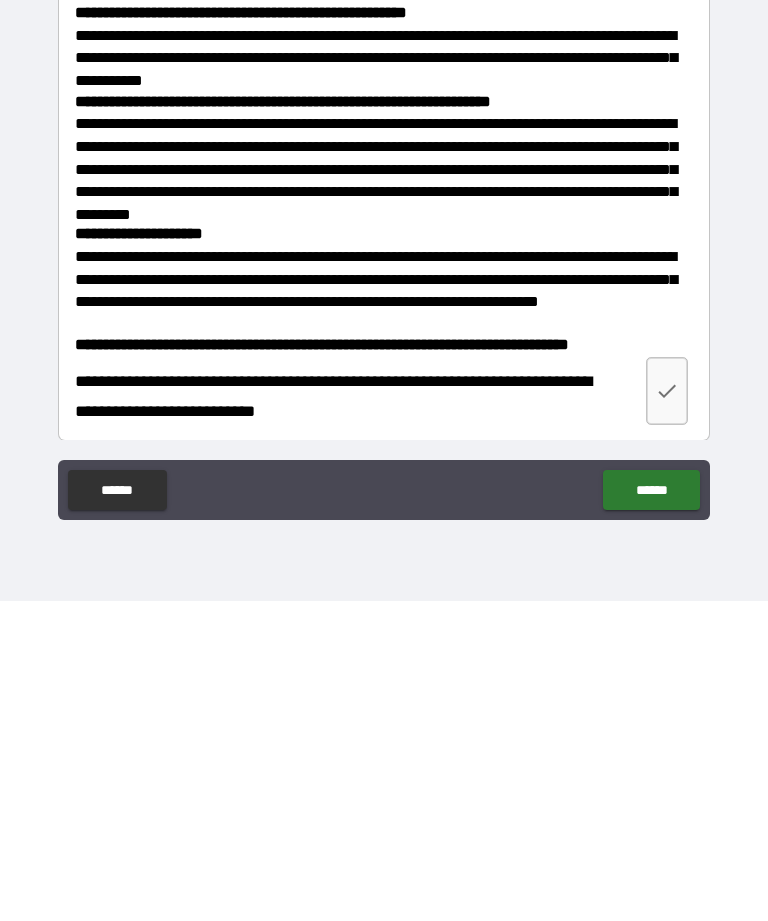 click on "******" at bounding box center [651, 810] 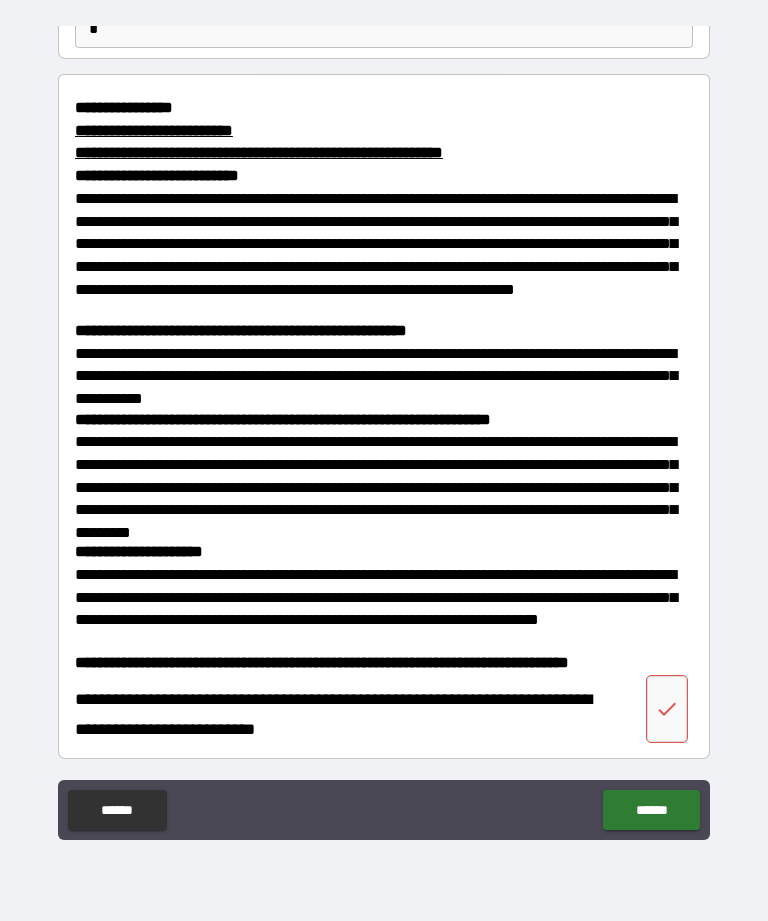 scroll, scrollTop: 209, scrollLeft: 0, axis: vertical 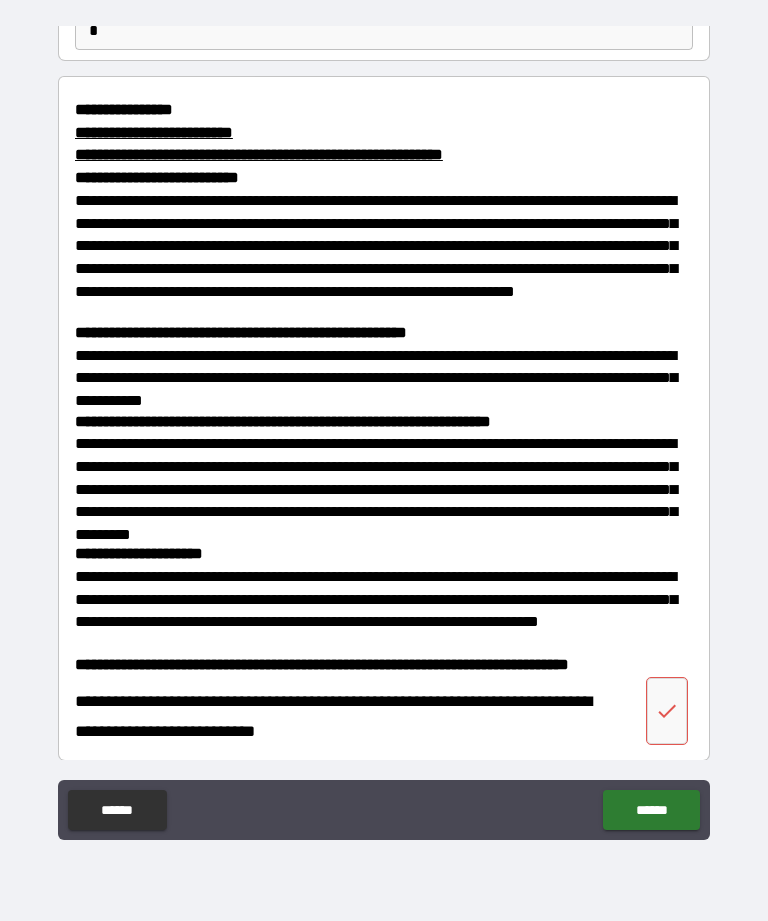 click 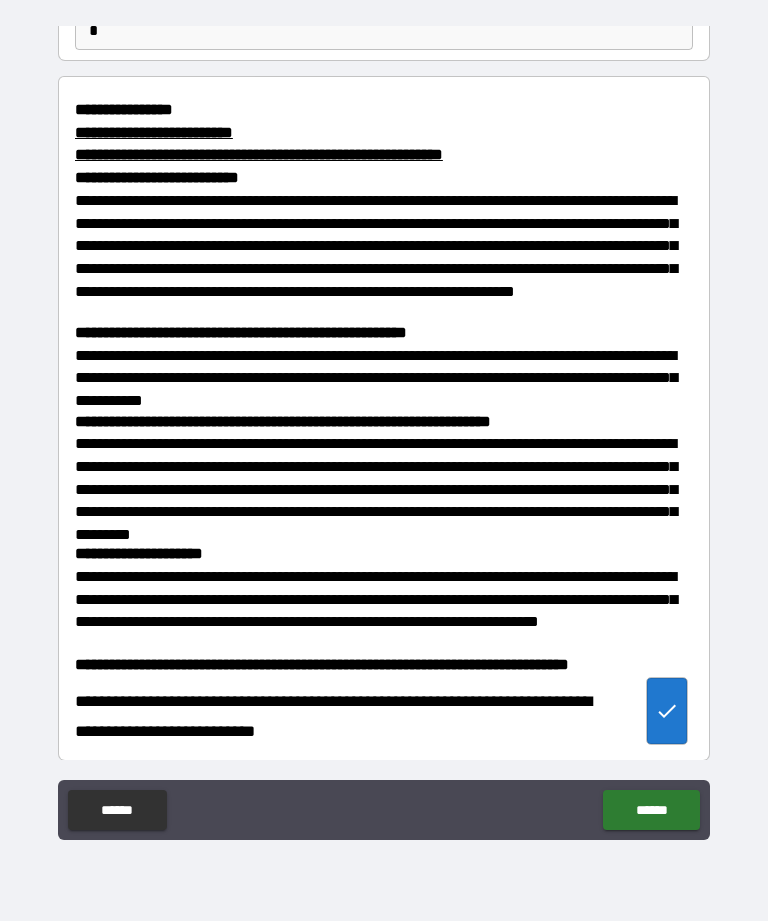 click on "******" at bounding box center [651, 810] 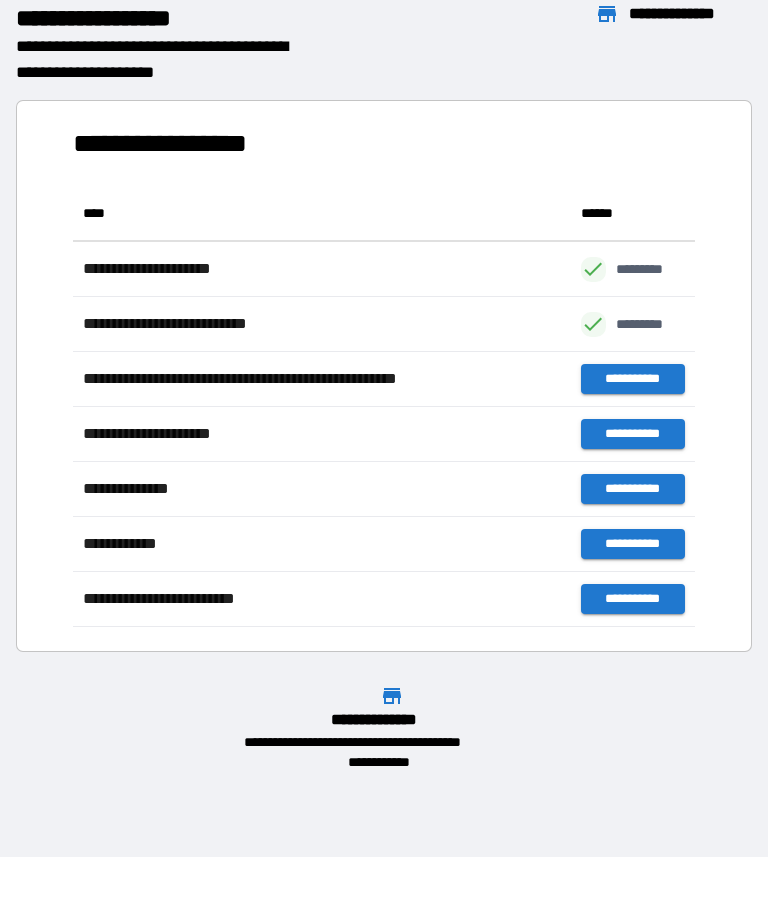 scroll, scrollTop: 1, scrollLeft: 1, axis: both 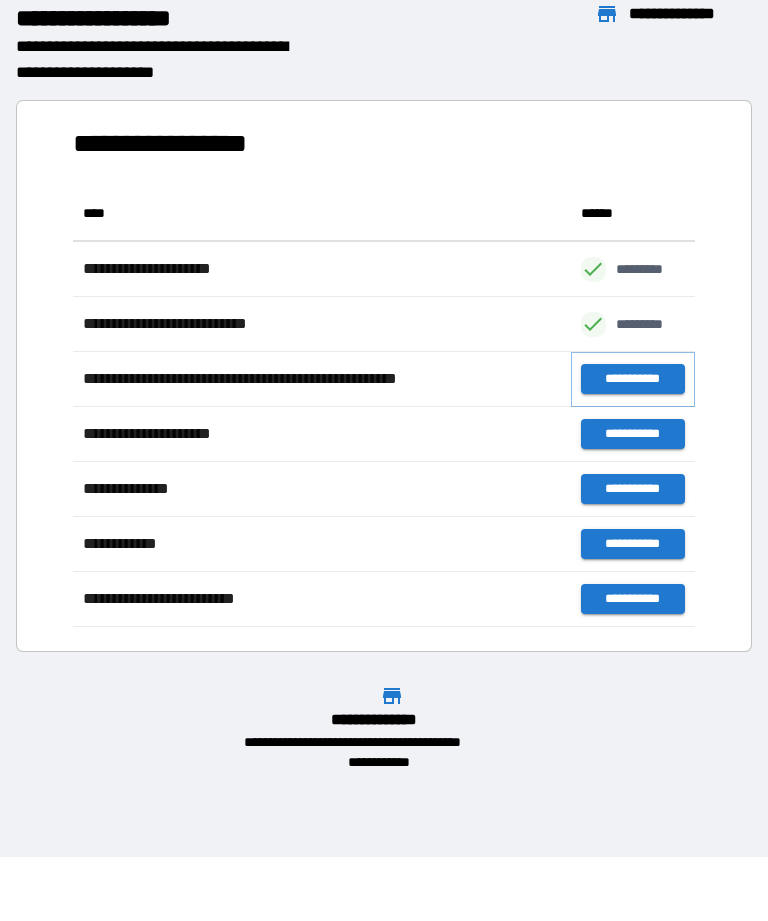 click on "**********" at bounding box center (633, 379) 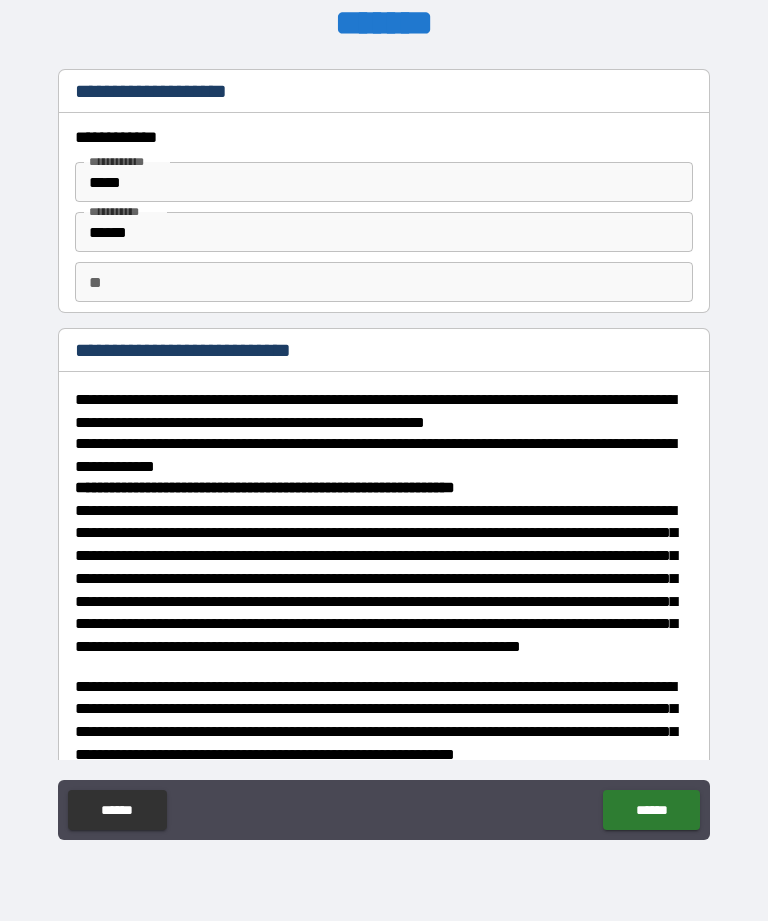 click on "******" at bounding box center (651, 810) 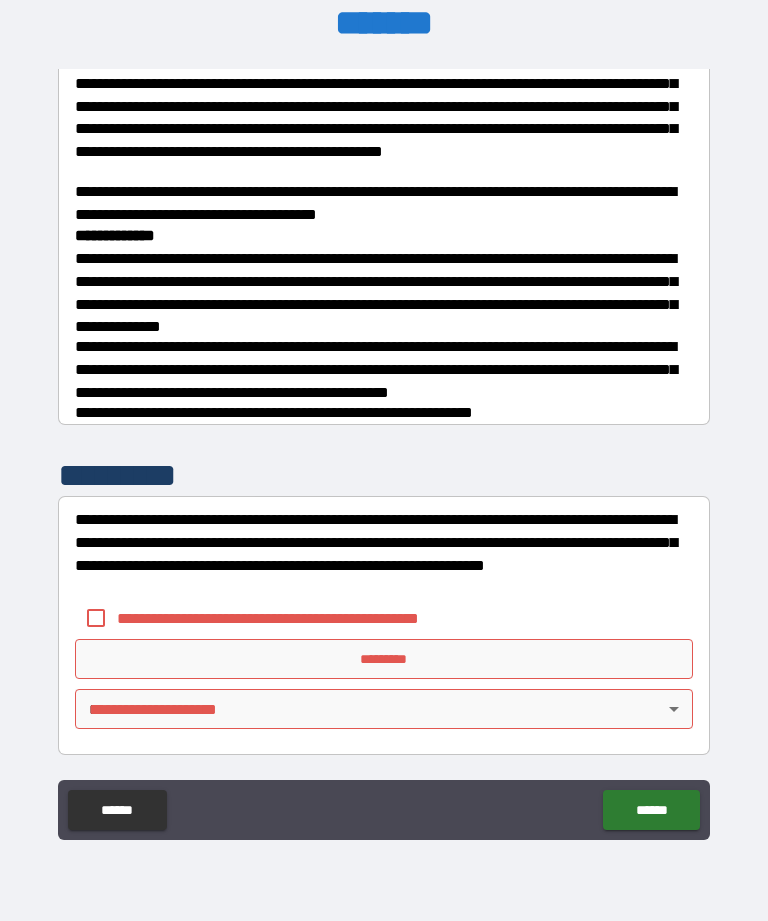 scroll, scrollTop: 4607, scrollLeft: 0, axis: vertical 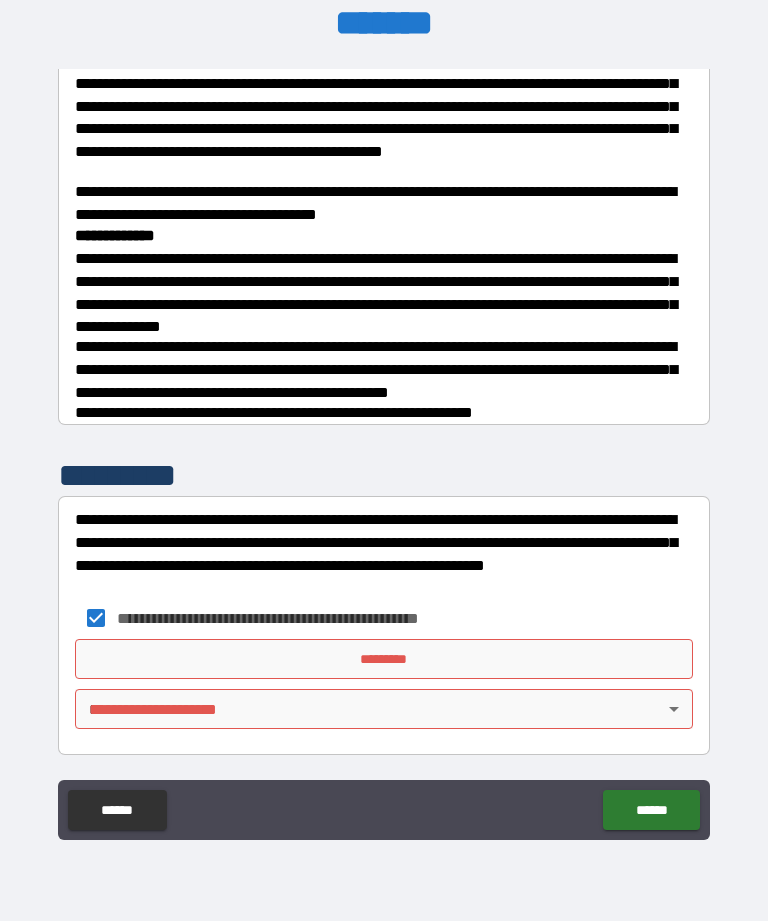 click on "*********" at bounding box center [384, 659] 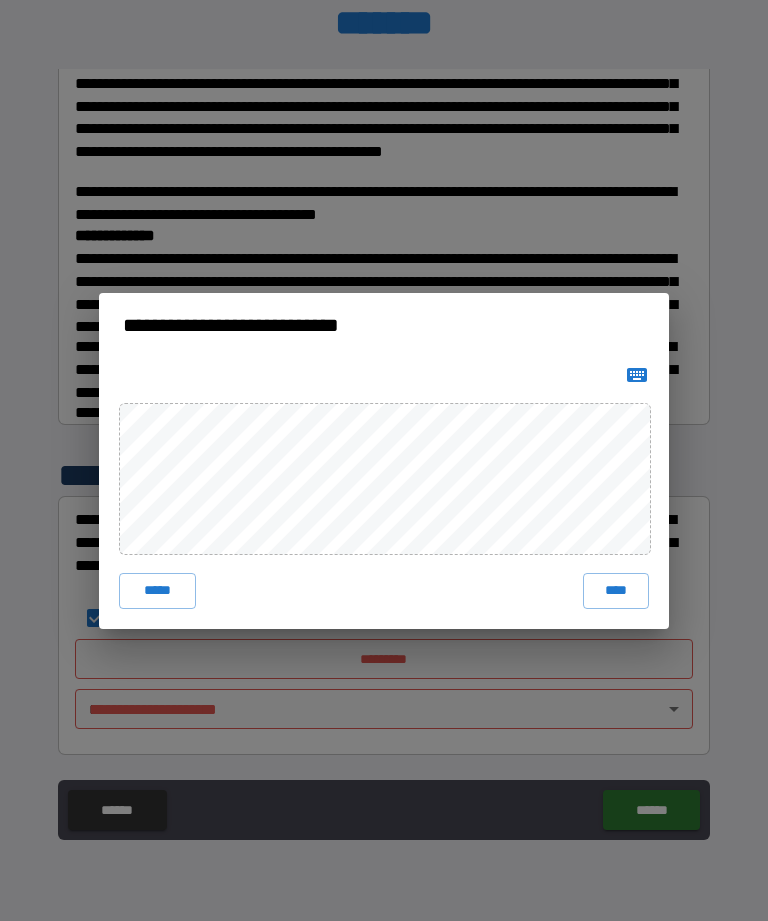 click on "****" at bounding box center [616, 591] 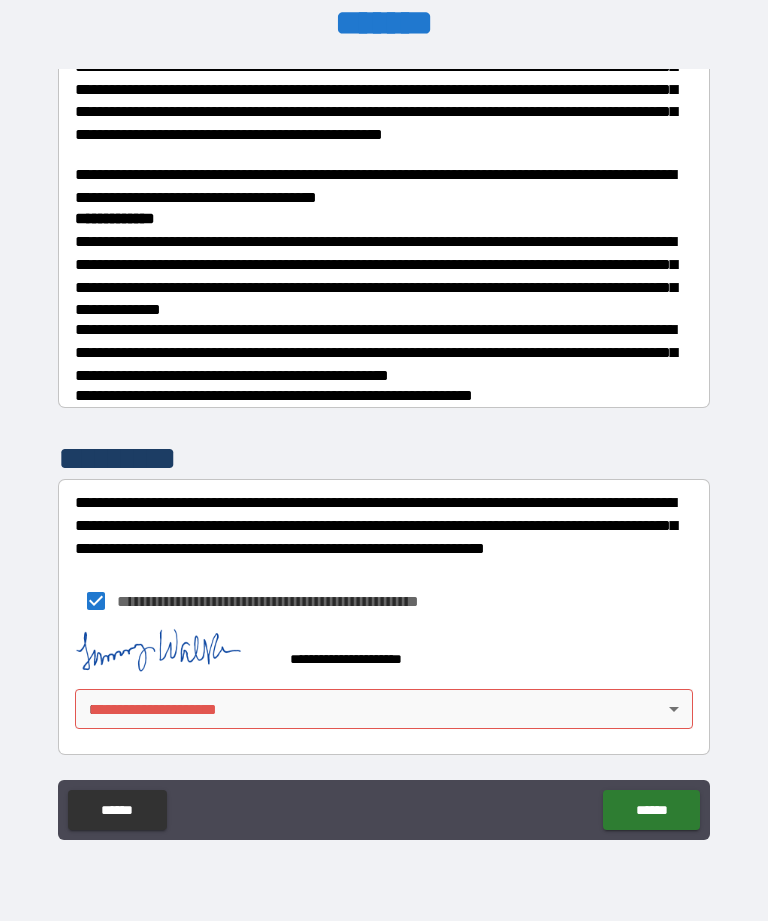 scroll, scrollTop: 4597, scrollLeft: 0, axis: vertical 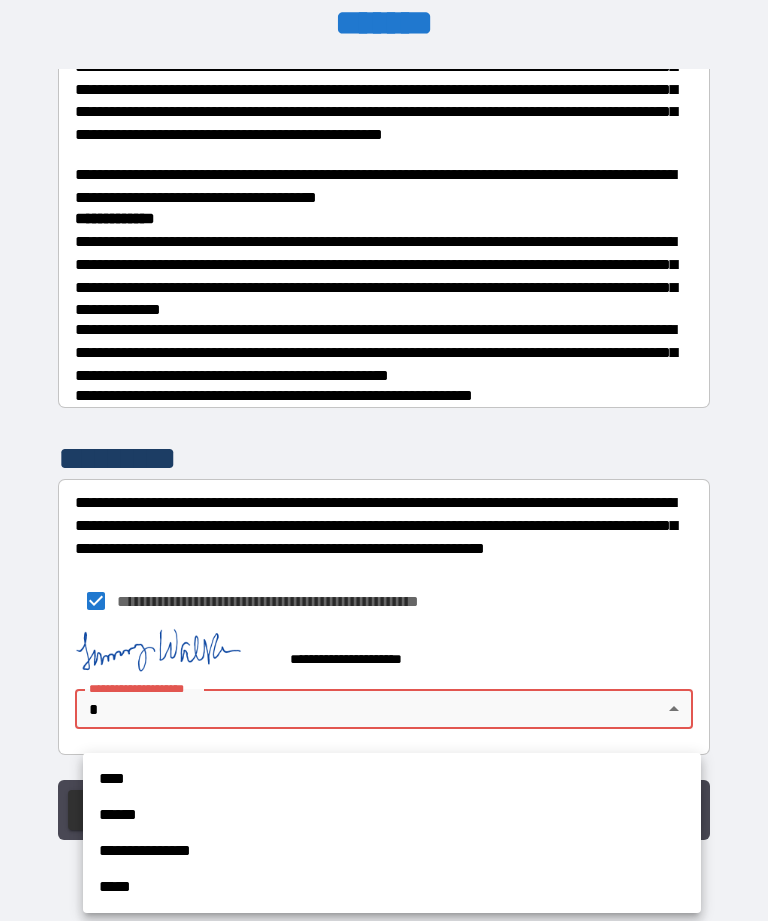 click on "****" at bounding box center [392, 779] 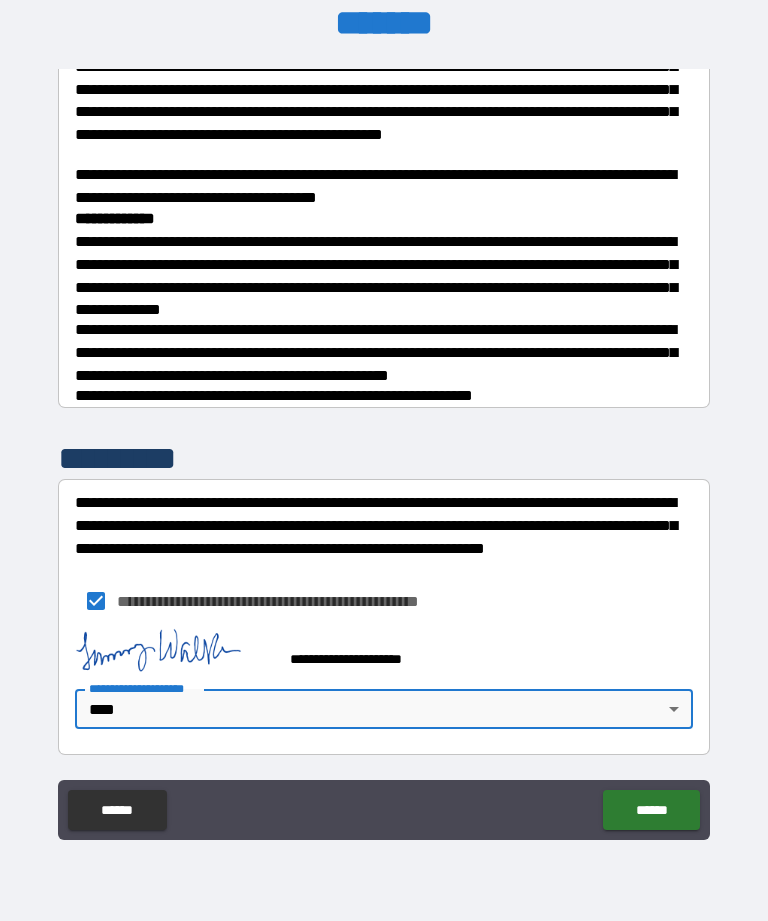 click on "******" at bounding box center [651, 810] 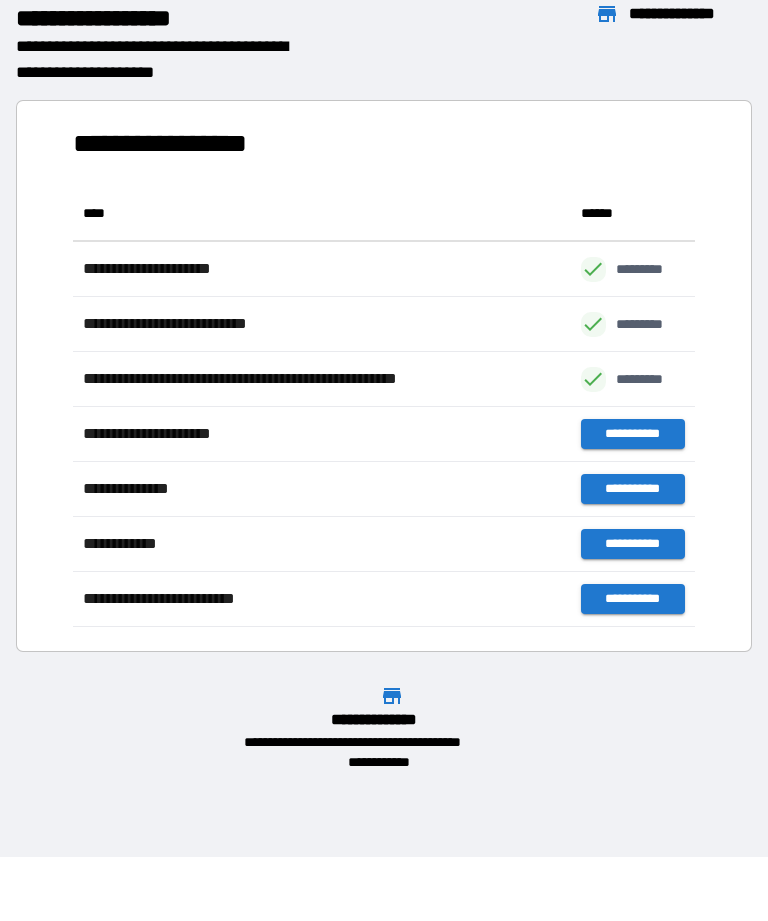 scroll, scrollTop: 441, scrollLeft: 622, axis: both 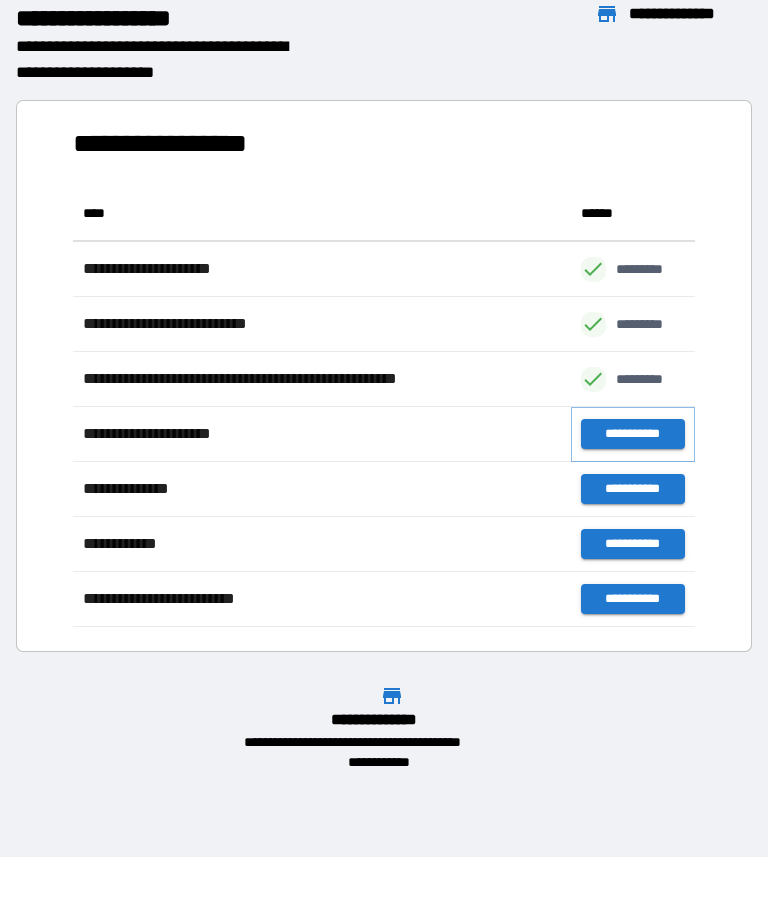 click on "**********" at bounding box center (633, 434) 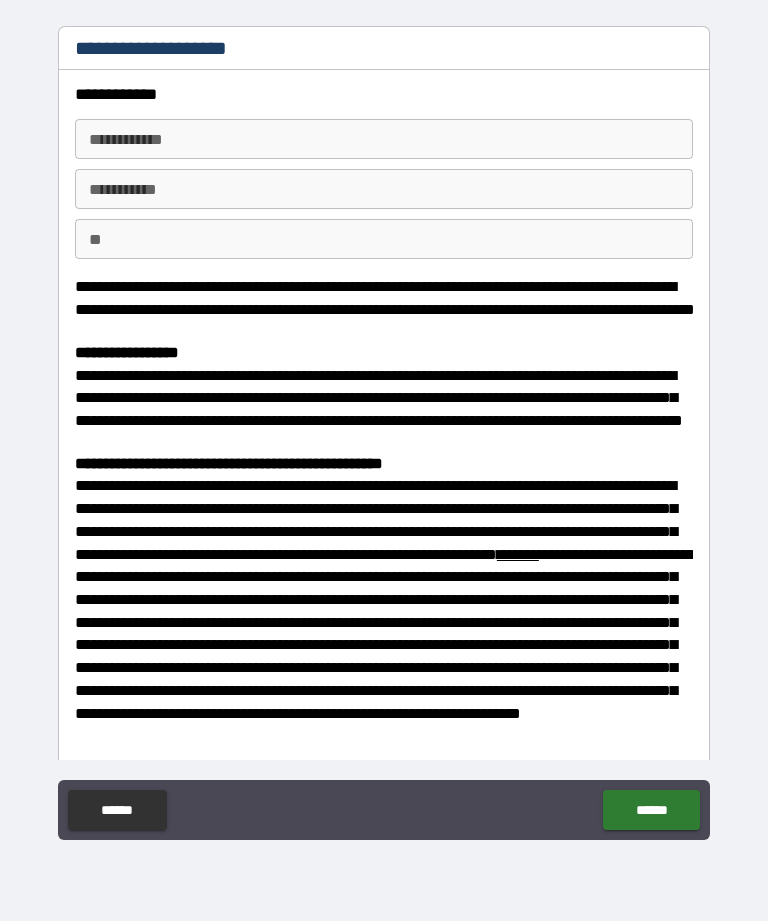 click on "**********" at bounding box center (384, 139) 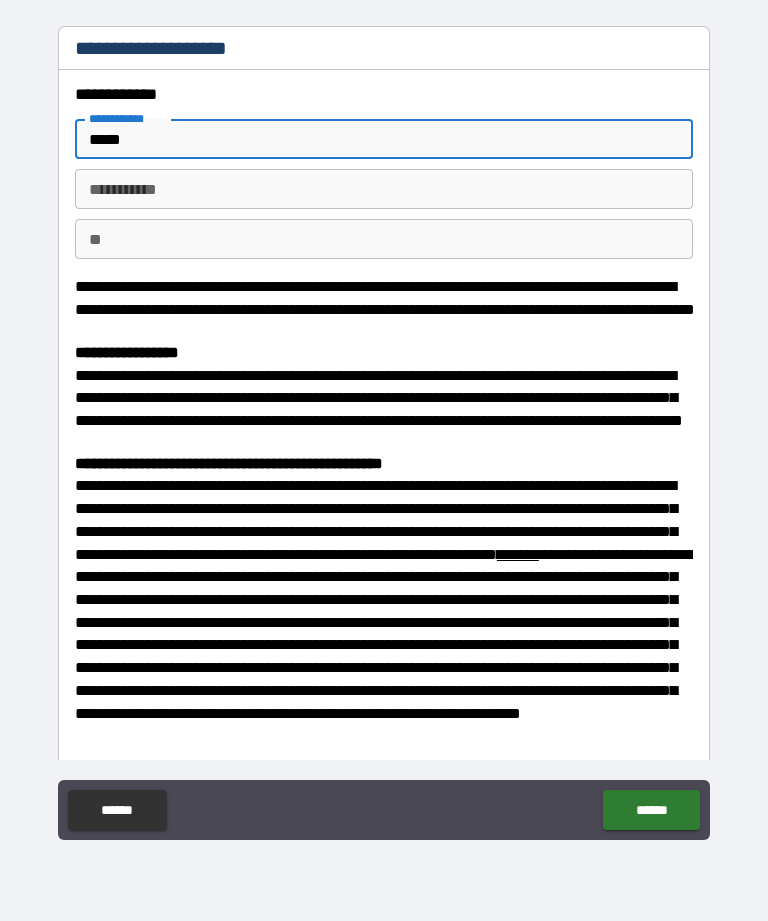 click on "*********   *" at bounding box center [384, 189] 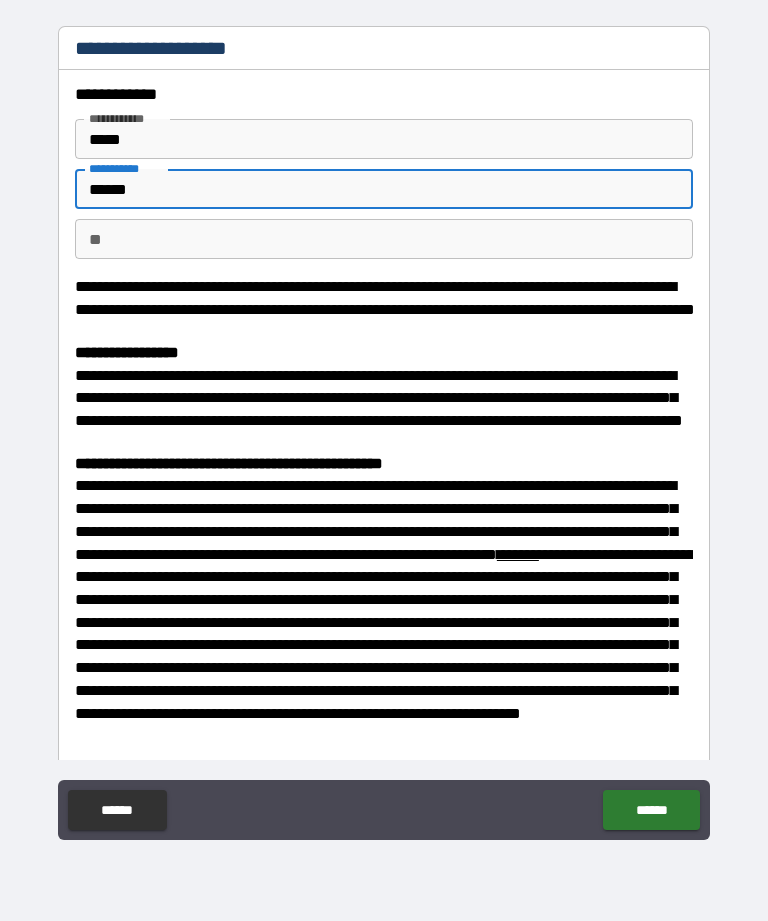 click on "**" at bounding box center (384, 239) 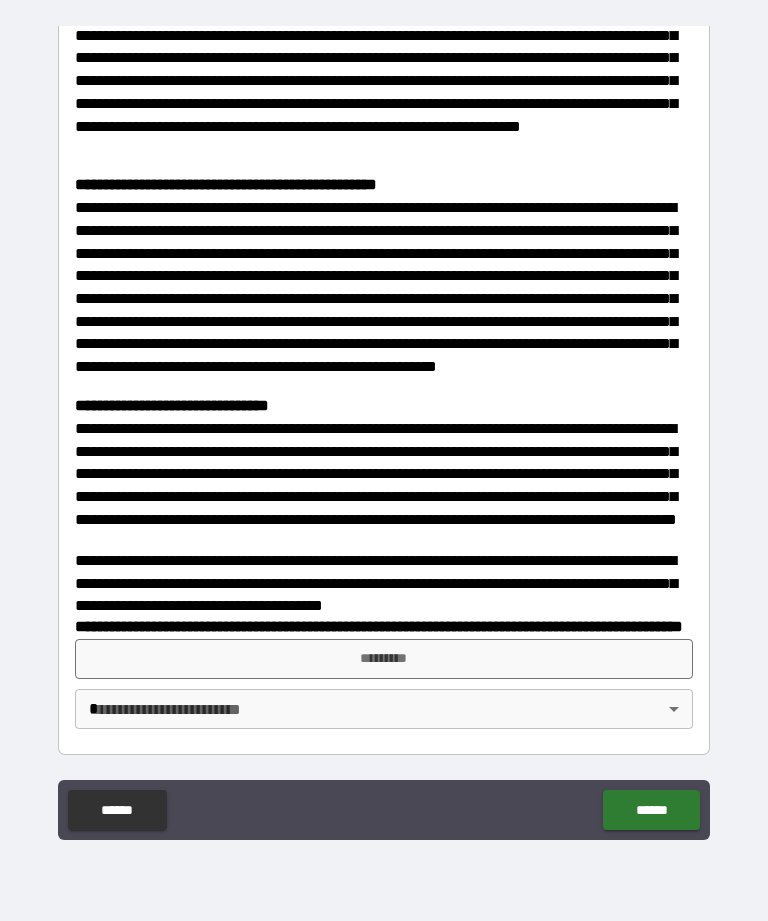 scroll, scrollTop: 605, scrollLeft: 0, axis: vertical 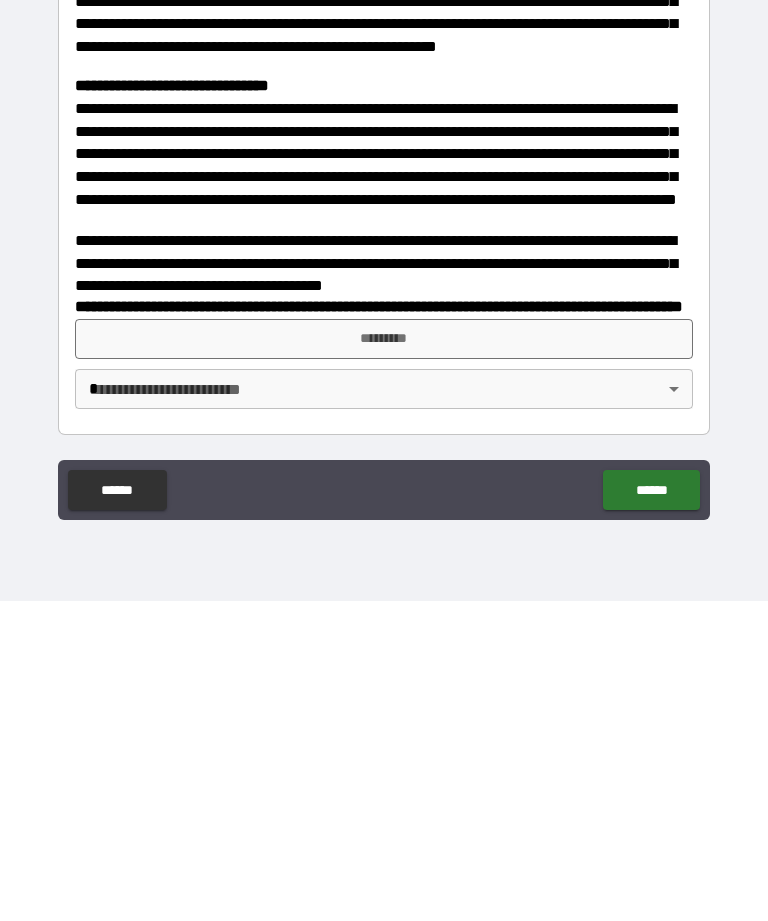 click on "*********" at bounding box center (384, 659) 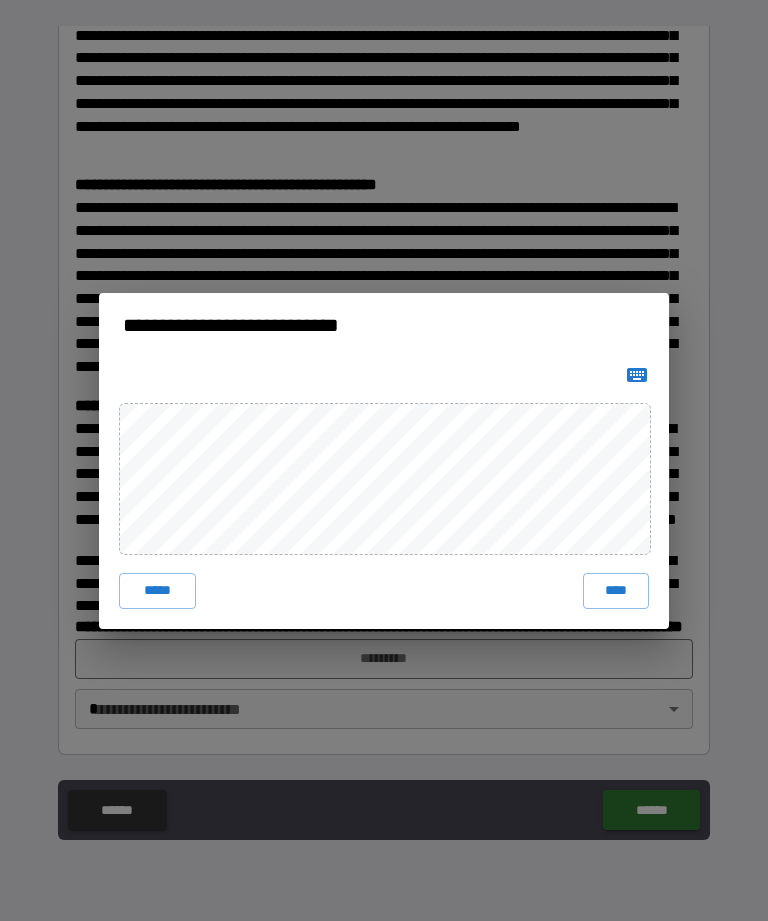 click on "****" at bounding box center [616, 591] 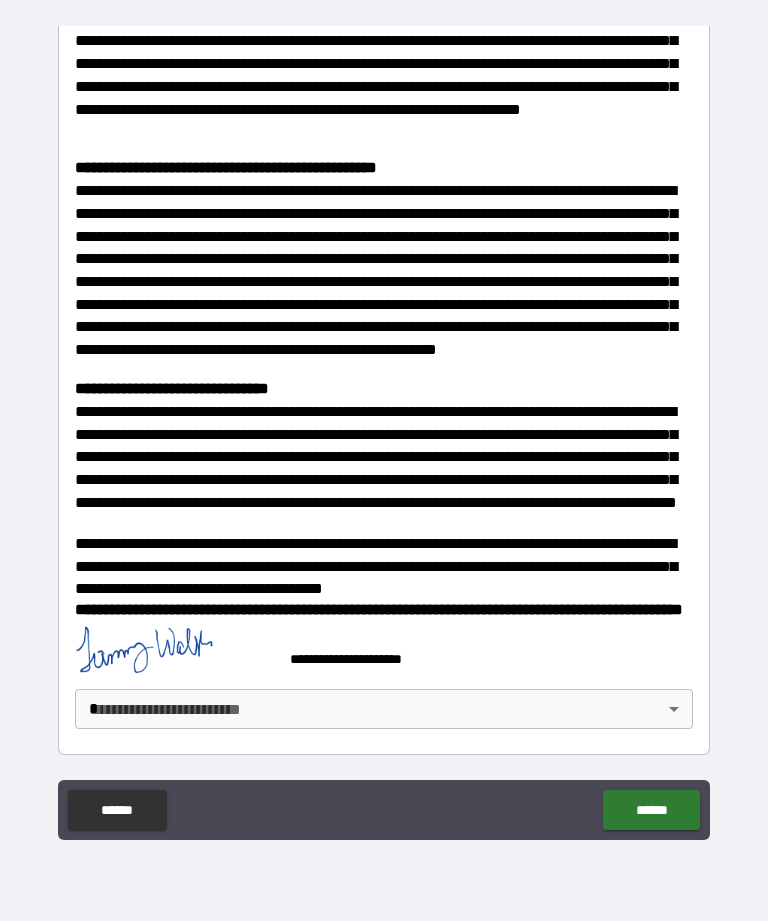 scroll, scrollTop: 595, scrollLeft: 0, axis: vertical 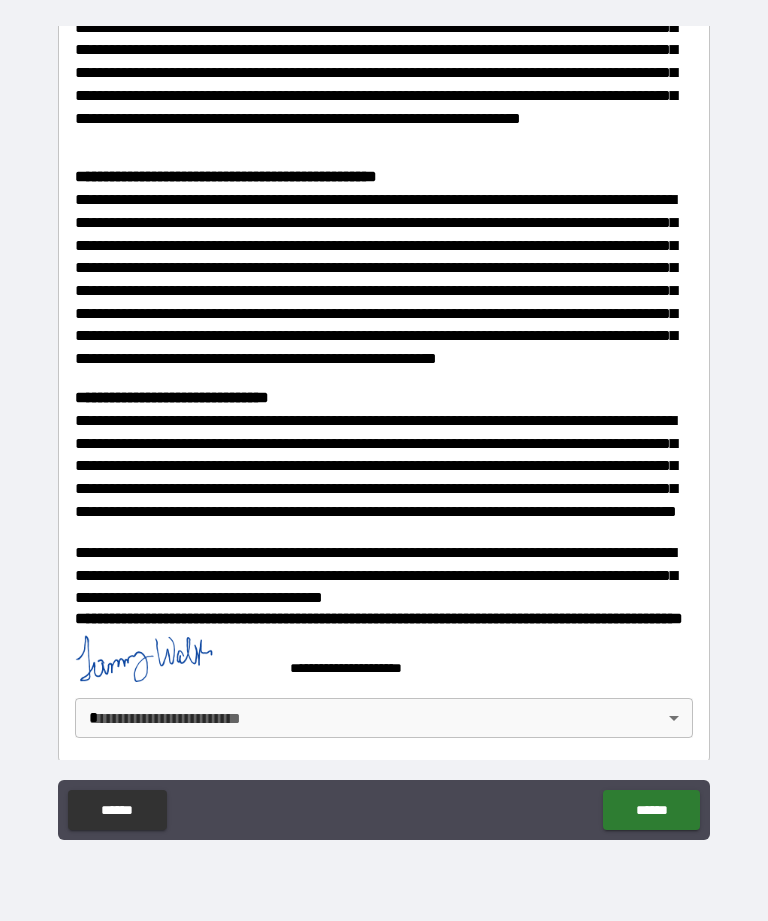 click on "**********" at bounding box center (384, 428) 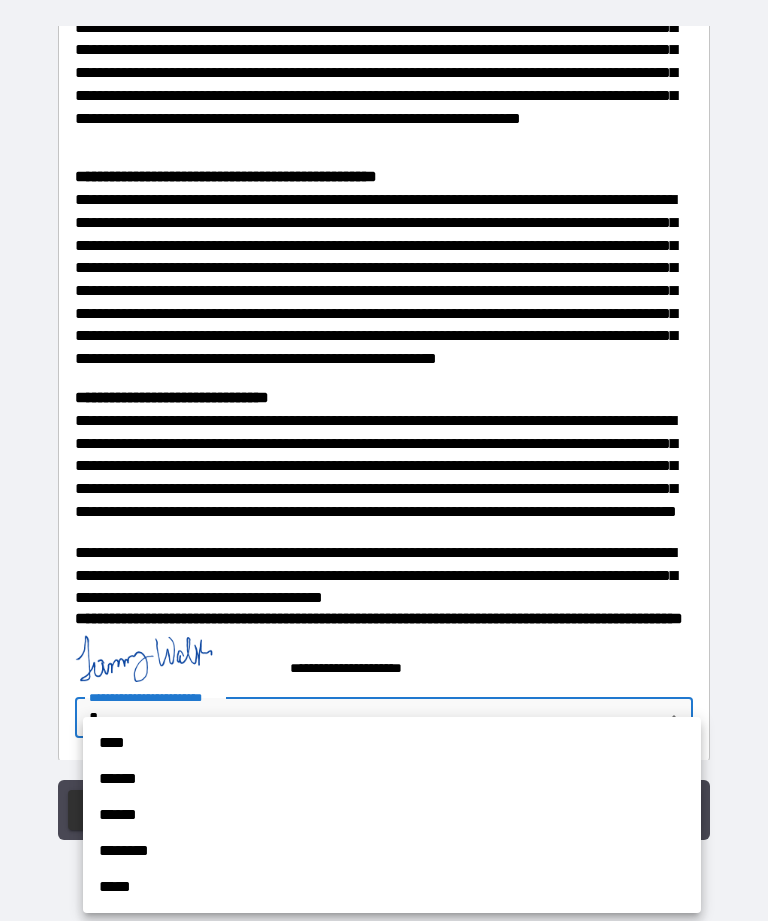 click at bounding box center (384, 460) 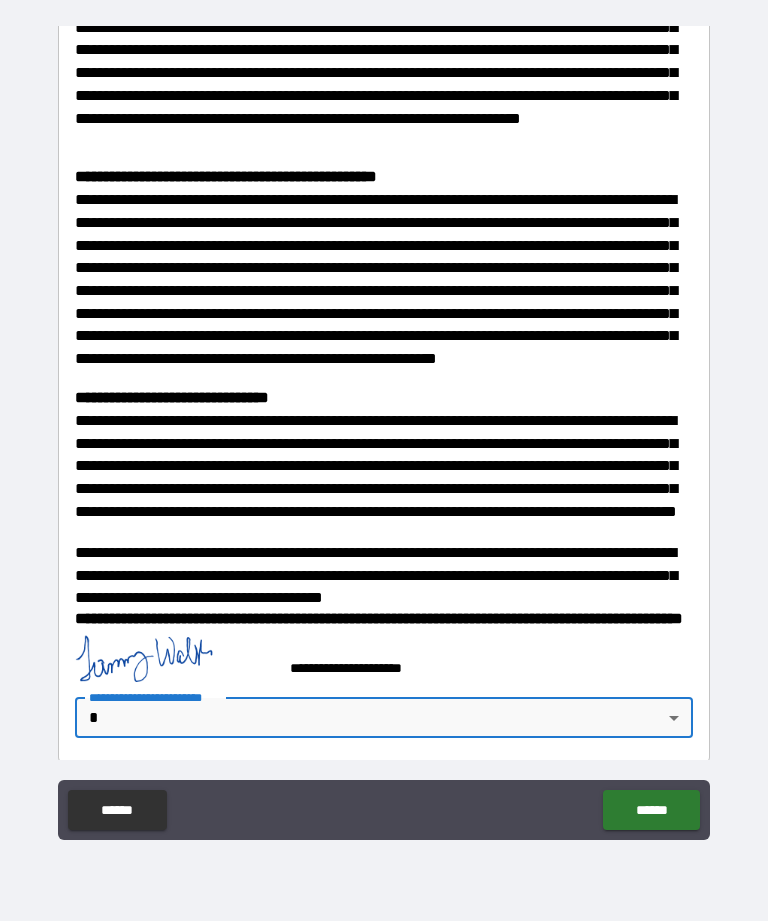 click on "**********" at bounding box center [384, 428] 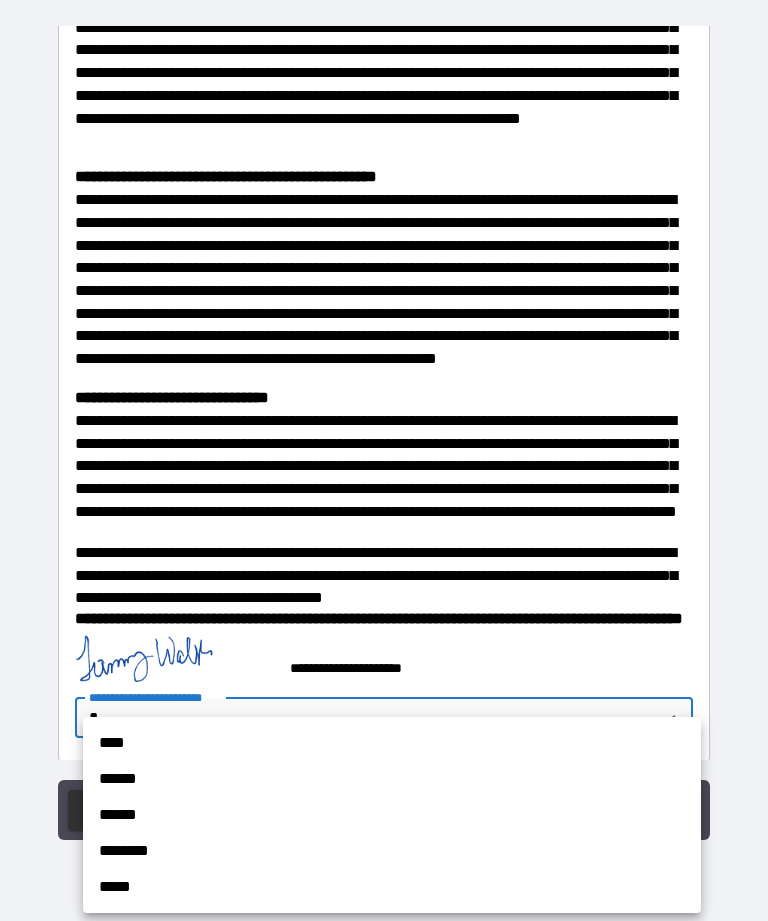 click on "****" at bounding box center [392, 743] 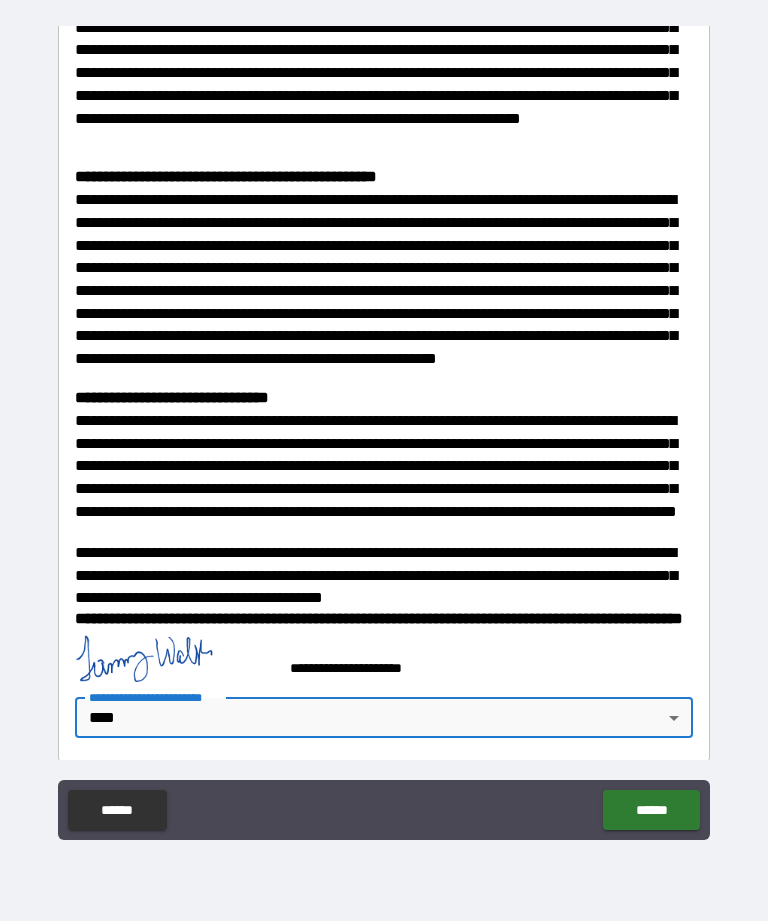click on "******" at bounding box center [651, 810] 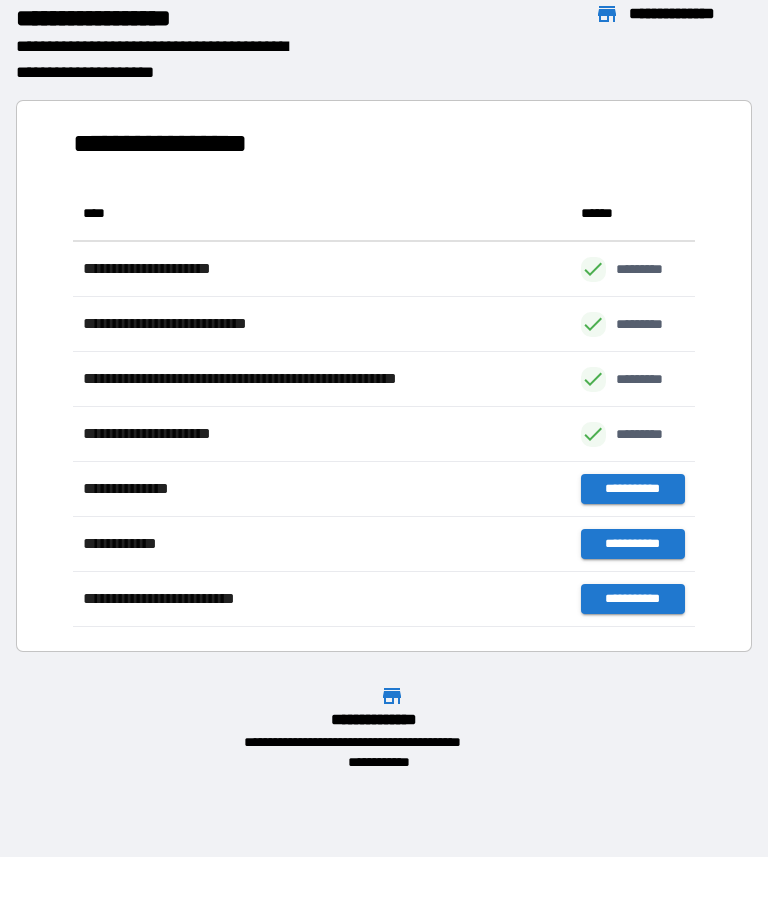 scroll, scrollTop: 1, scrollLeft: 1, axis: both 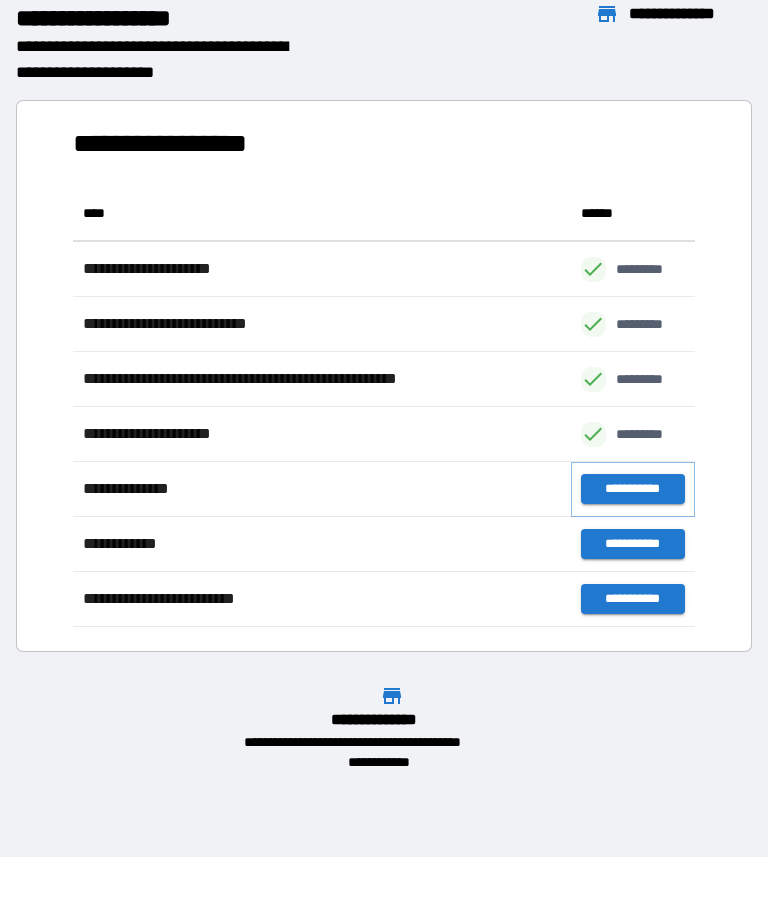 click on "**********" at bounding box center [633, 489] 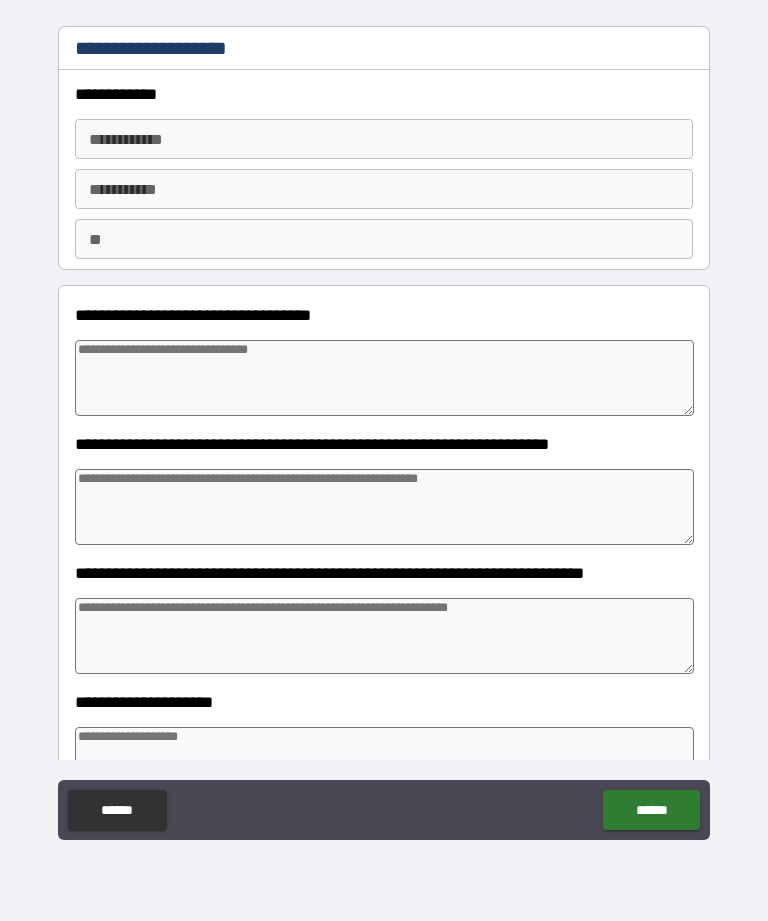 click on "**********" at bounding box center [384, 139] 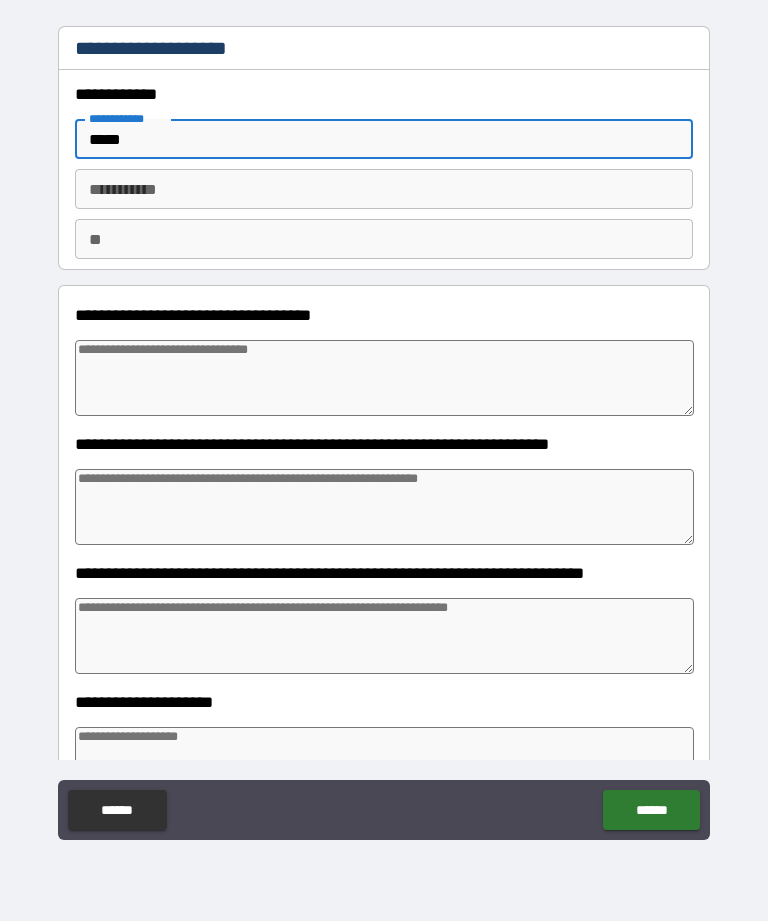 click on "*********   *" at bounding box center (384, 189) 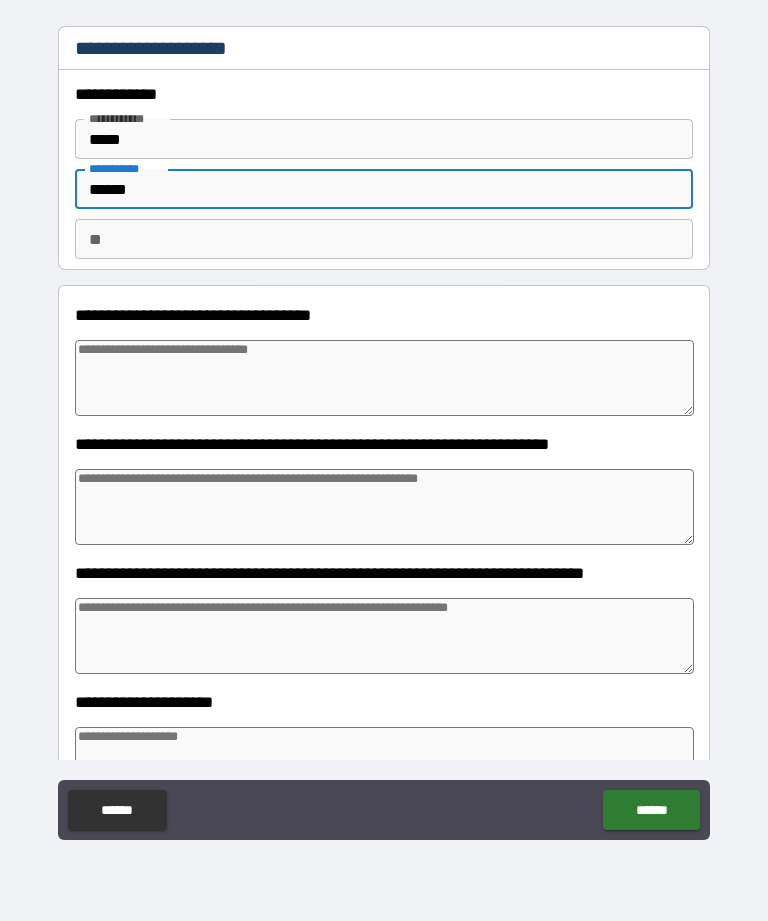 click on "**" at bounding box center (384, 239) 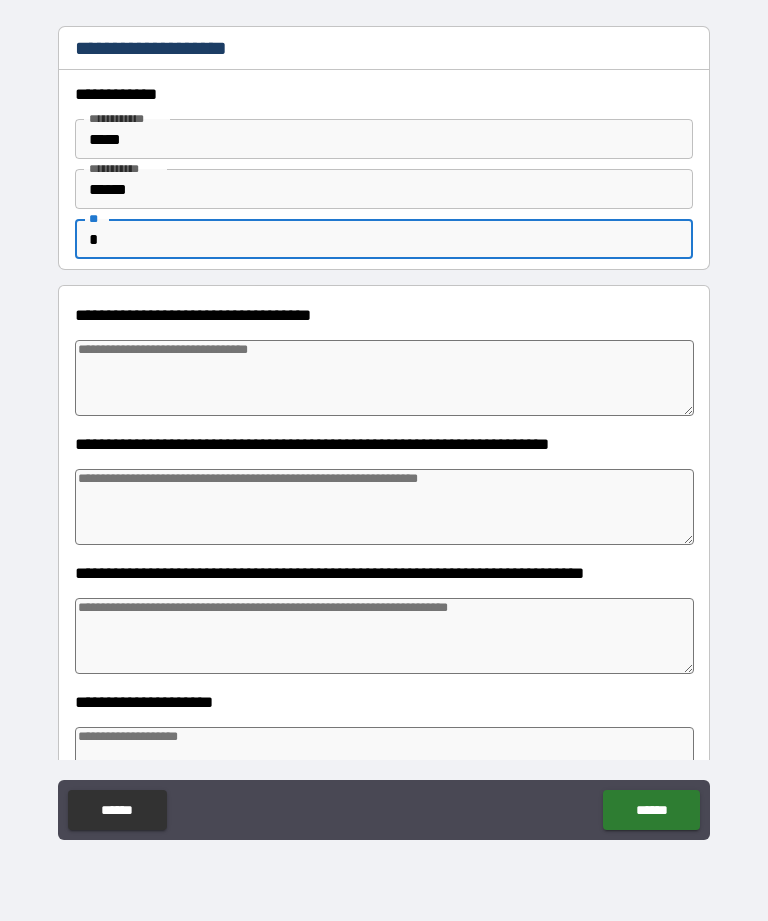 click at bounding box center [384, 378] 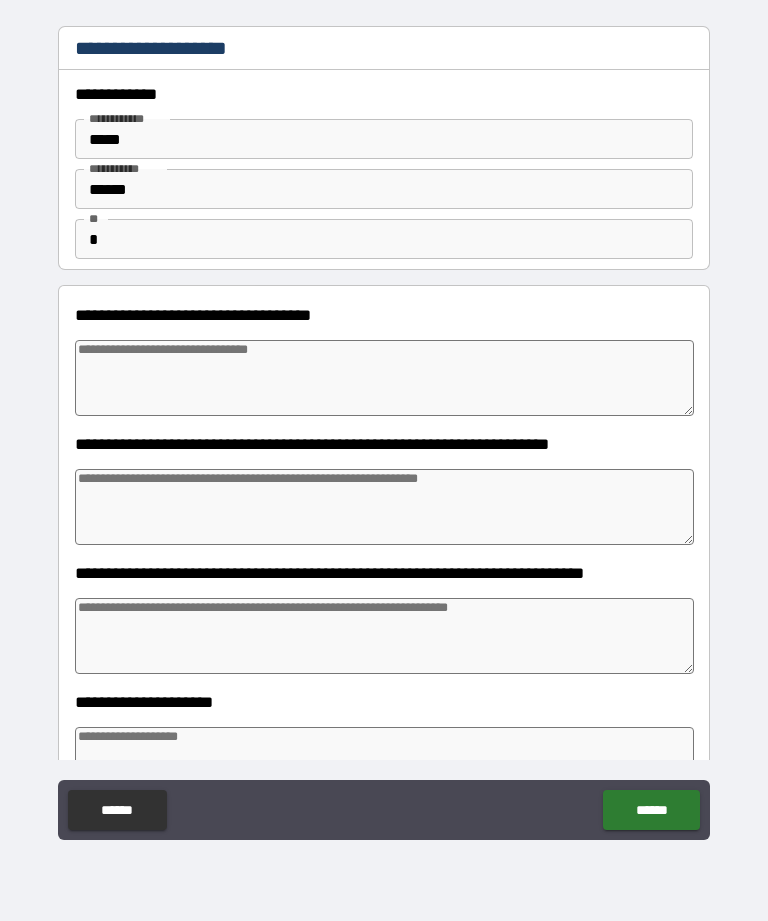 click at bounding box center [384, 507] 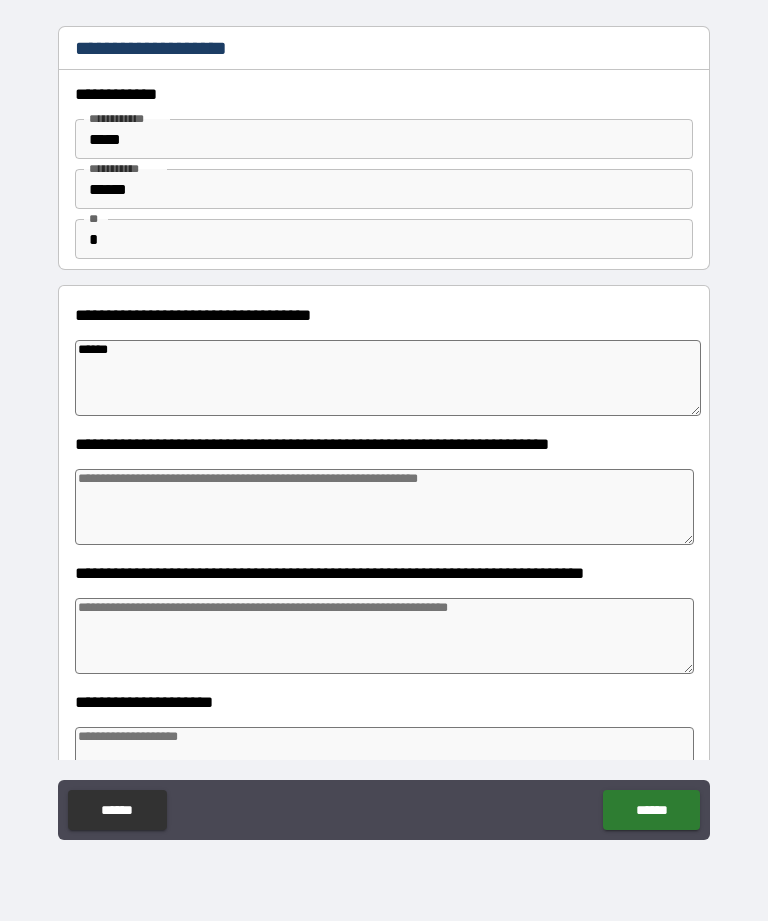 click at bounding box center (384, 507) 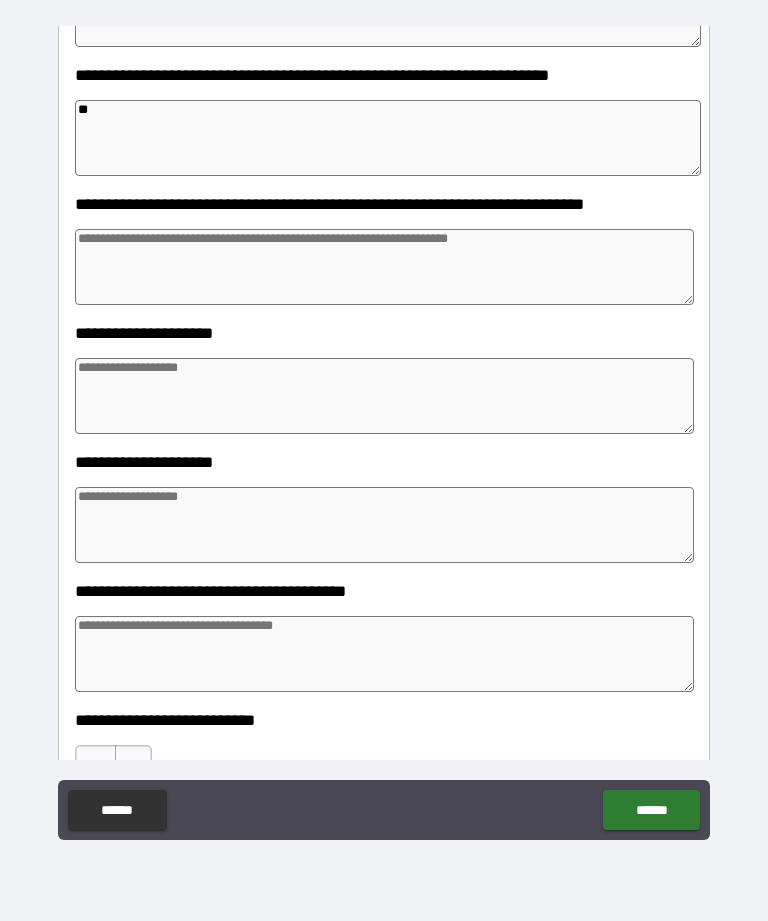 scroll, scrollTop: 371, scrollLeft: 0, axis: vertical 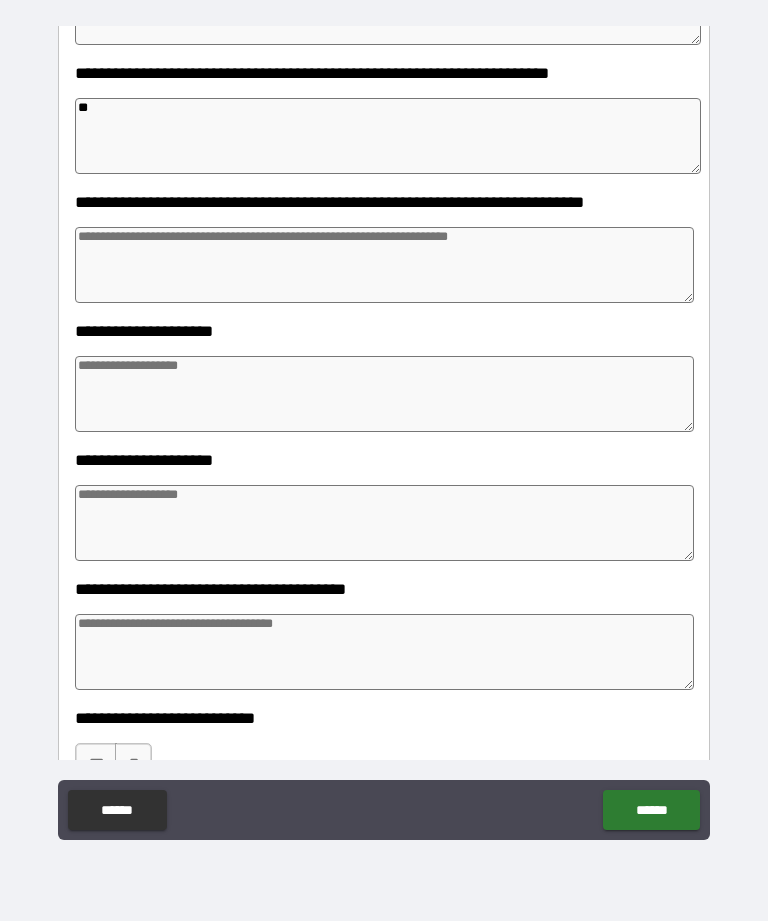 click at bounding box center (384, 394) 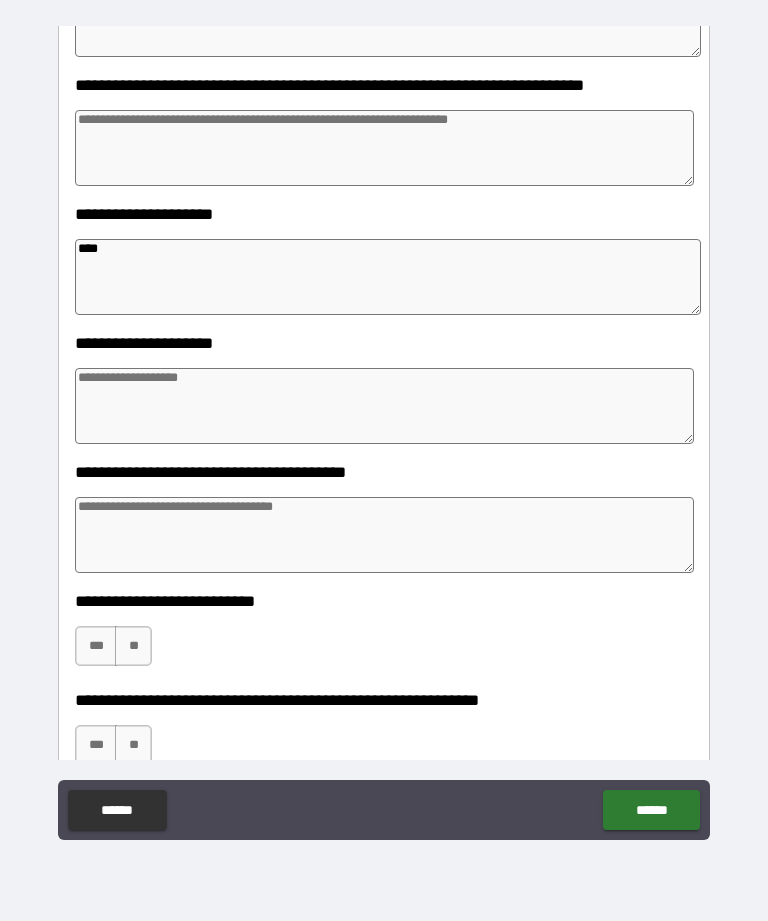 scroll, scrollTop: 492, scrollLeft: 0, axis: vertical 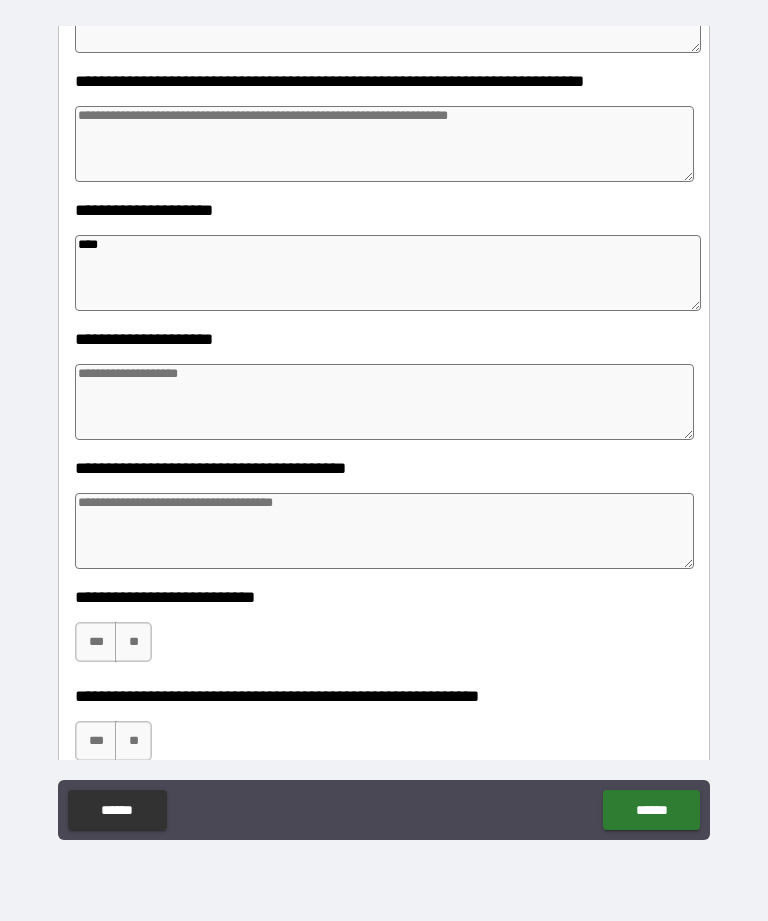 click at bounding box center (384, 402) 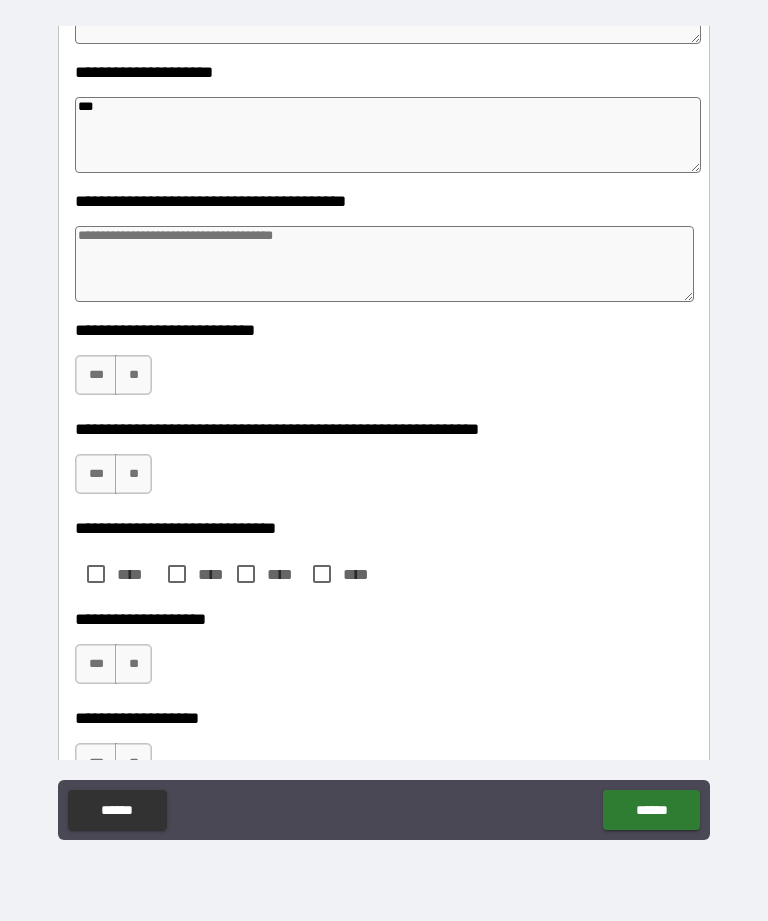 scroll, scrollTop: 760, scrollLeft: 0, axis: vertical 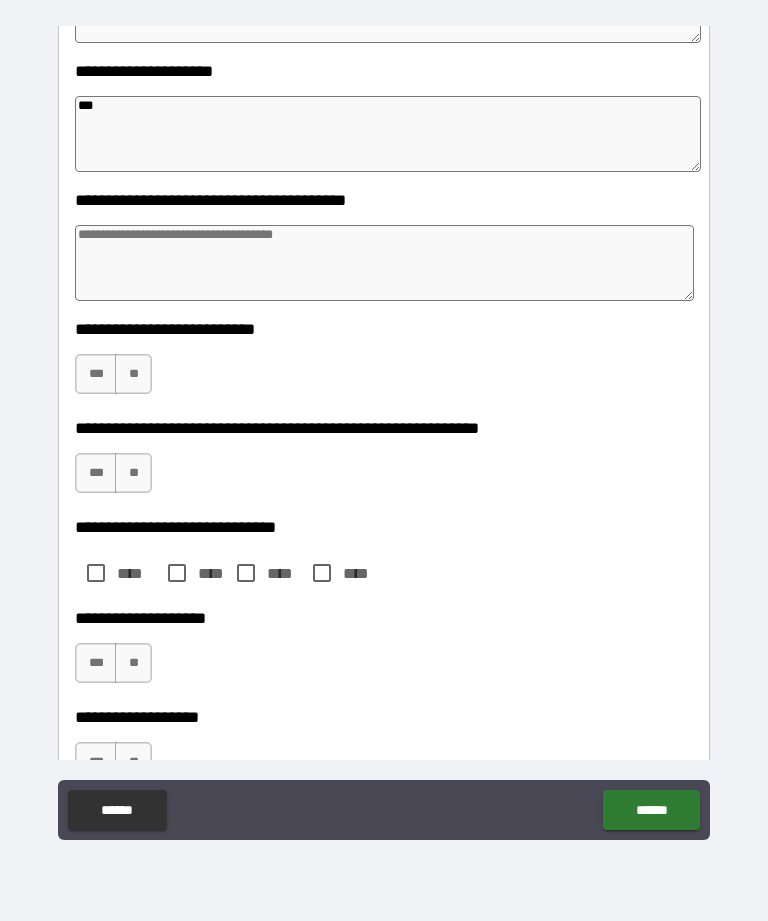 click at bounding box center (384, 263) 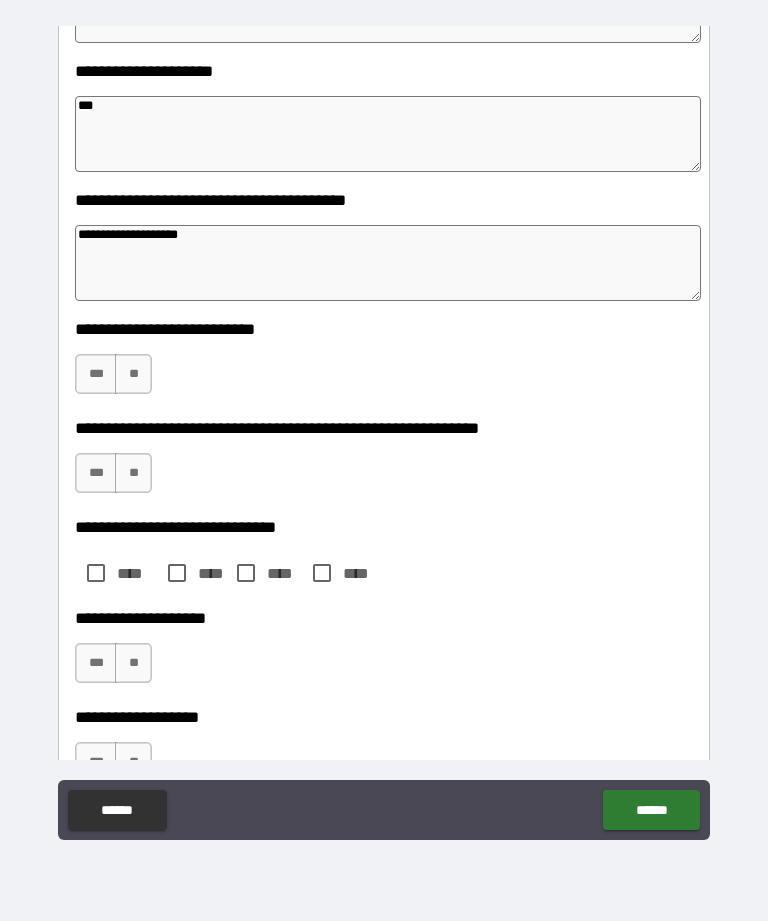 click on "**" at bounding box center (133, 374) 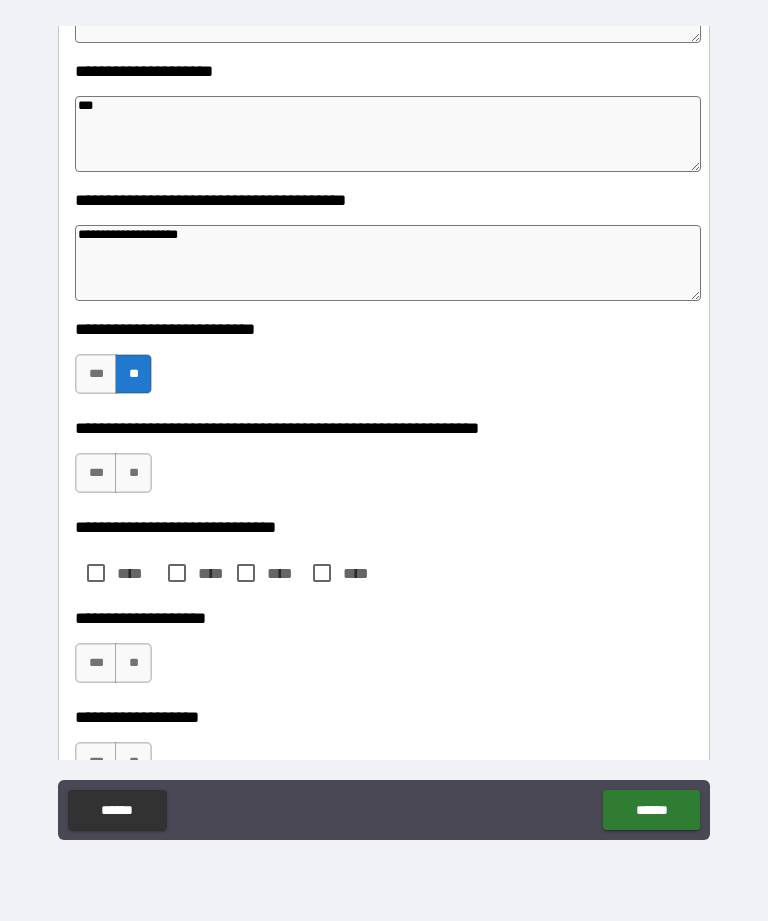 click on "**" at bounding box center (133, 473) 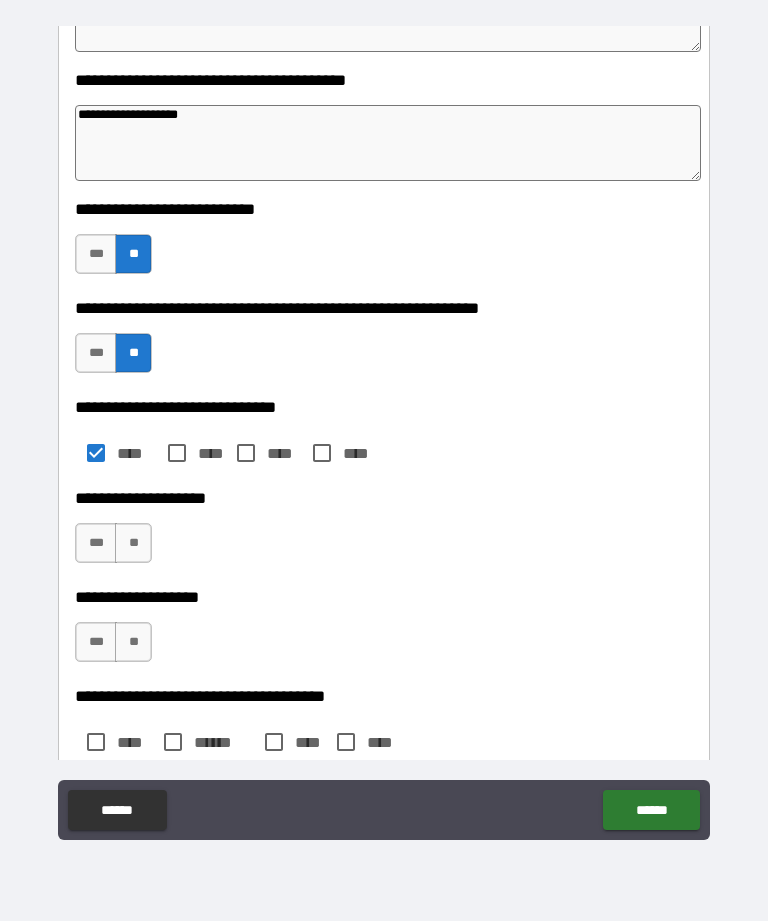 scroll, scrollTop: 883, scrollLeft: 0, axis: vertical 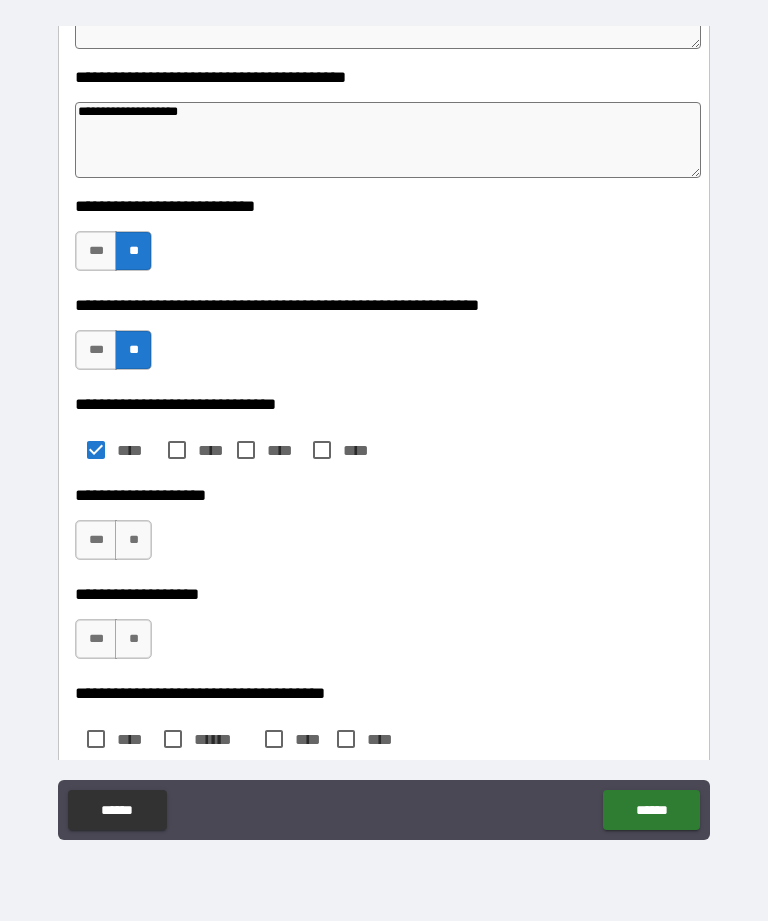 click on "***" at bounding box center (96, 540) 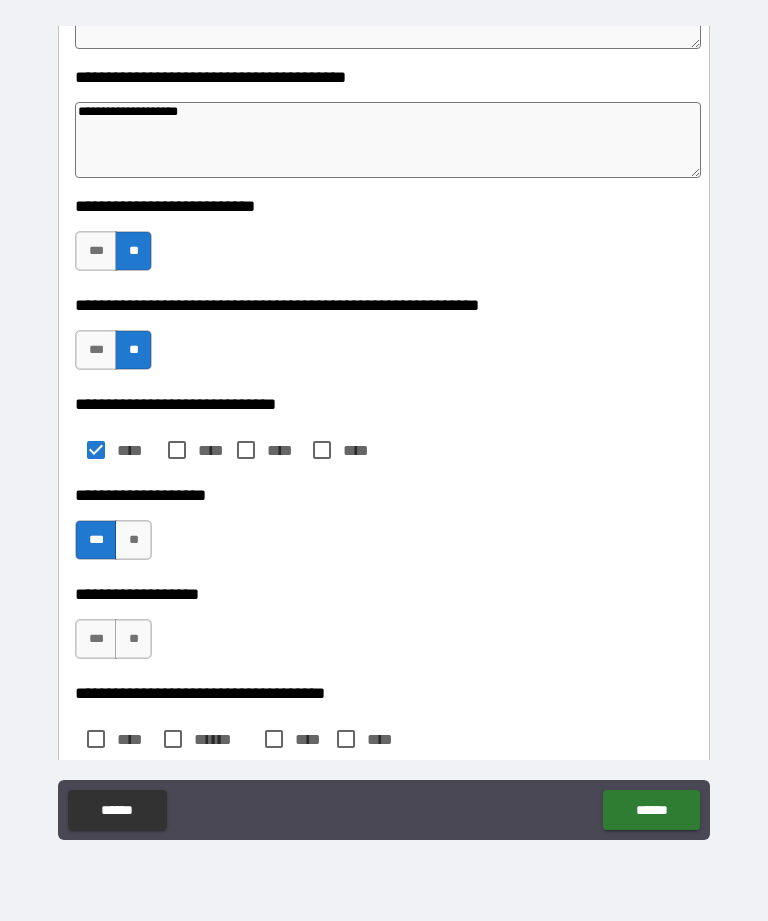 click on "***" at bounding box center [96, 639] 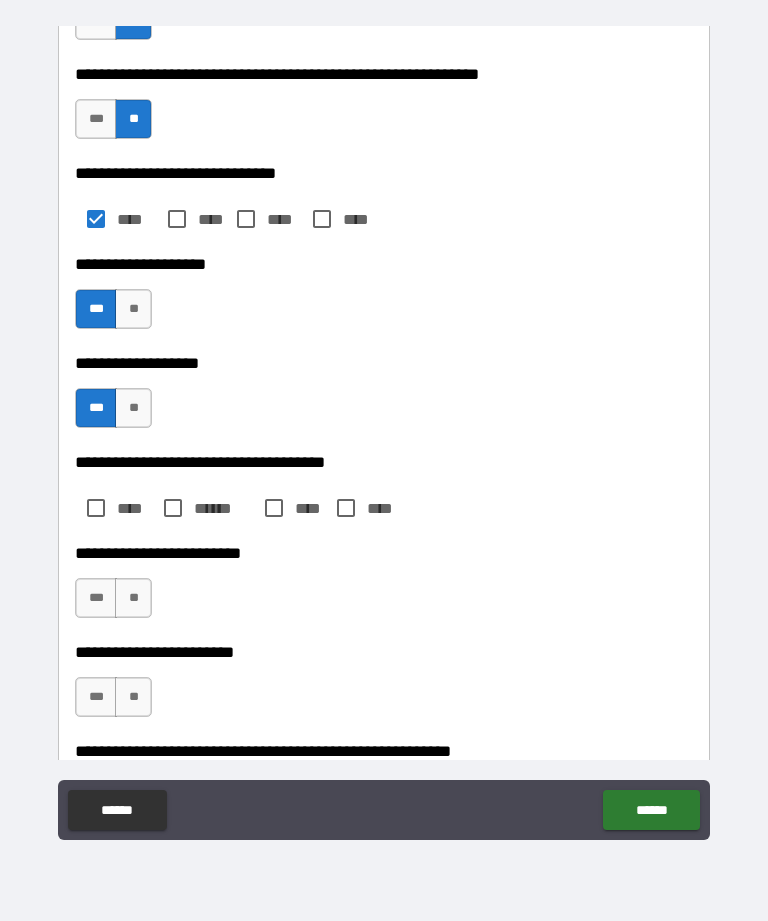 scroll, scrollTop: 1123, scrollLeft: 0, axis: vertical 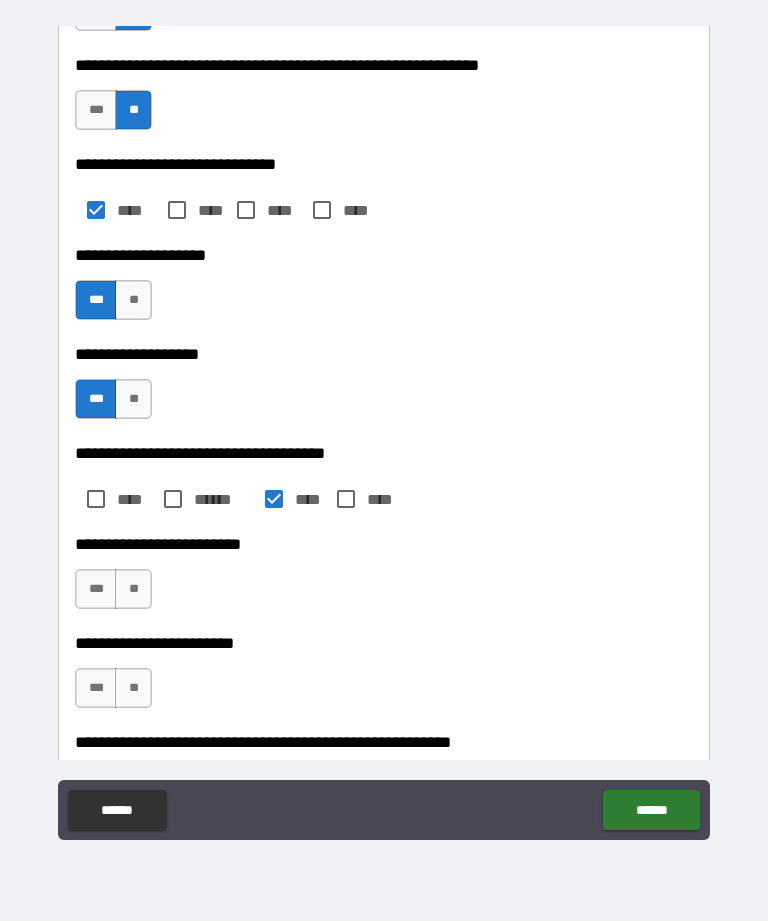 click on "**" at bounding box center [133, 589] 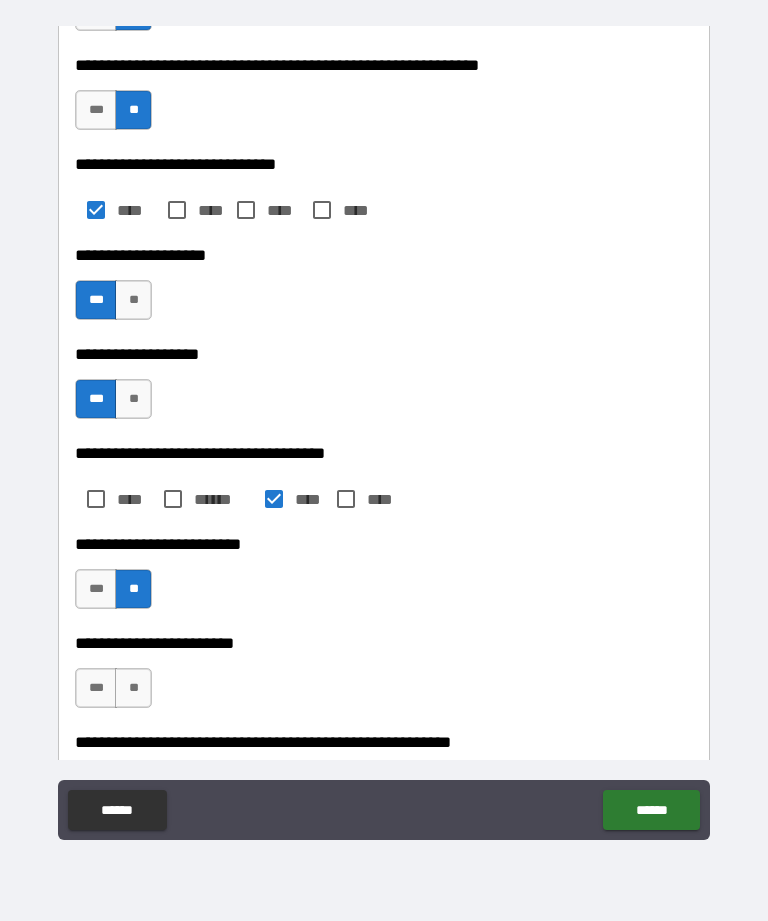 click on "**" at bounding box center (133, 688) 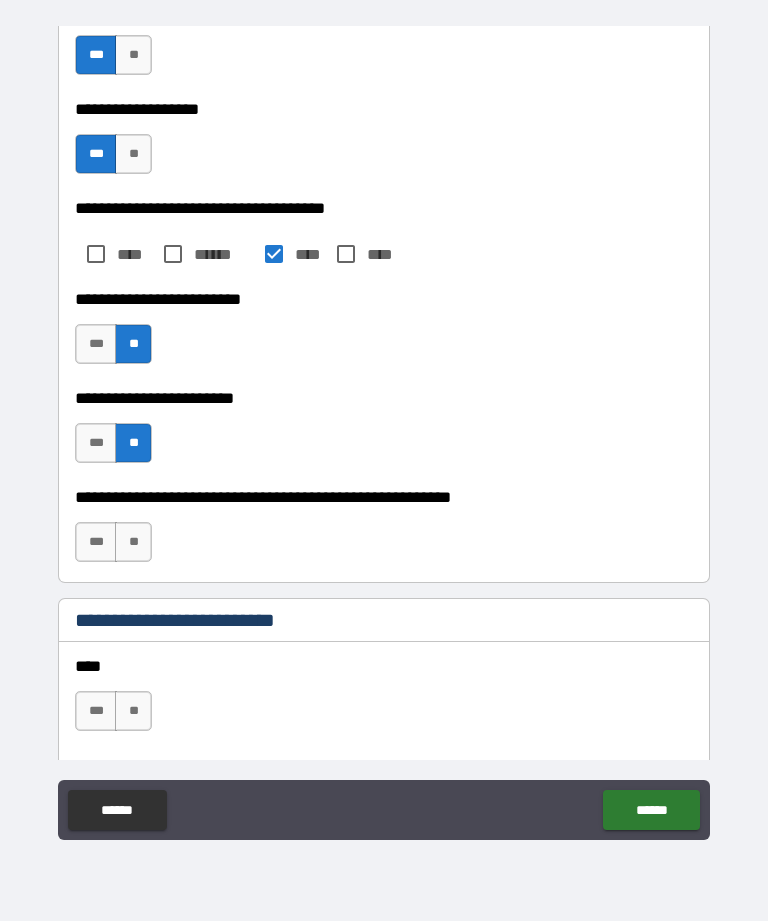 scroll, scrollTop: 1369, scrollLeft: 0, axis: vertical 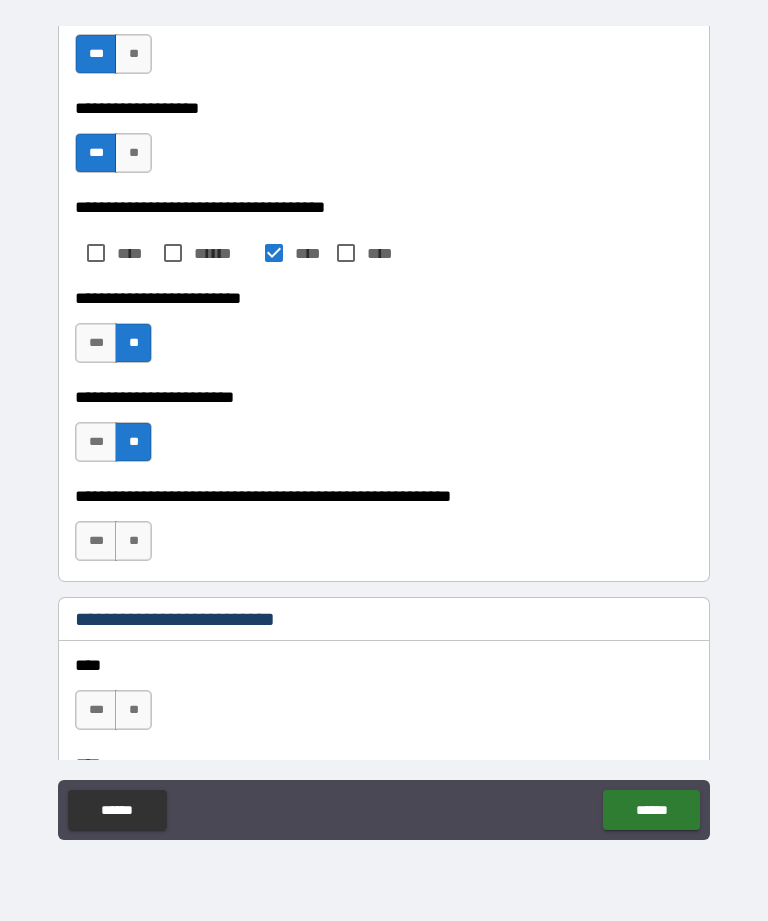 click on "**" at bounding box center (133, 541) 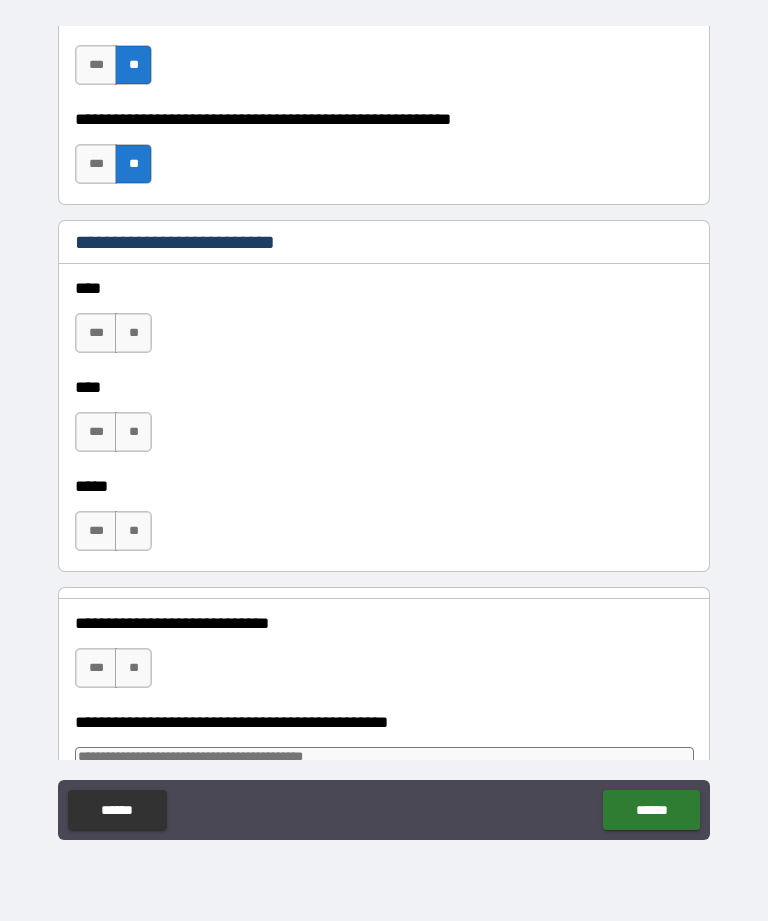 scroll, scrollTop: 1747, scrollLeft: 0, axis: vertical 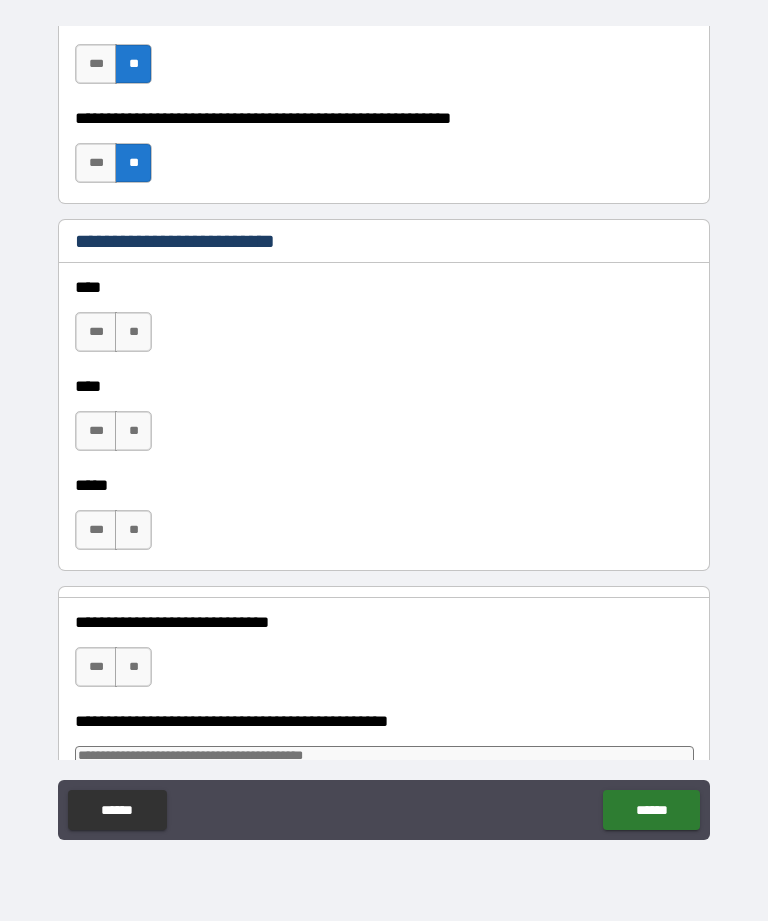 click on "**" at bounding box center (133, 332) 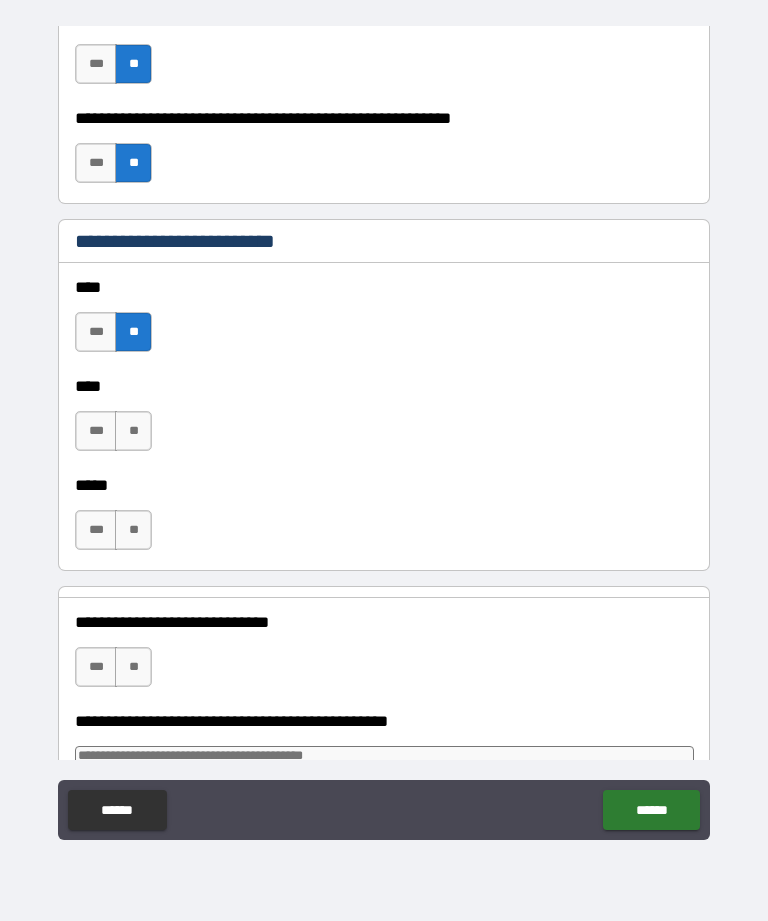 click on "**" at bounding box center [133, 431] 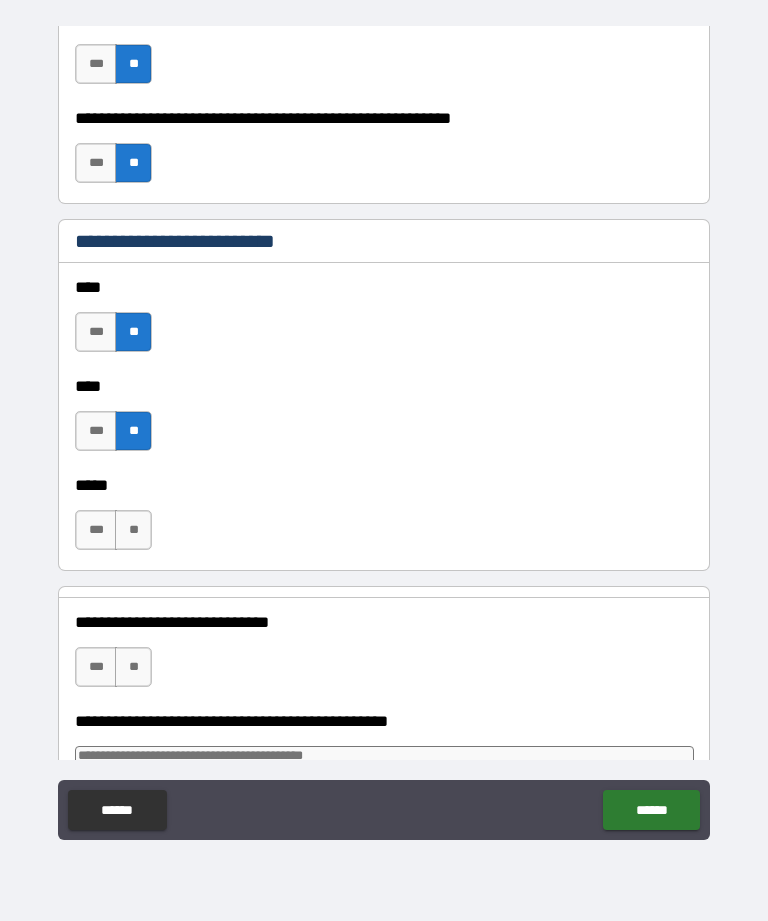 click on "**" at bounding box center [133, 530] 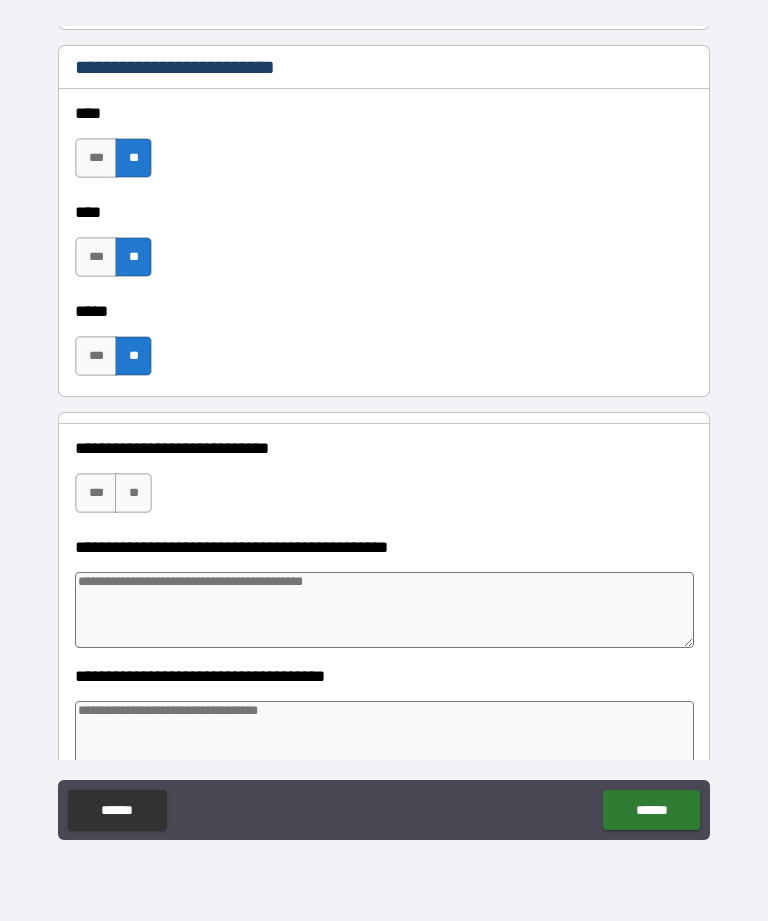 scroll, scrollTop: 1922, scrollLeft: 0, axis: vertical 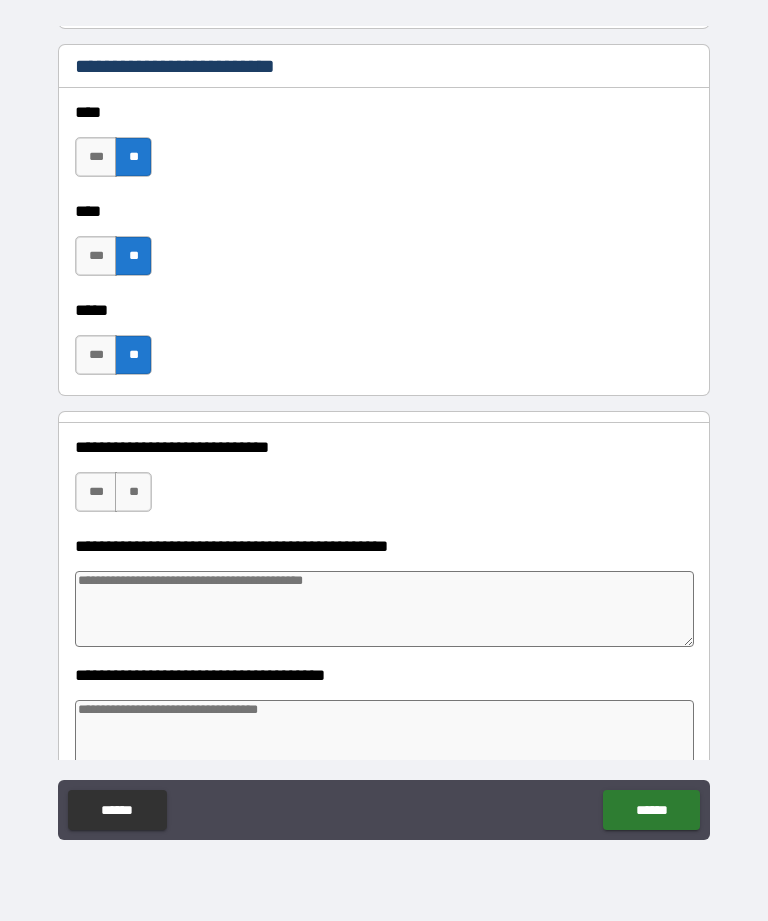 click on "**" at bounding box center [133, 492] 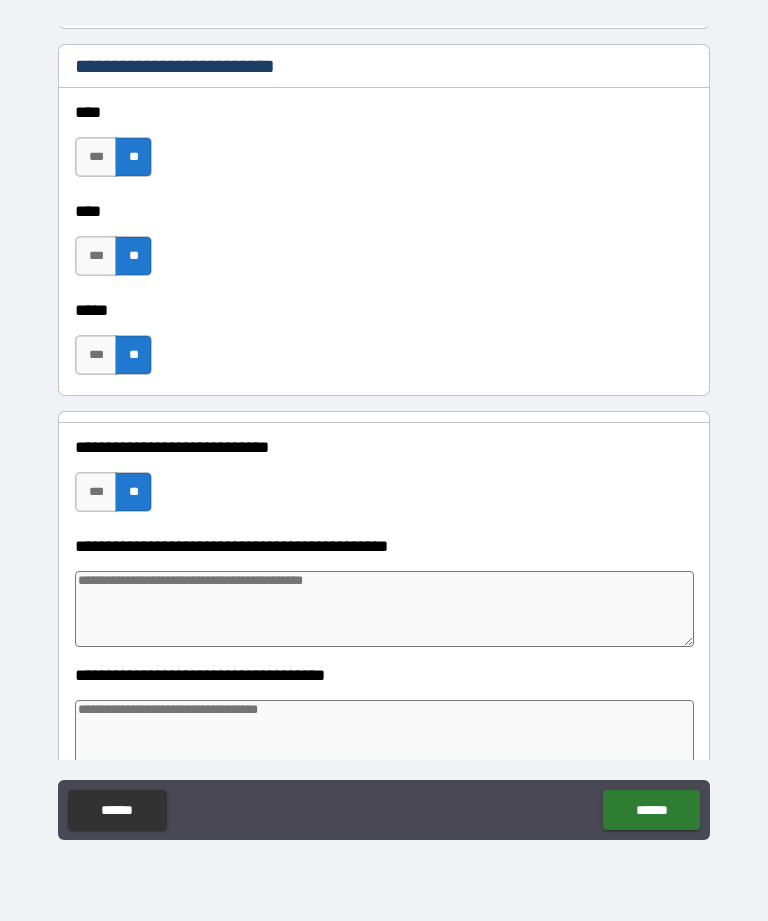 click at bounding box center [384, 609] 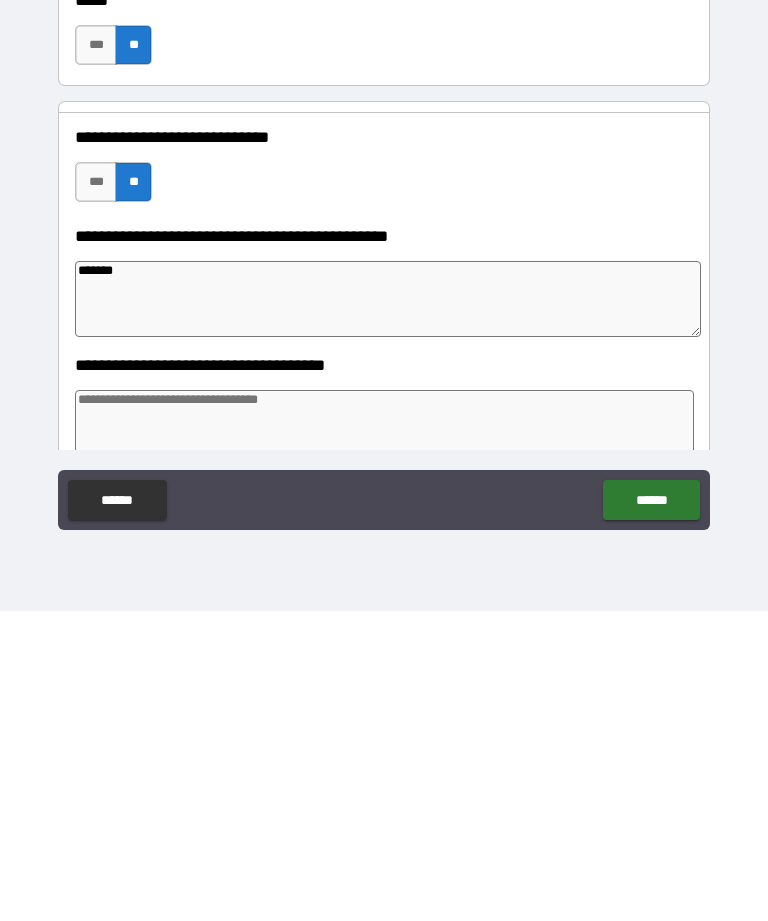 click at bounding box center (384, 738) 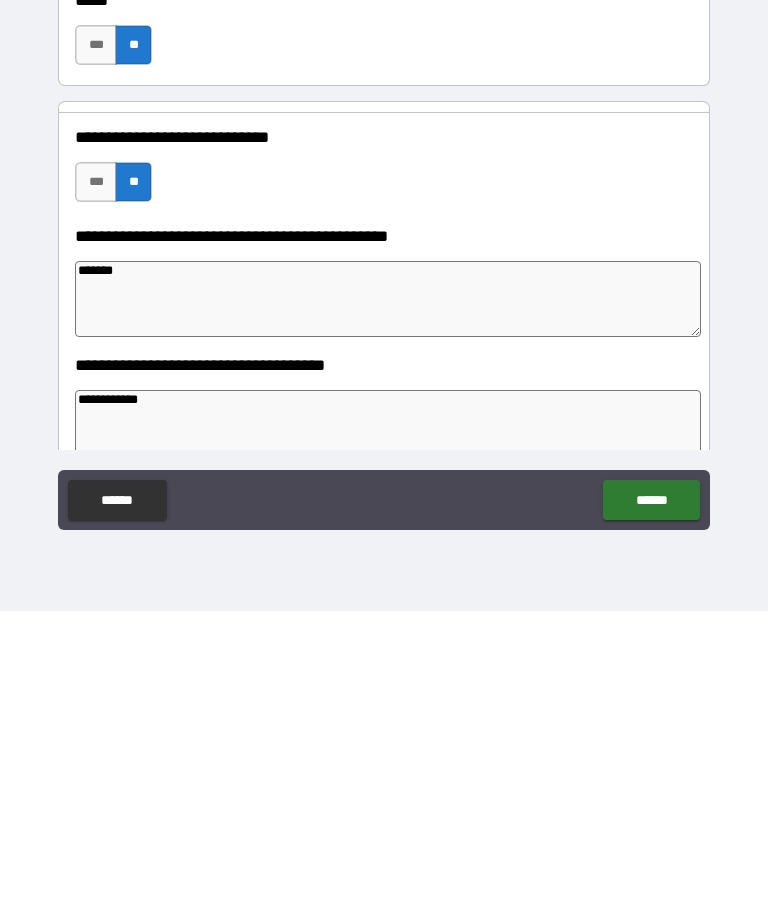 click on "******" at bounding box center (651, 810) 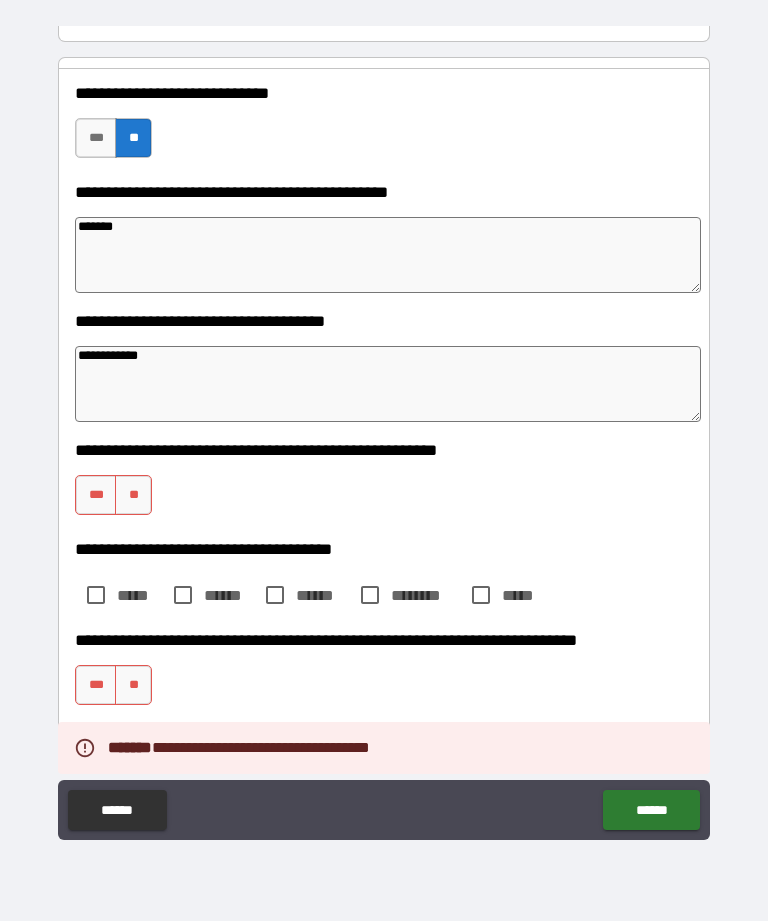 scroll, scrollTop: 2278, scrollLeft: 0, axis: vertical 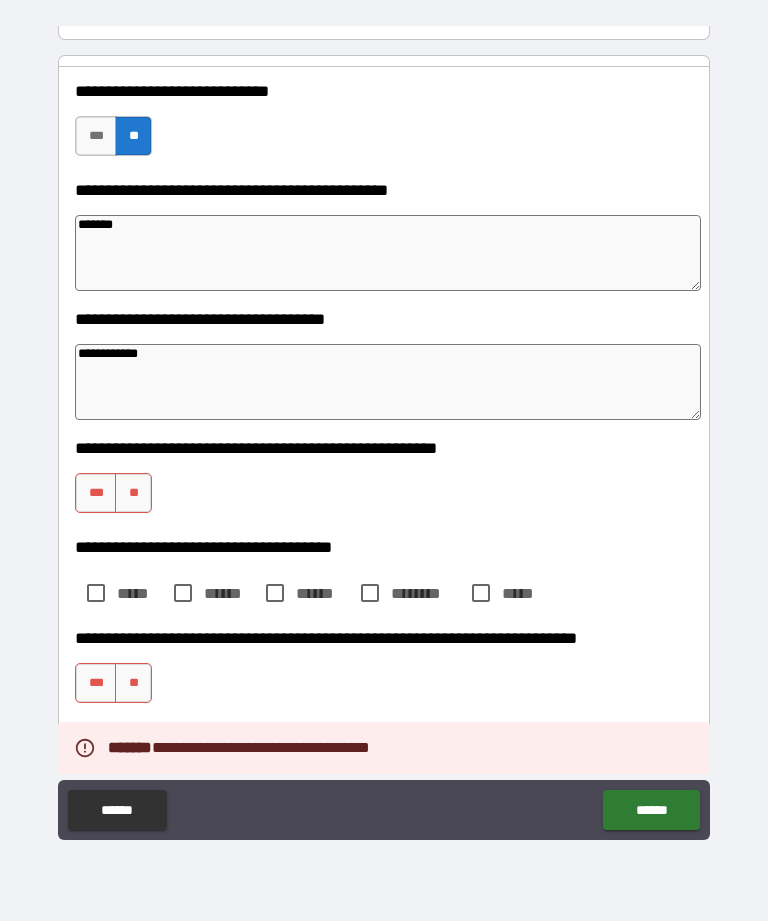 click on "***" at bounding box center (96, 493) 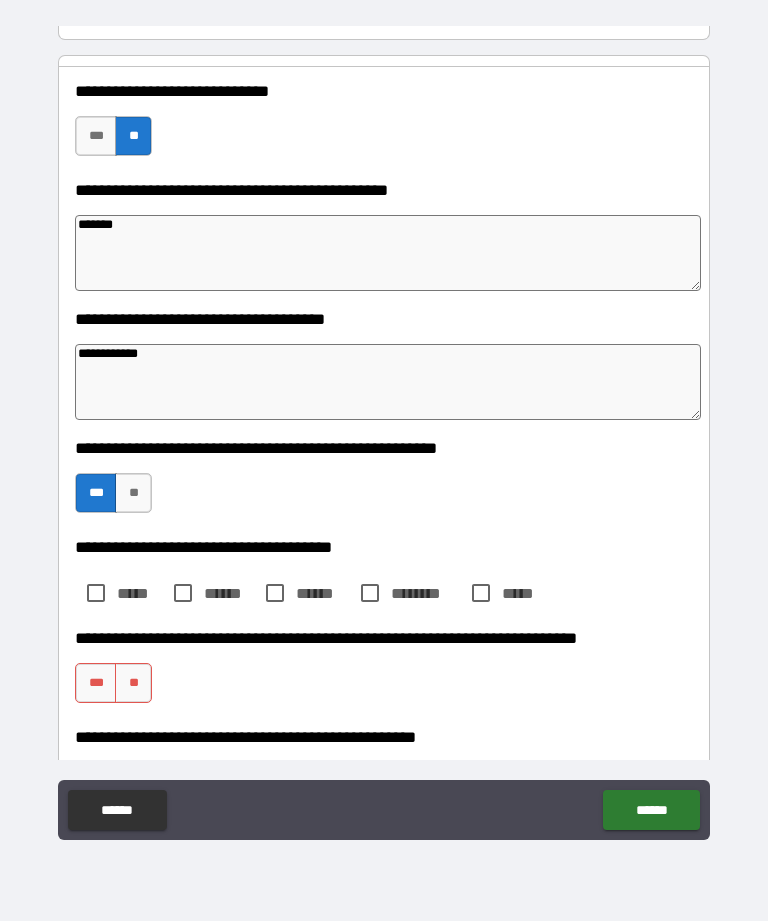 click on "**" at bounding box center [133, 683] 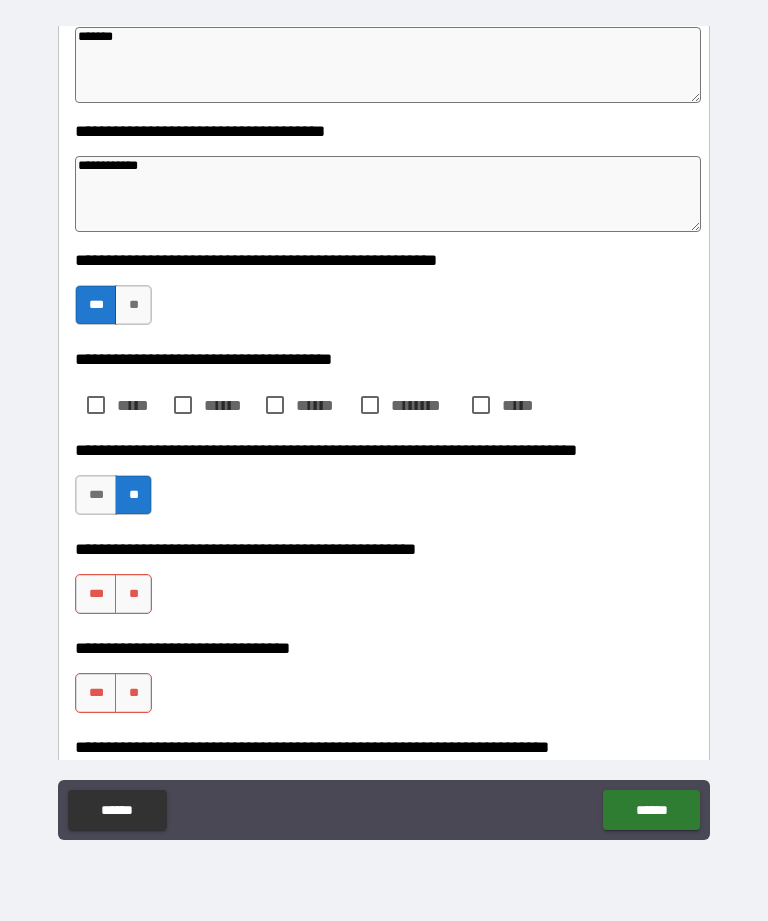 scroll, scrollTop: 2484, scrollLeft: 0, axis: vertical 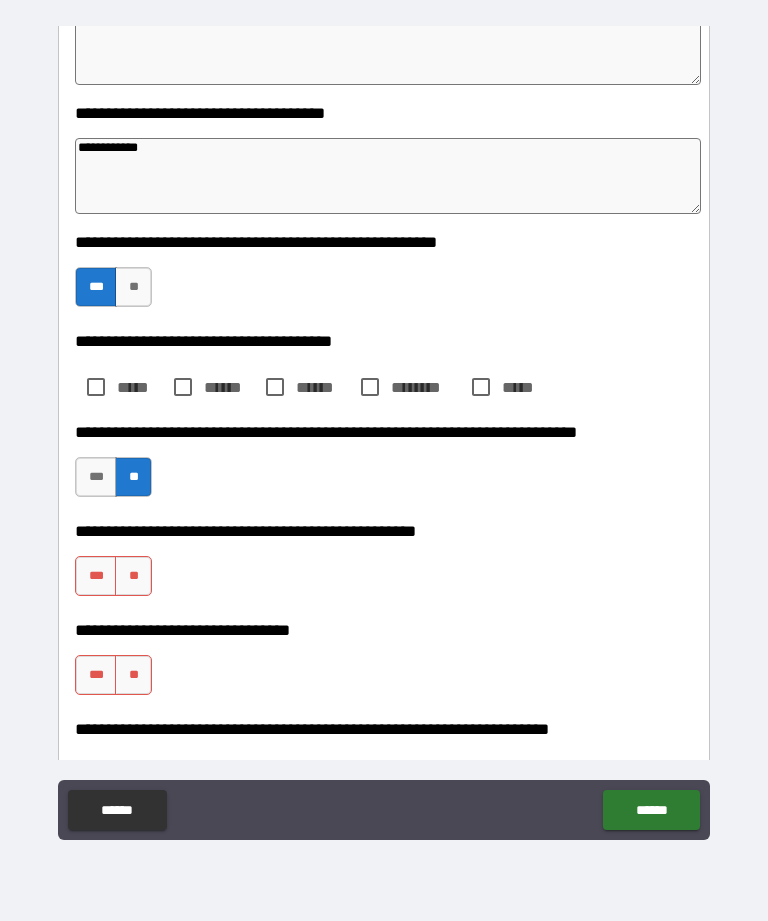 click on "**" at bounding box center (133, 576) 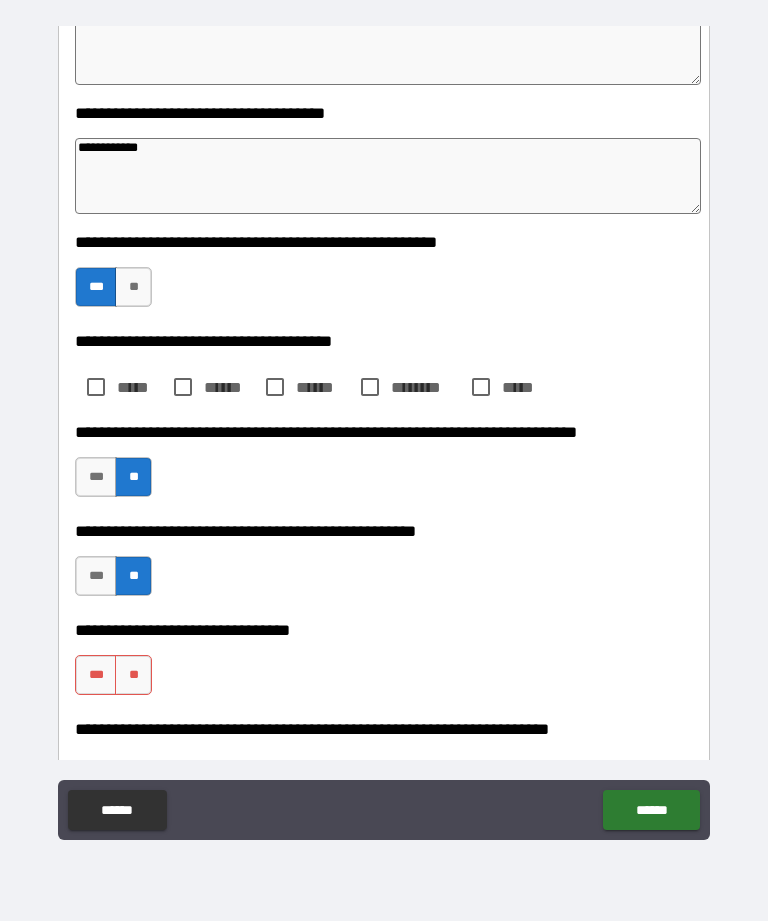 click on "**" at bounding box center (133, 675) 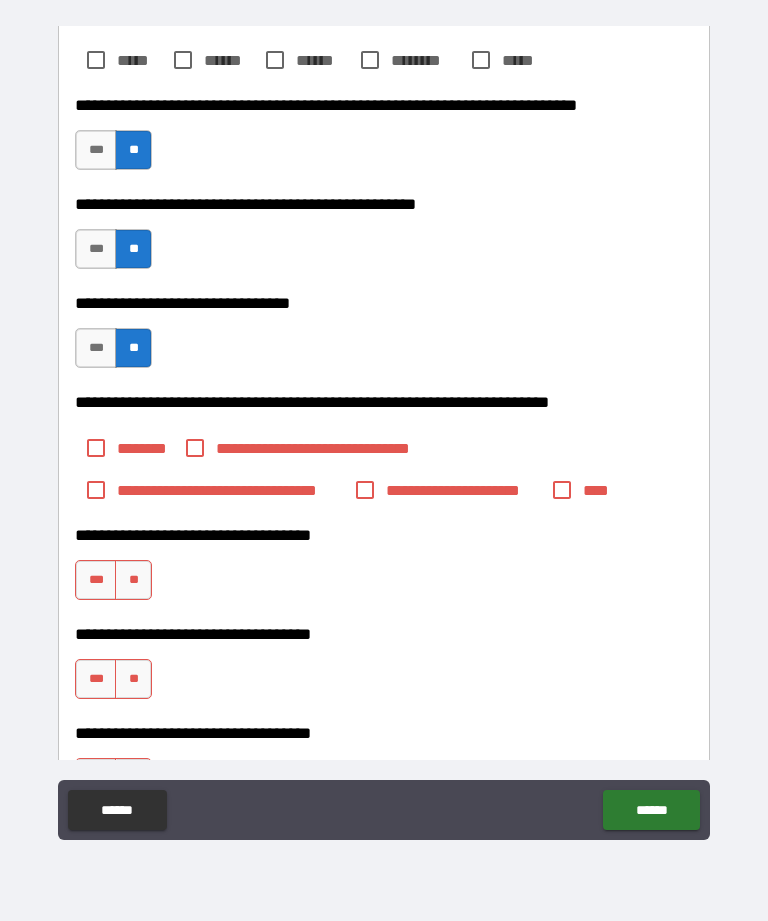 scroll, scrollTop: 2824, scrollLeft: 0, axis: vertical 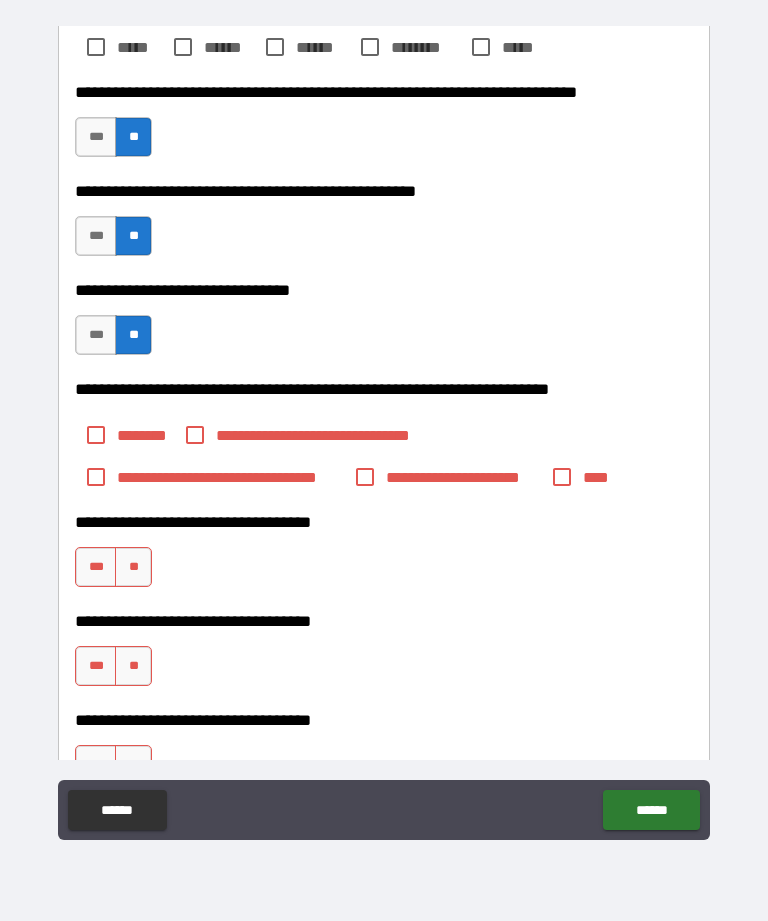 click on "***" at bounding box center [96, 567] 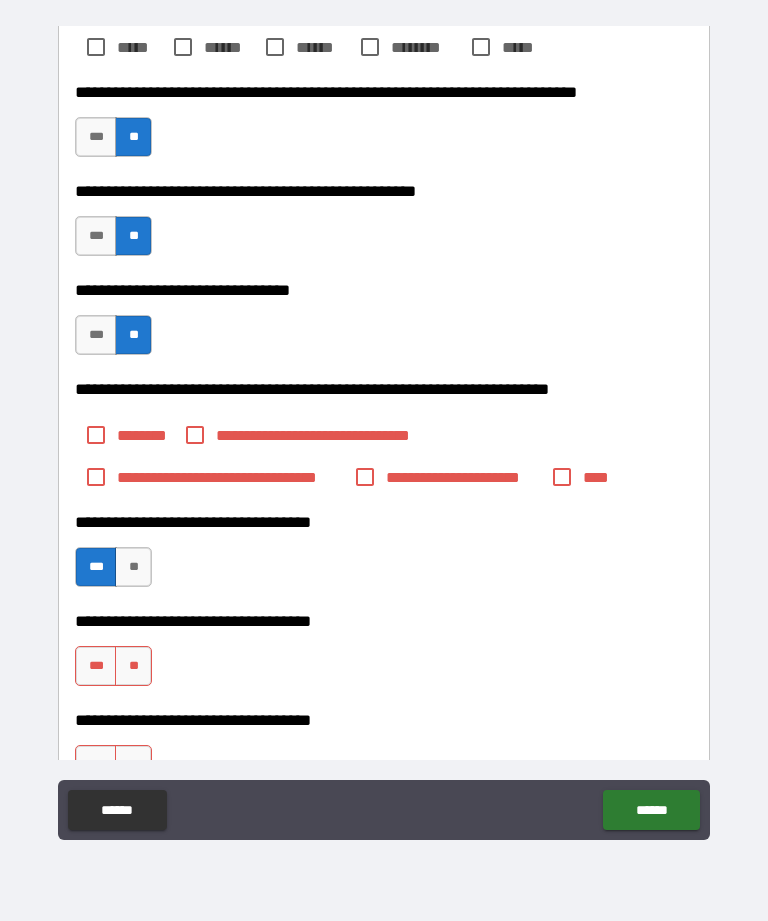 click on "**" at bounding box center (133, 567) 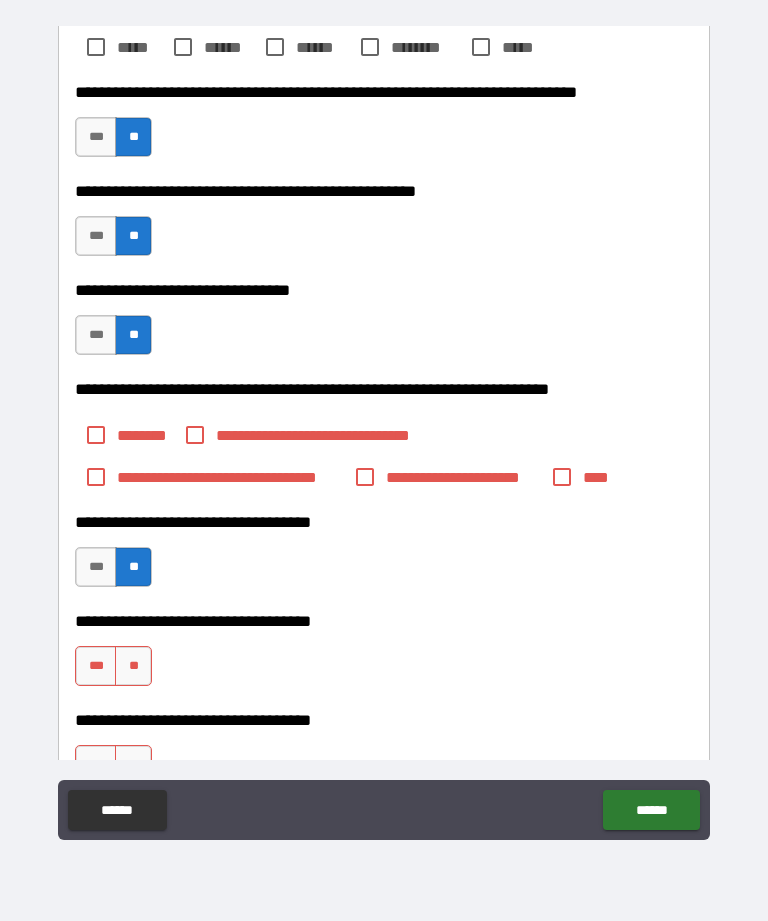 click on "***" at bounding box center (96, 666) 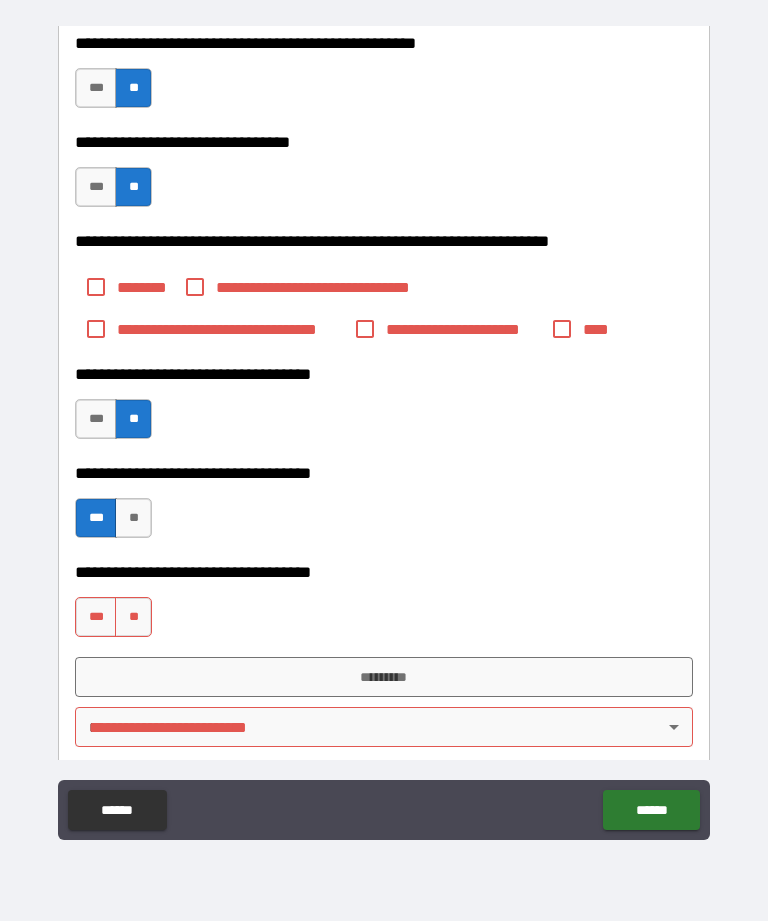 scroll, scrollTop: 2980, scrollLeft: 0, axis: vertical 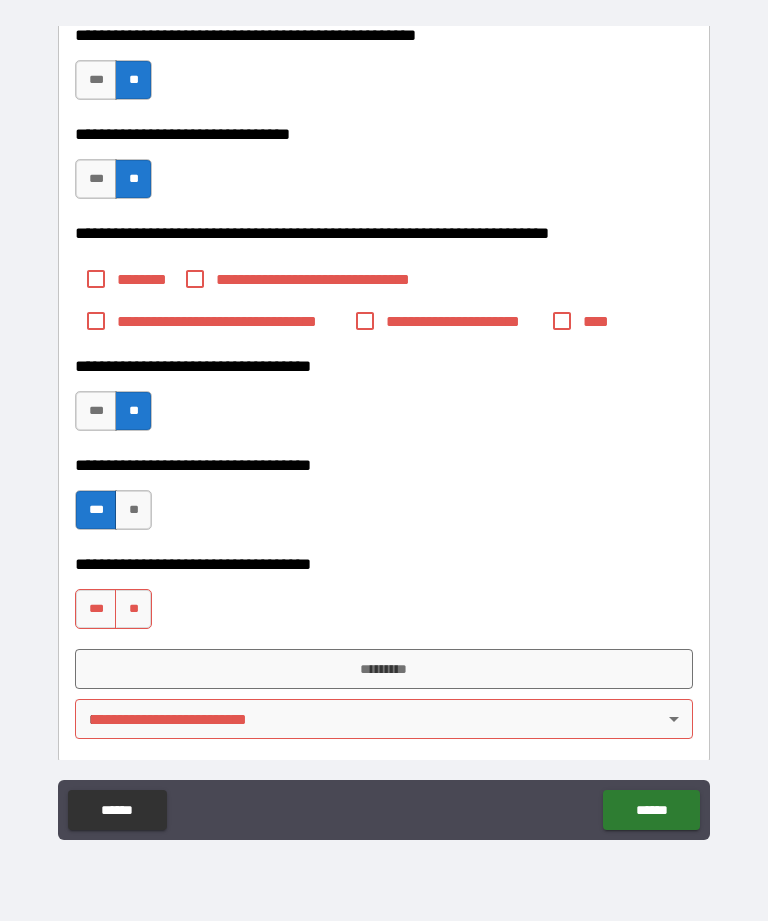 click on "**" at bounding box center (133, 609) 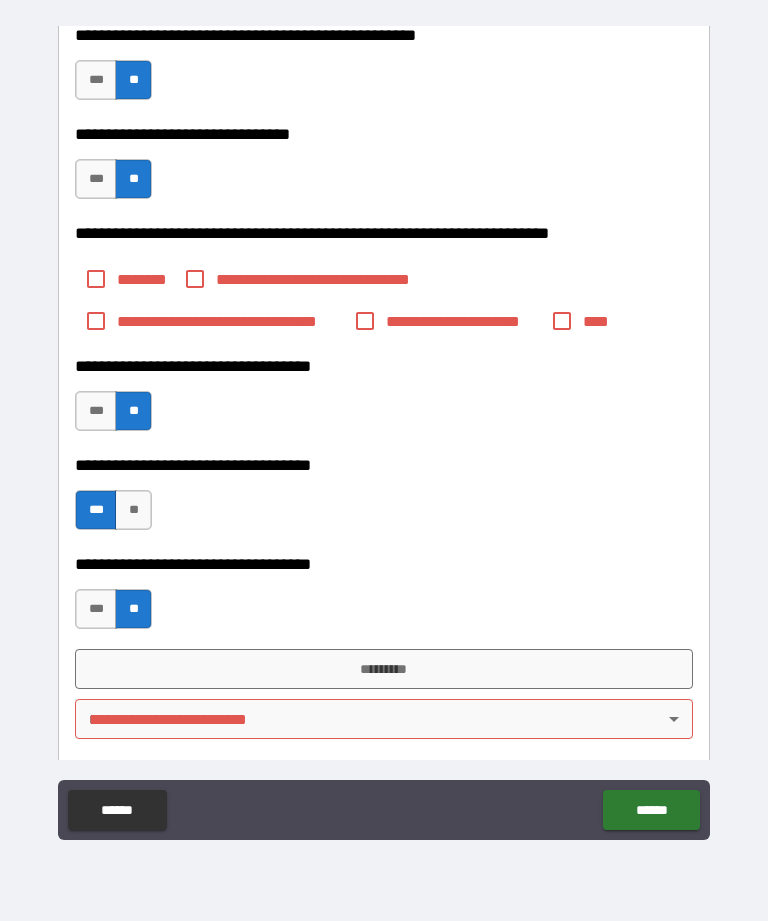click on "*********" at bounding box center [384, 669] 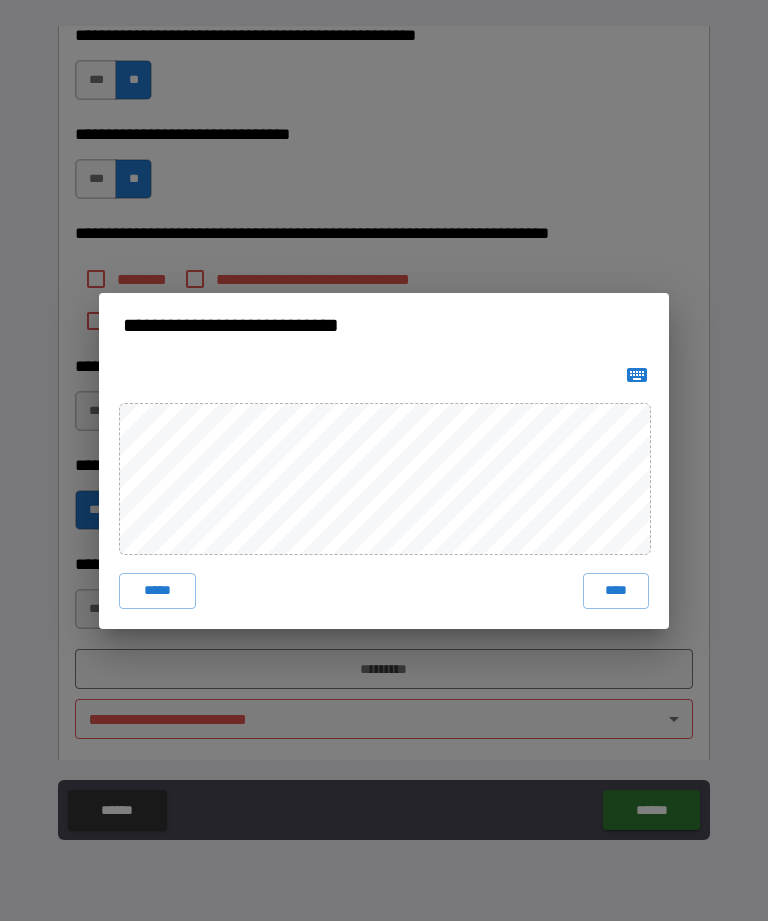 click on "****" at bounding box center [616, 591] 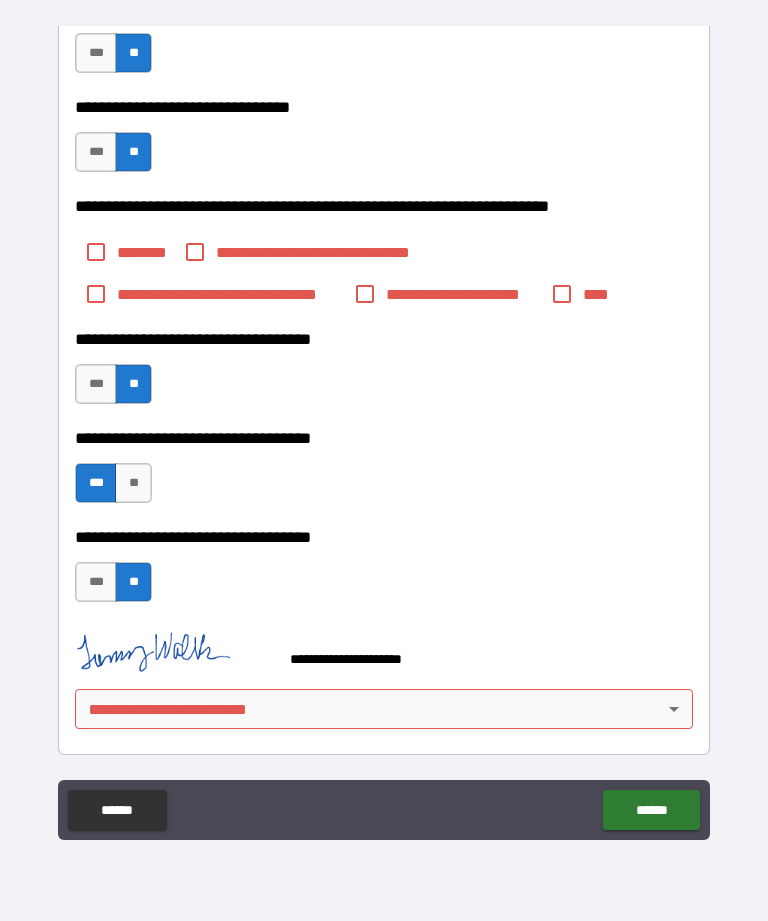 scroll, scrollTop: 3007, scrollLeft: 0, axis: vertical 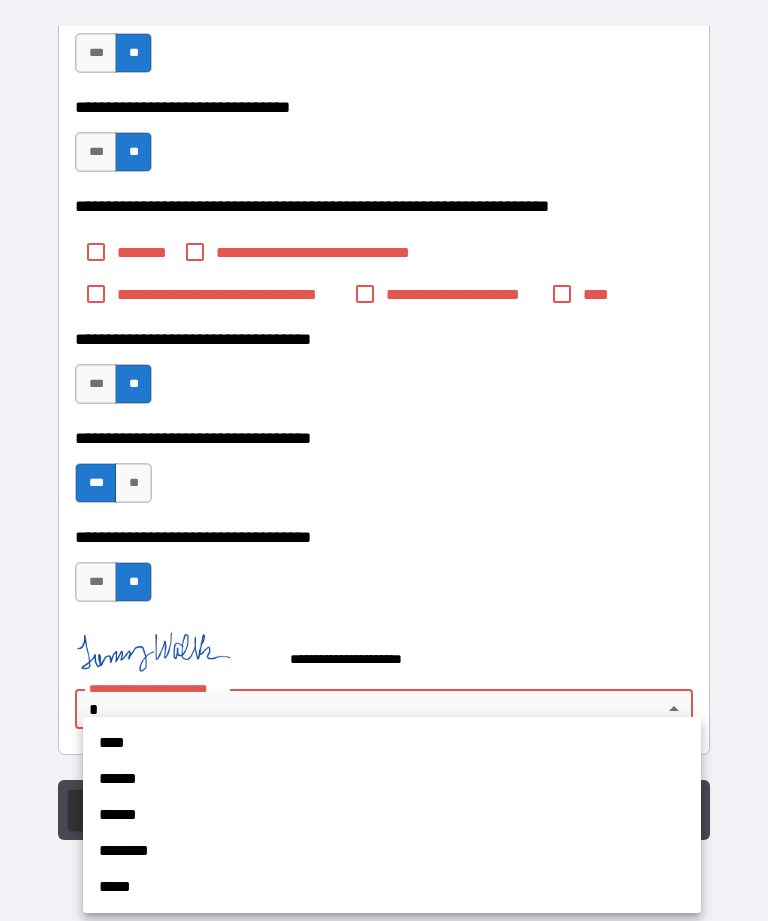 click on "****" at bounding box center (392, 743) 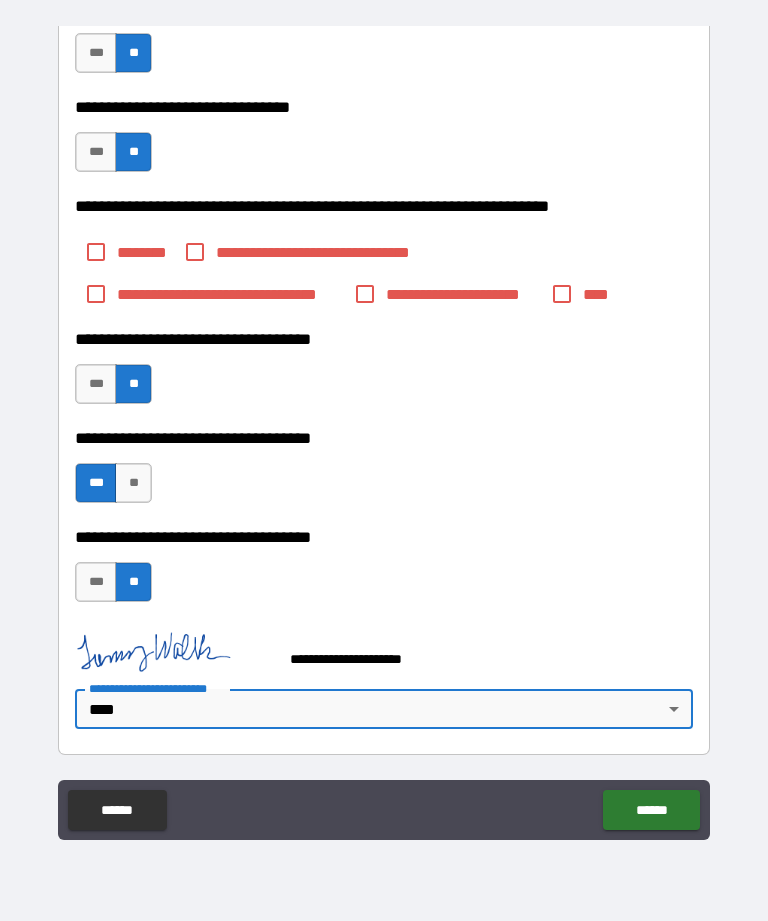 click on "******" at bounding box center [651, 810] 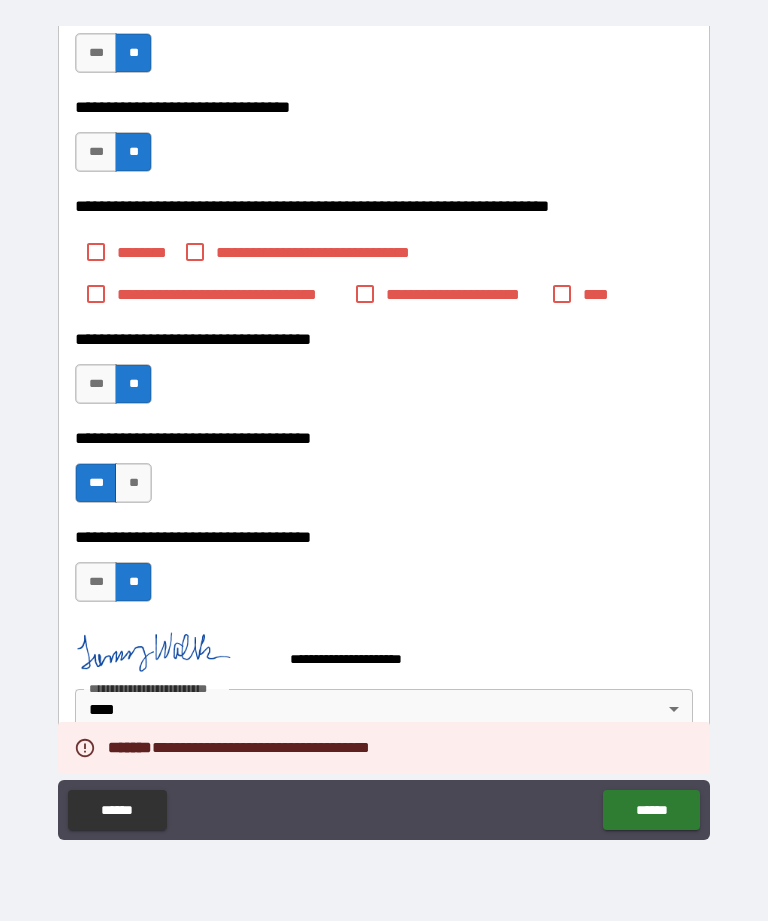 scroll, scrollTop: 3007, scrollLeft: 0, axis: vertical 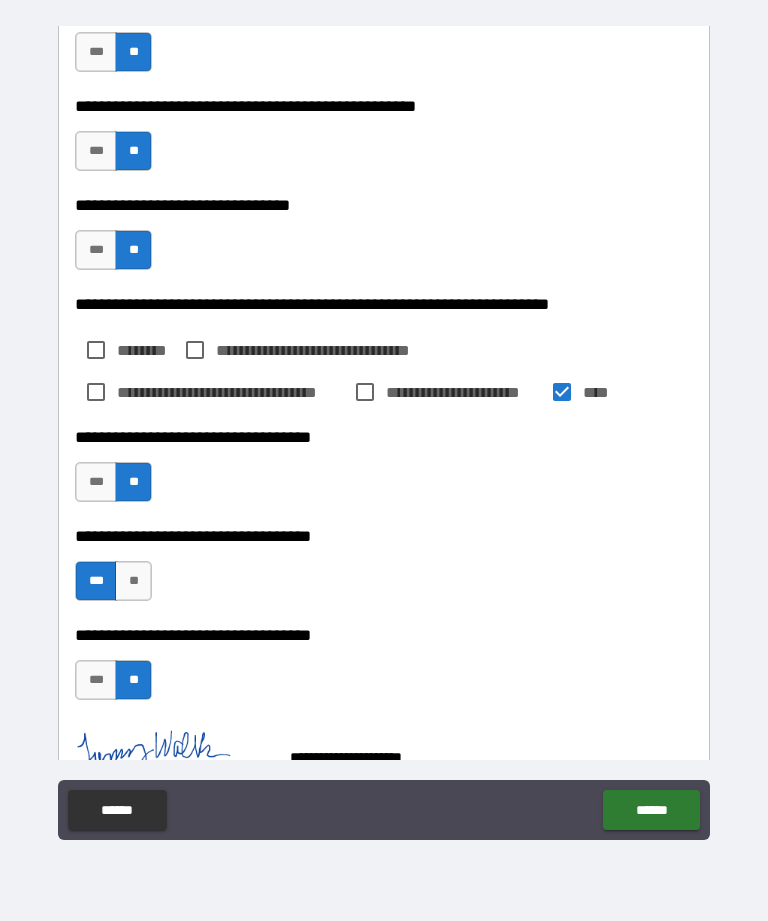 click on "******   ******" at bounding box center (384, 810) 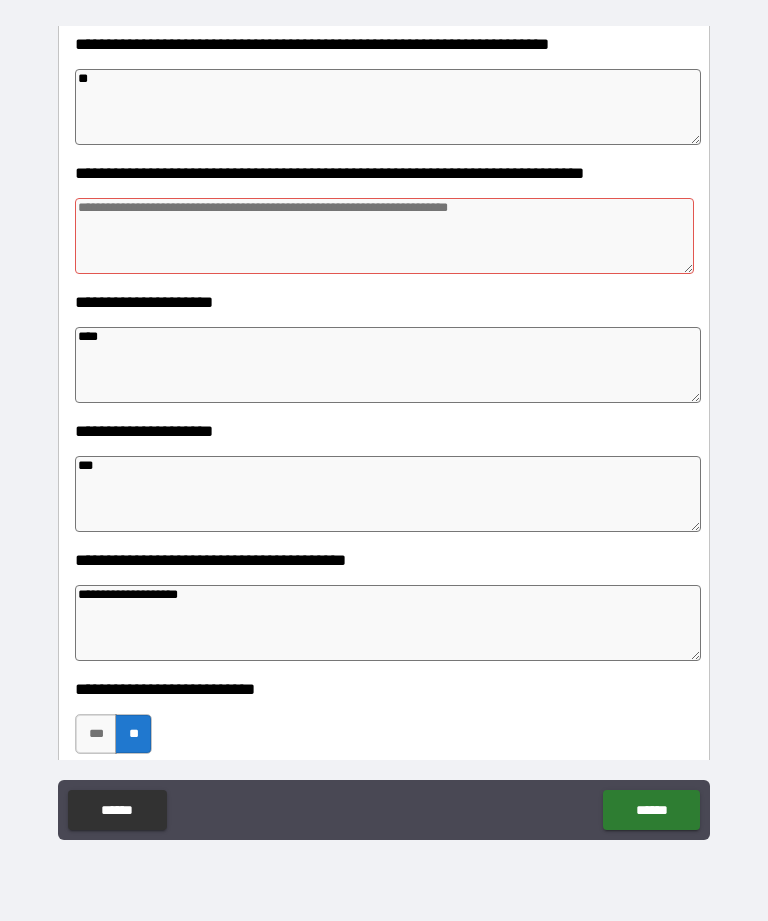 scroll, scrollTop: 400, scrollLeft: 0, axis: vertical 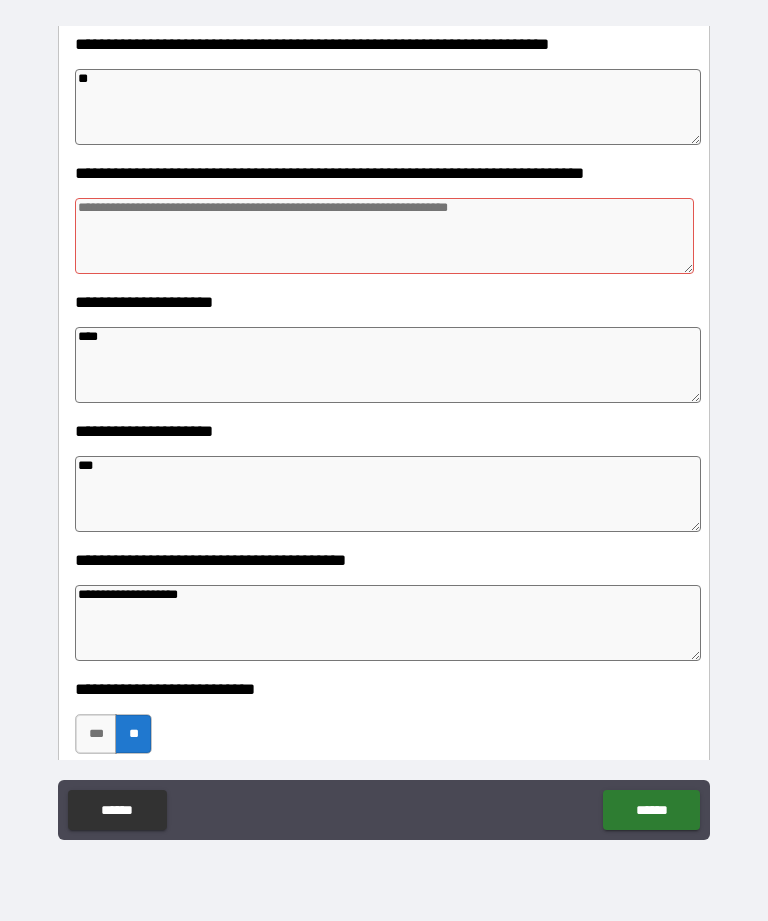 click at bounding box center (384, 236) 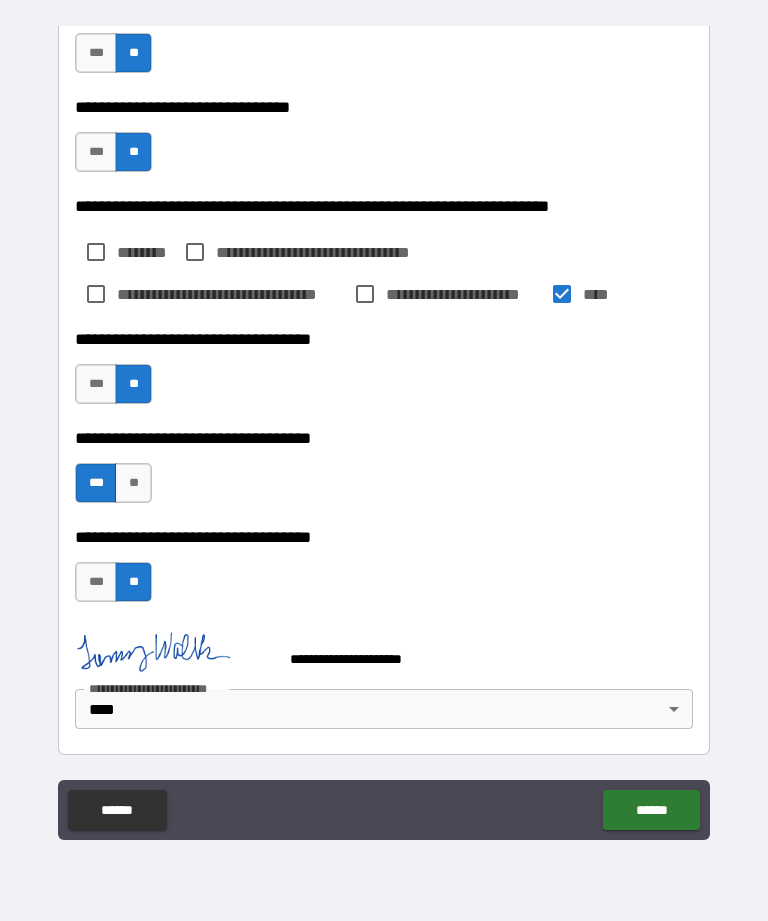 scroll, scrollTop: 3007, scrollLeft: 0, axis: vertical 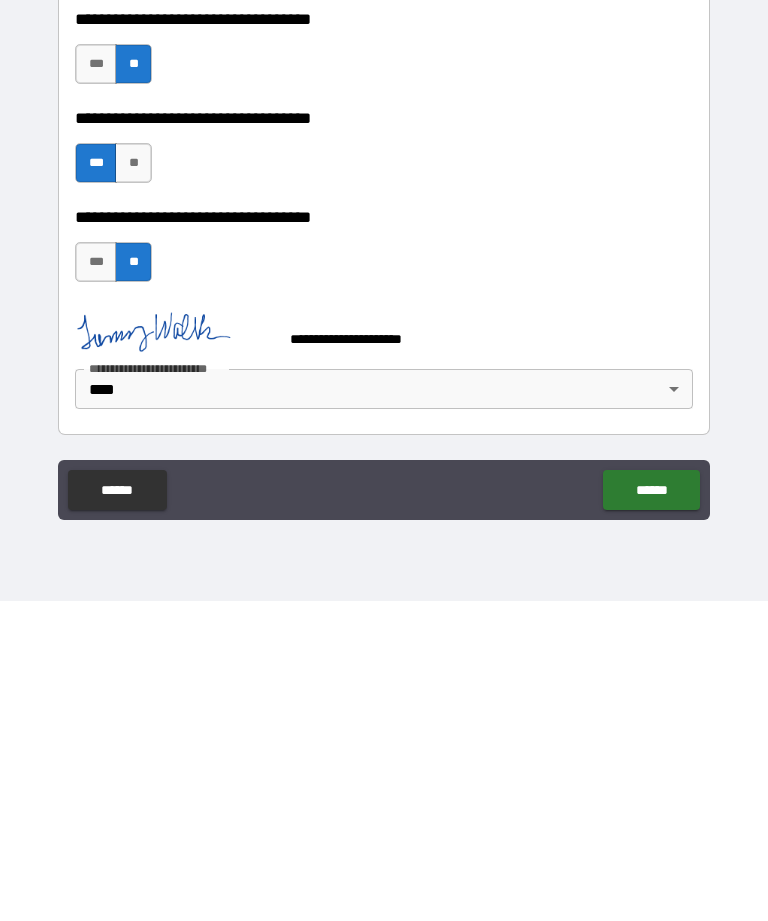 click on "******" at bounding box center [651, 810] 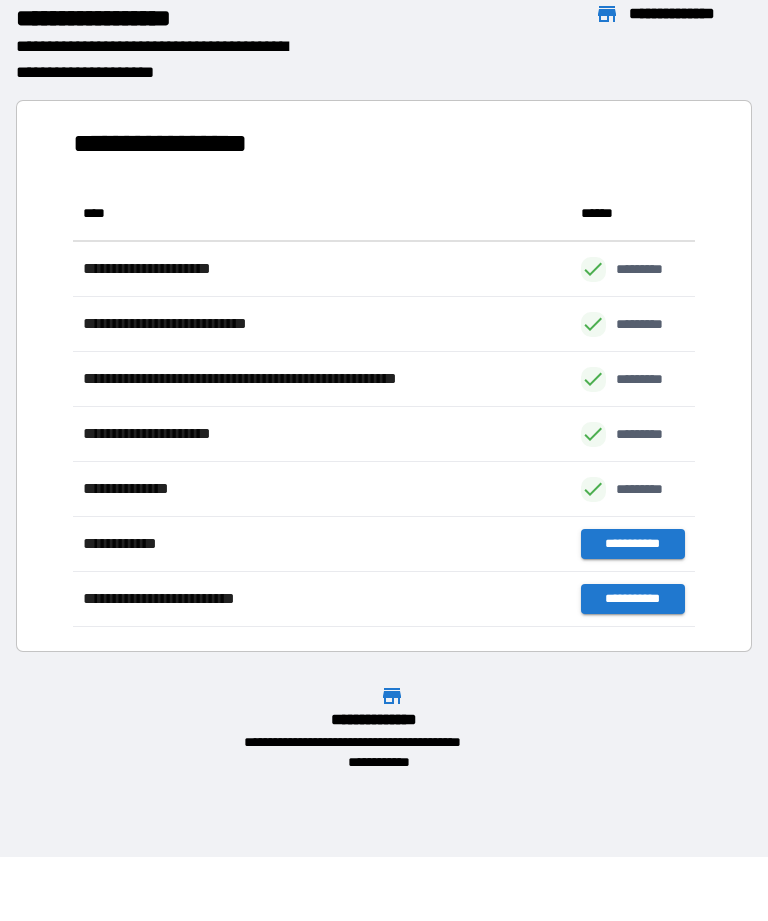 scroll, scrollTop: 441, scrollLeft: 622, axis: both 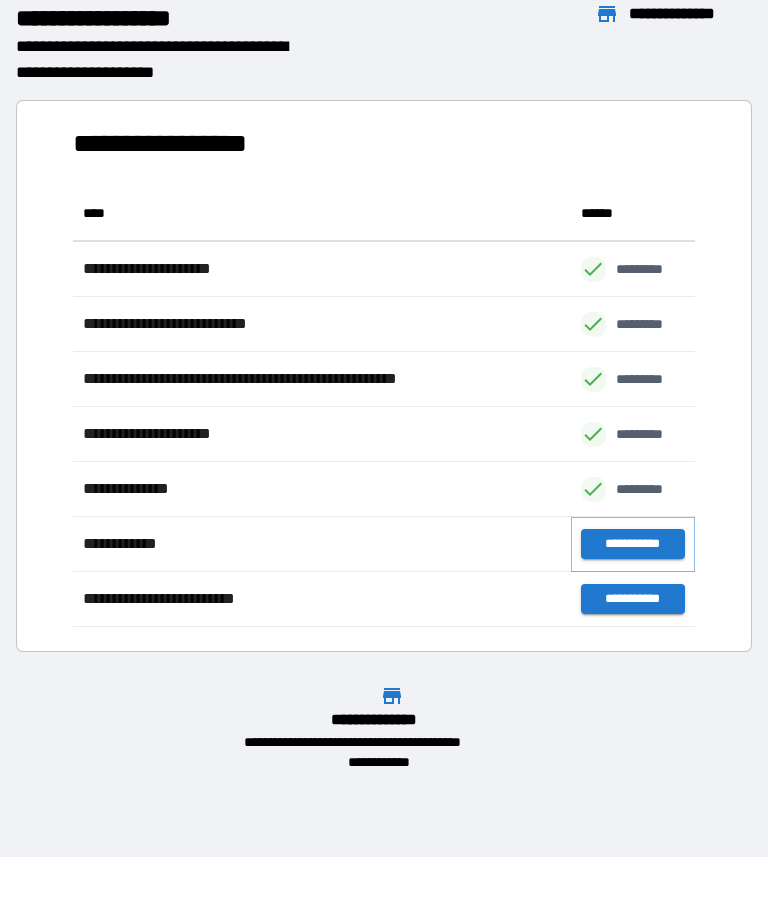click on "**********" at bounding box center [633, 544] 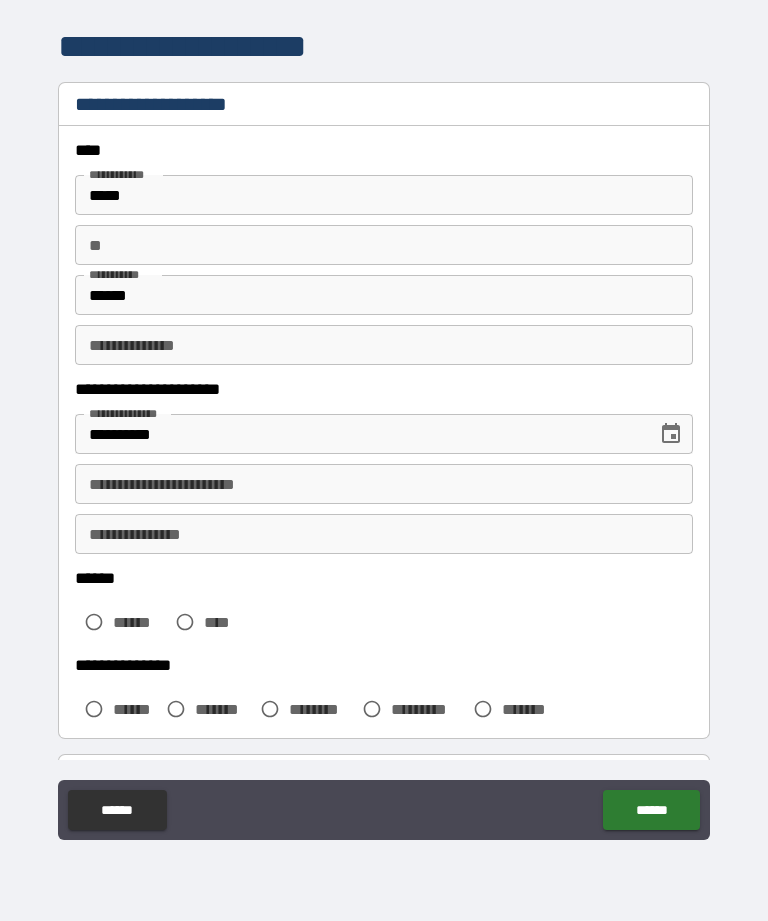 click on "**" at bounding box center (384, 245) 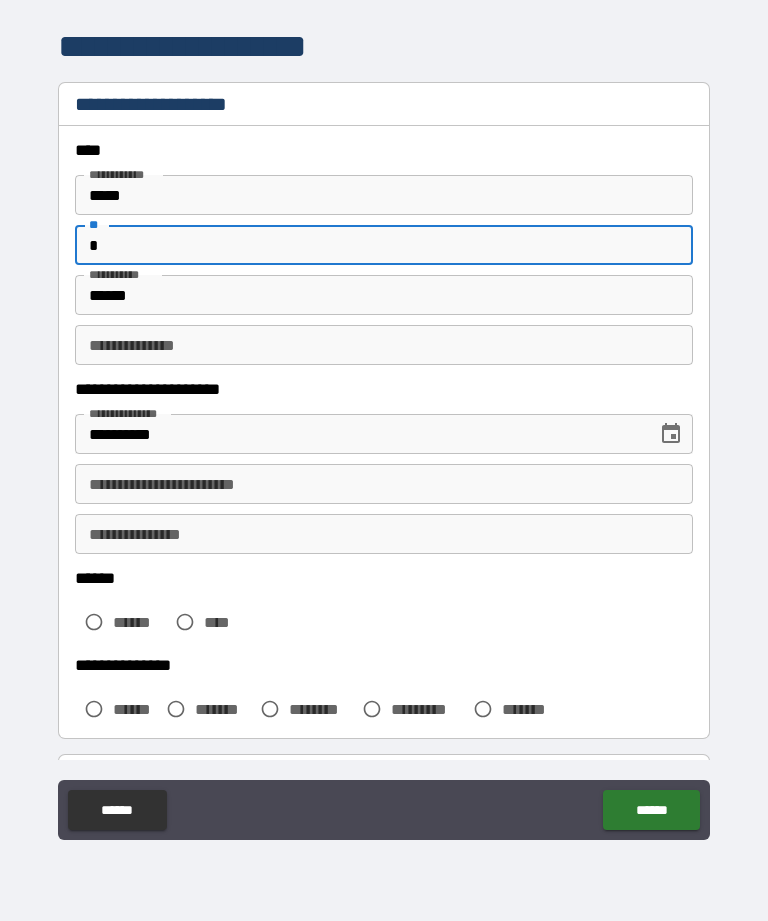 click on "**********" at bounding box center [384, 345] 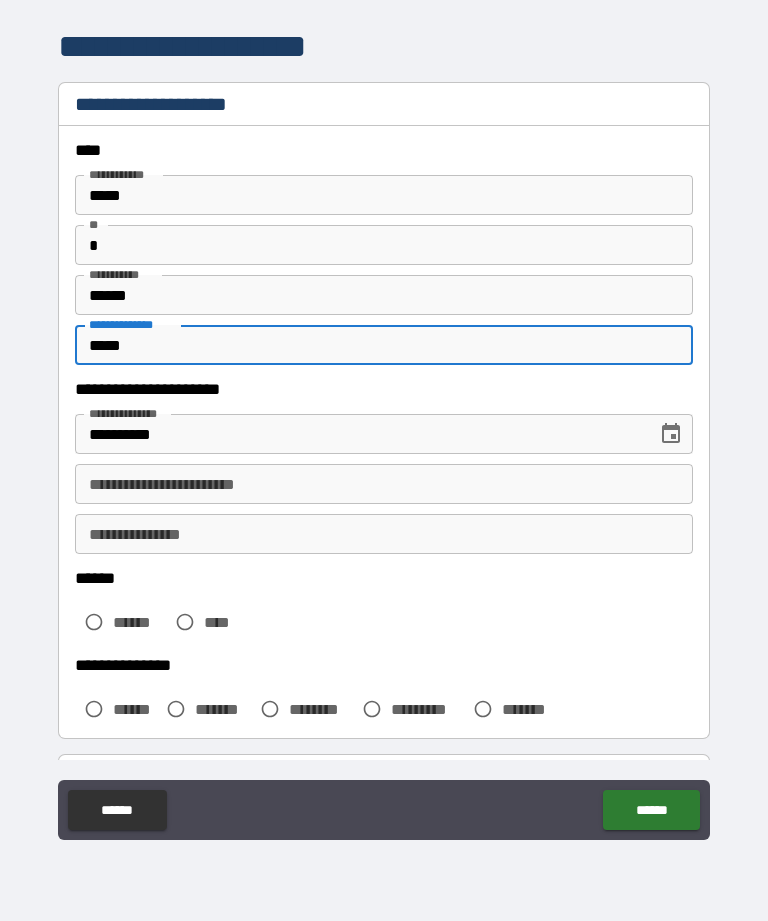 click on "**********" at bounding box center (384, 484) 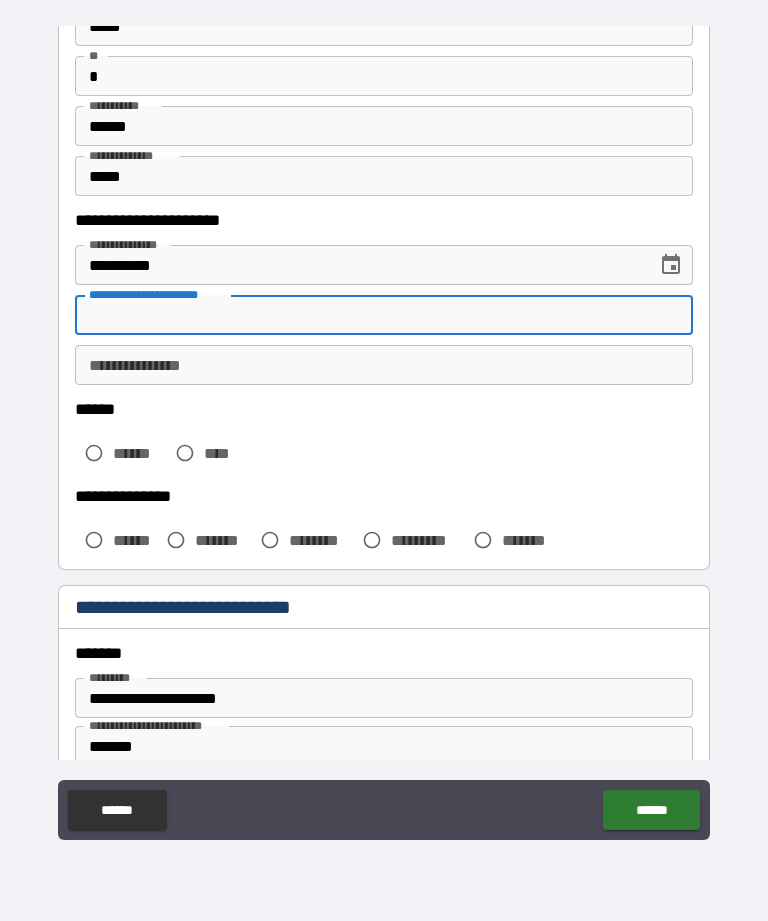 scroll, scrollTop: 174, scrollLeft: 0, axis: vertical 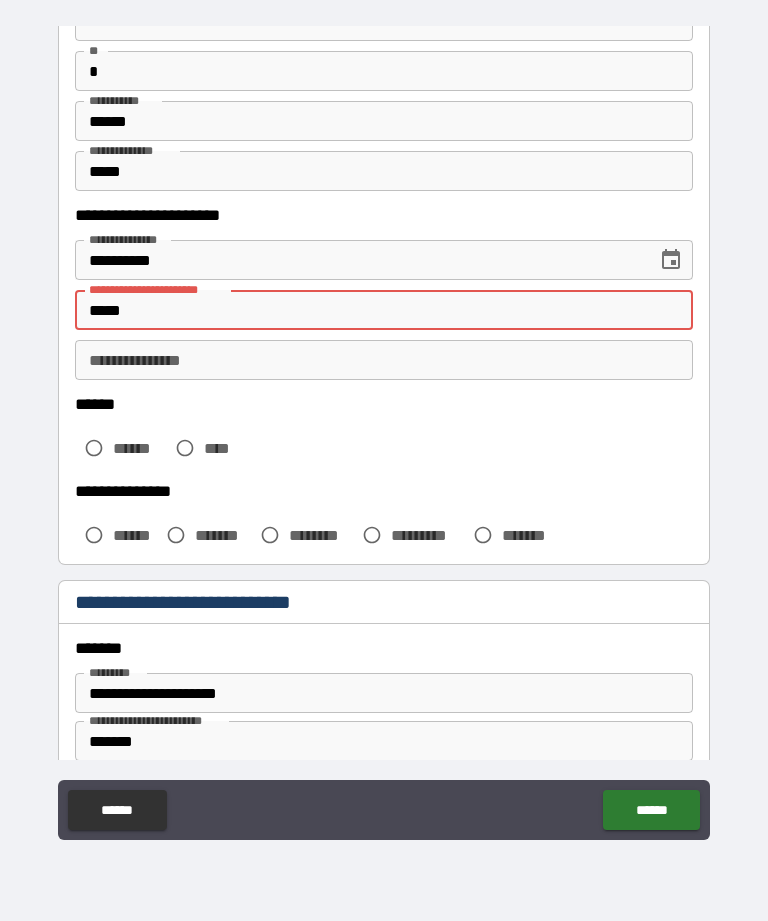 click on "**********" at bounding box center (384, 360) 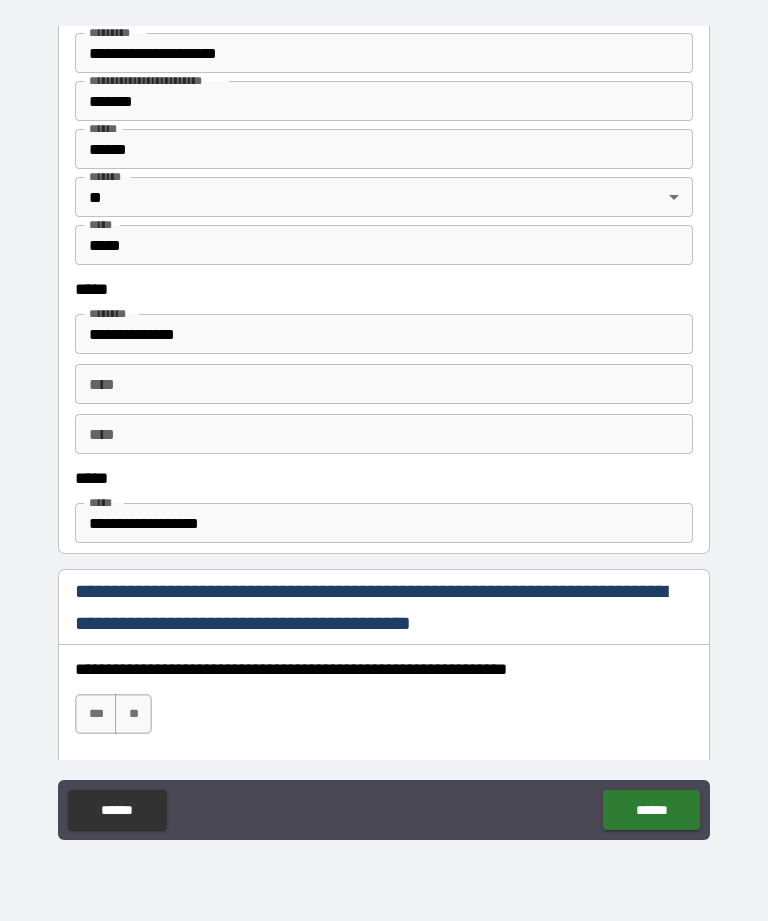 scroll, scrollTop: 816, scrollLeft: 0, axis: vertical 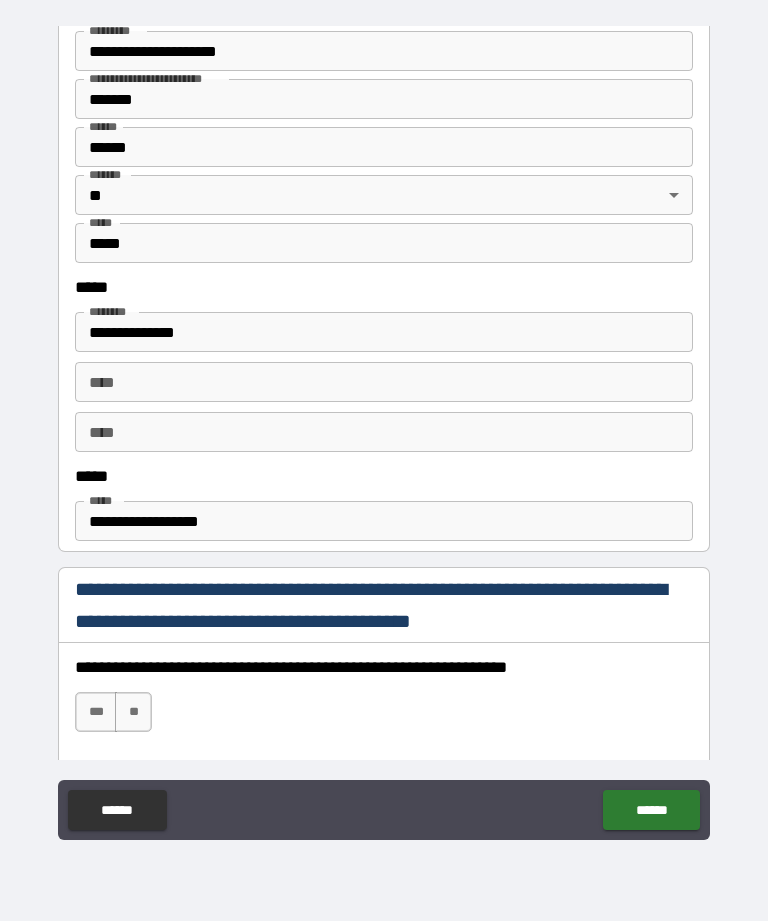 click on "***" at bounding box center (96, 712) 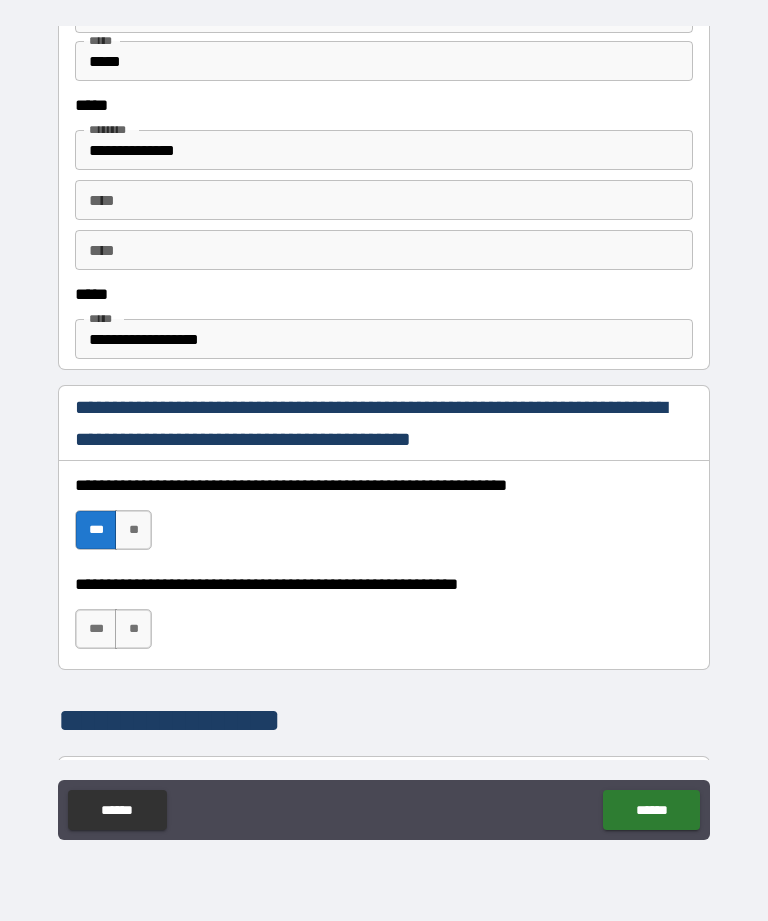 scroll, scrollTop: 998, scrollLeft: 0, axis: vertical 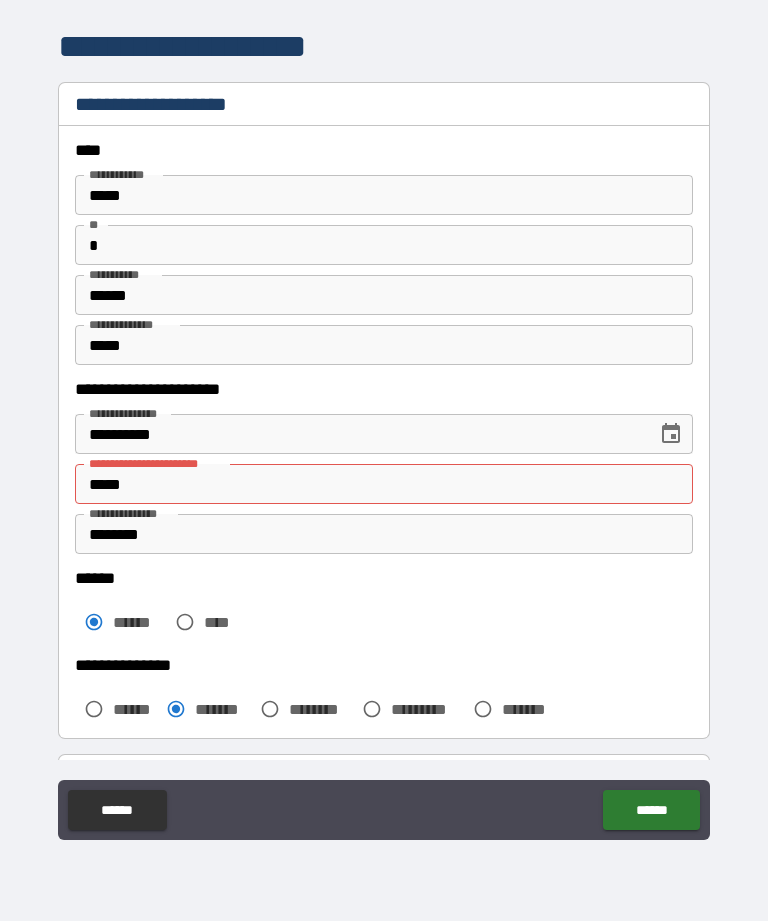 click on "*****" at bounding box center (384, 484) 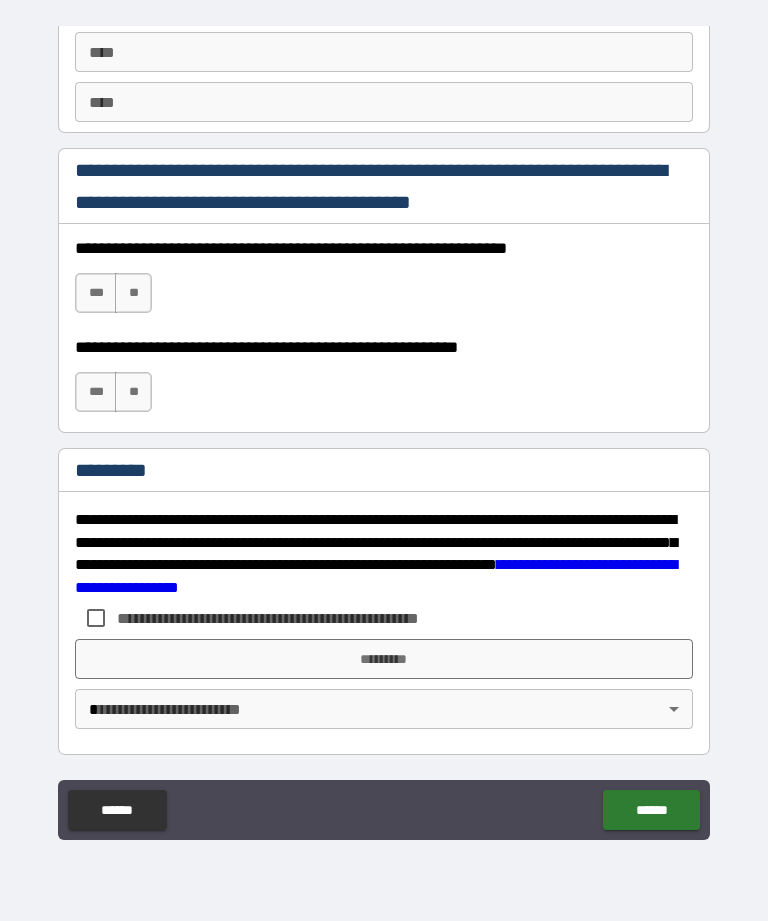 scroll, scrollTop: 2772, scrollLeft: 0, axis: vertical 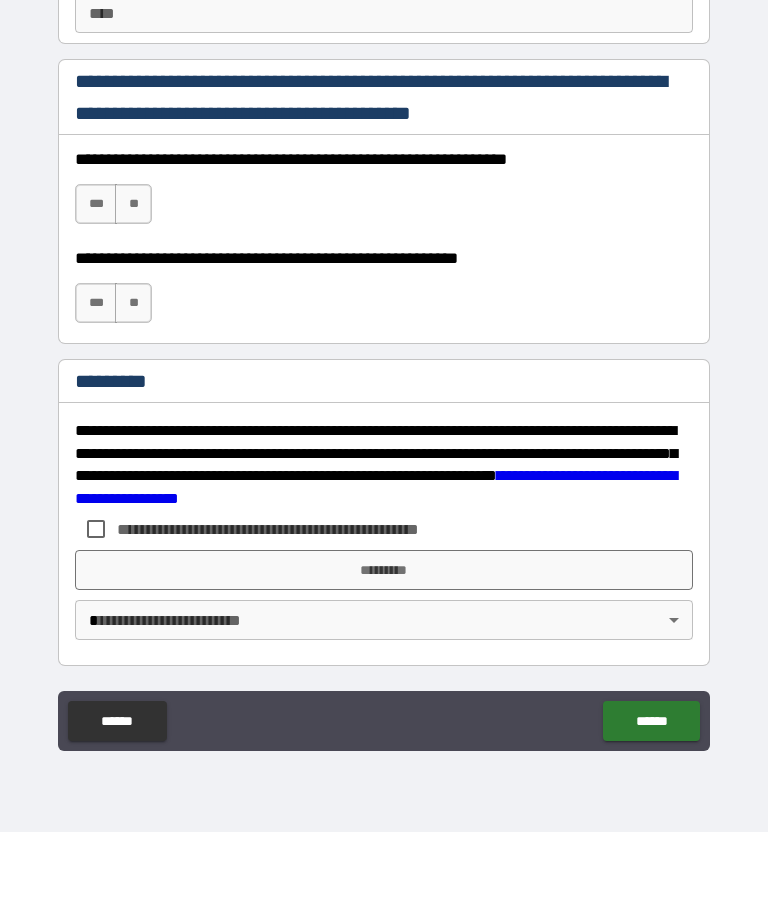 click on "***" at bounding box center (96, 293) 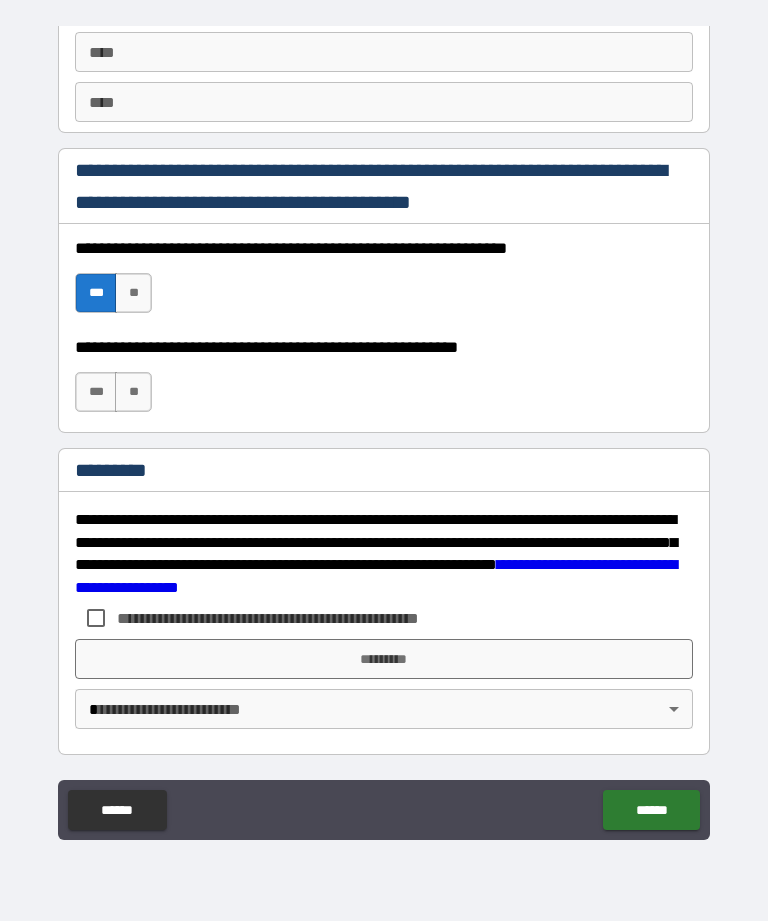 click on "***" at bounding box center [96, 392] 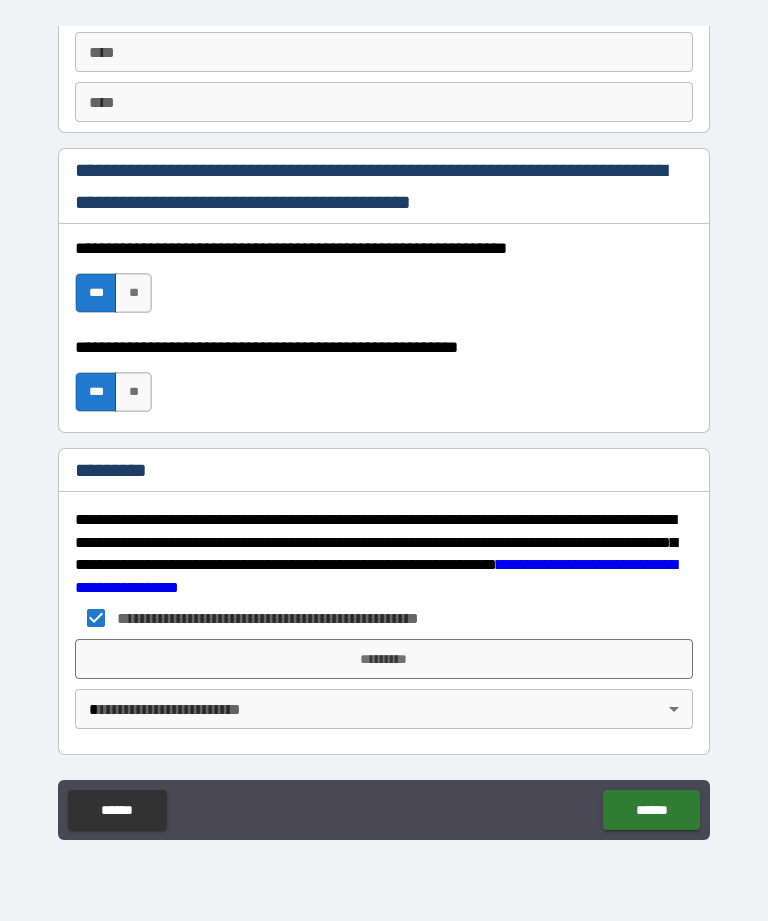 click on "*********" at bounding box center [384, 659] 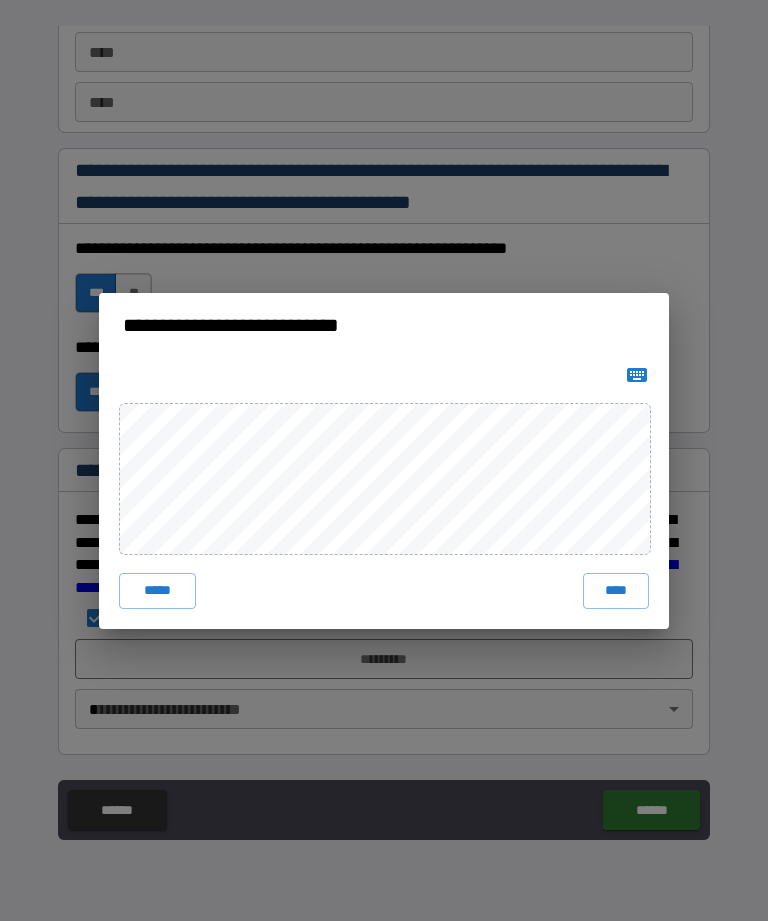 click on "****" at bounding box center (616, 591) 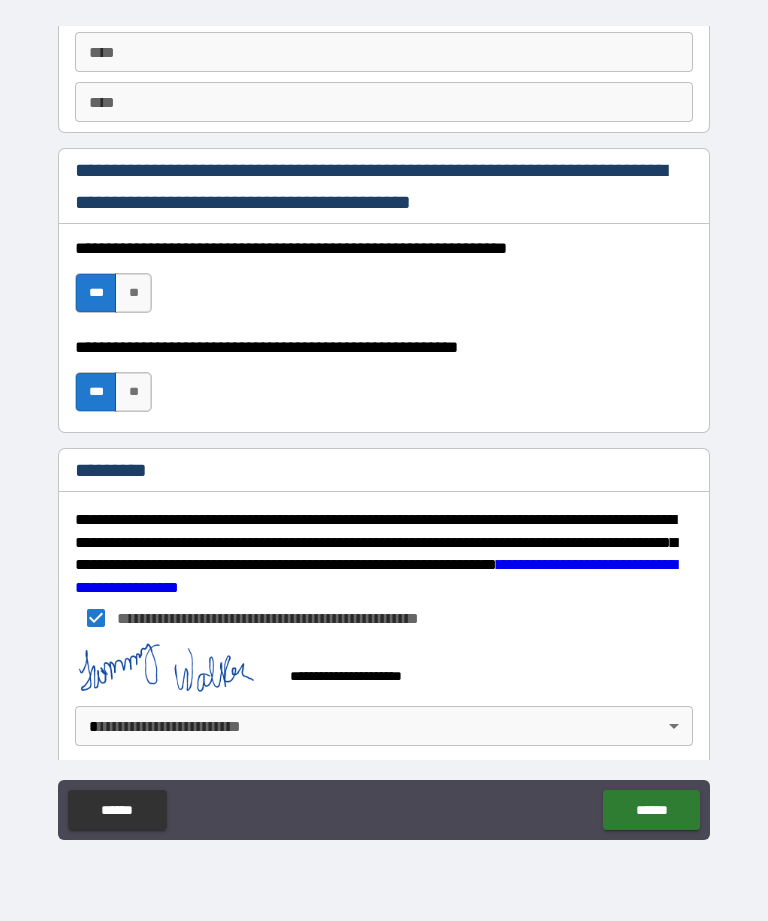 click on "**********" at bounding box center (384, 428) 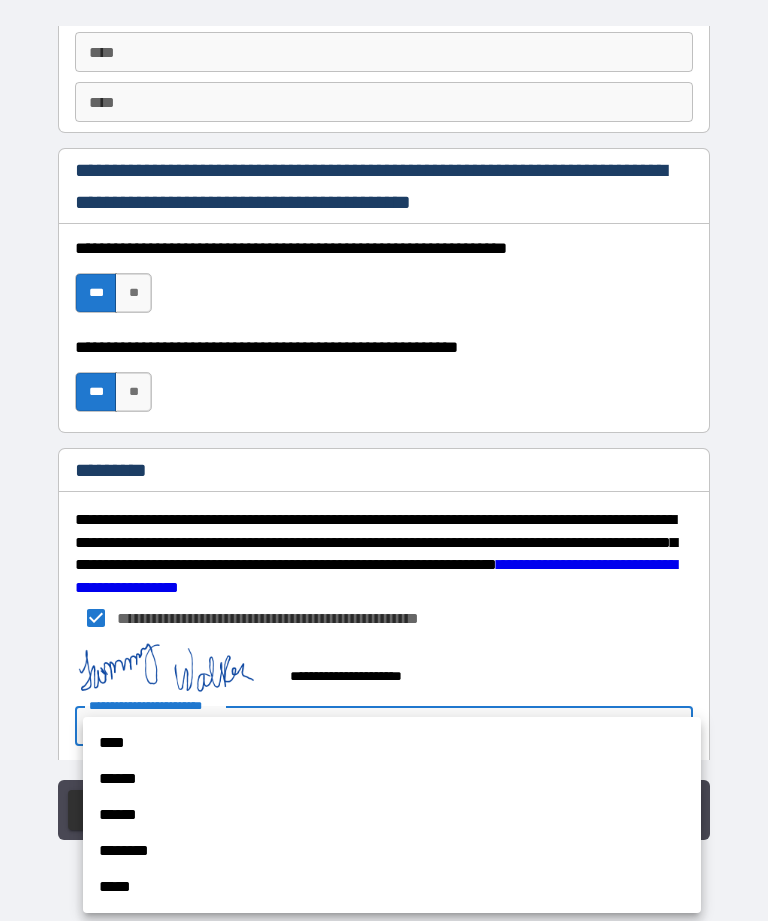 click on "****" at bounding box center [392, 743] 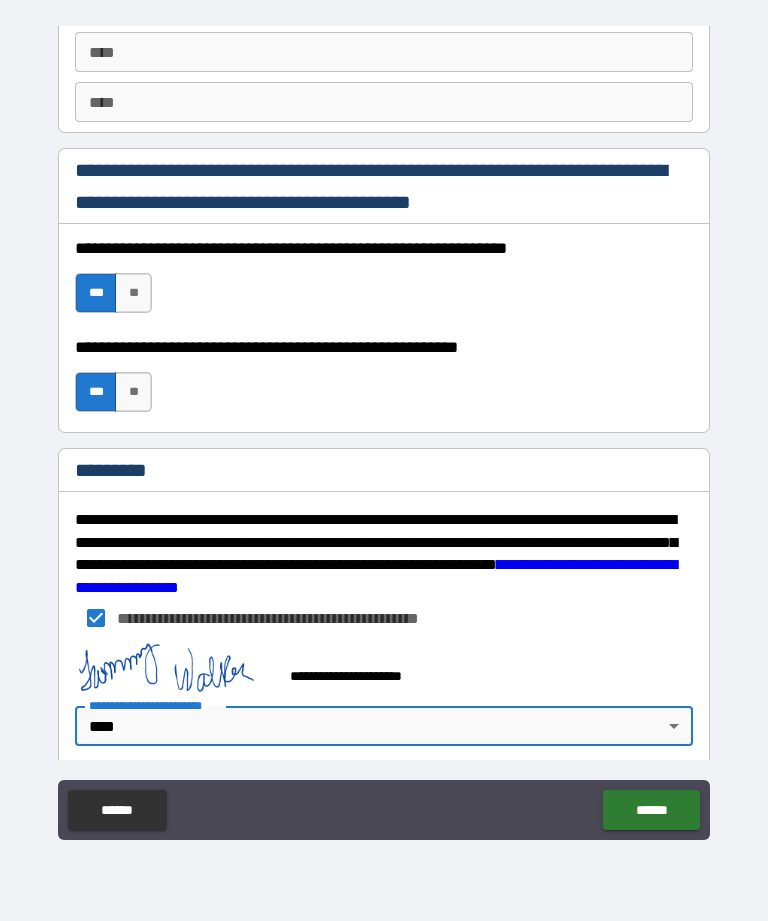 click on "******" at bounding box center (651, 810) 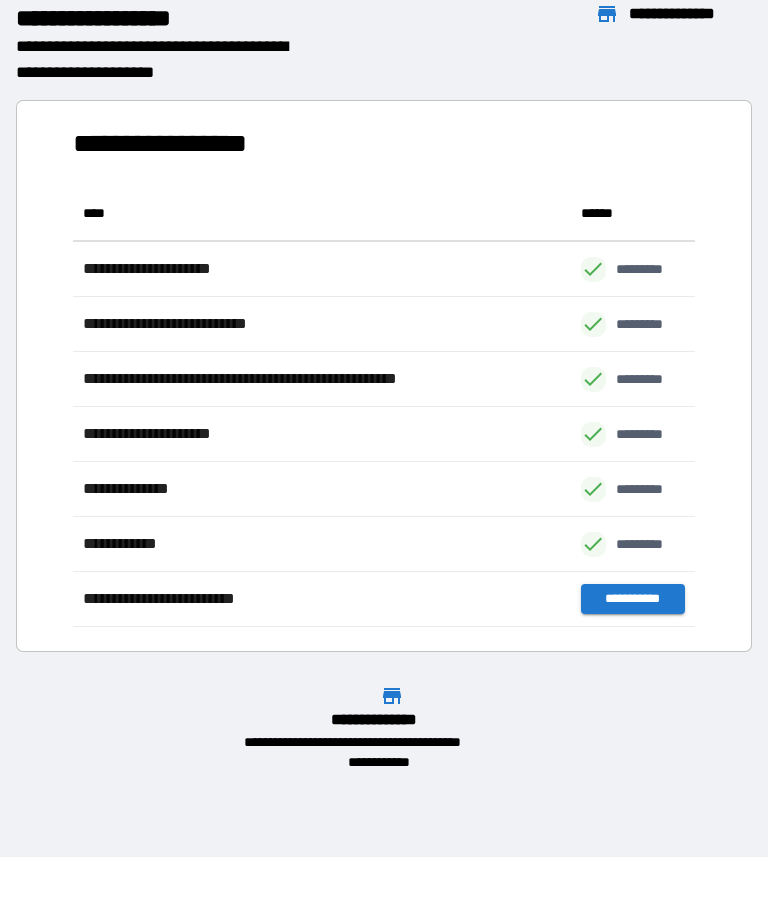 scroll, scrollTop: 1, scrollLeft: 1, axis: both 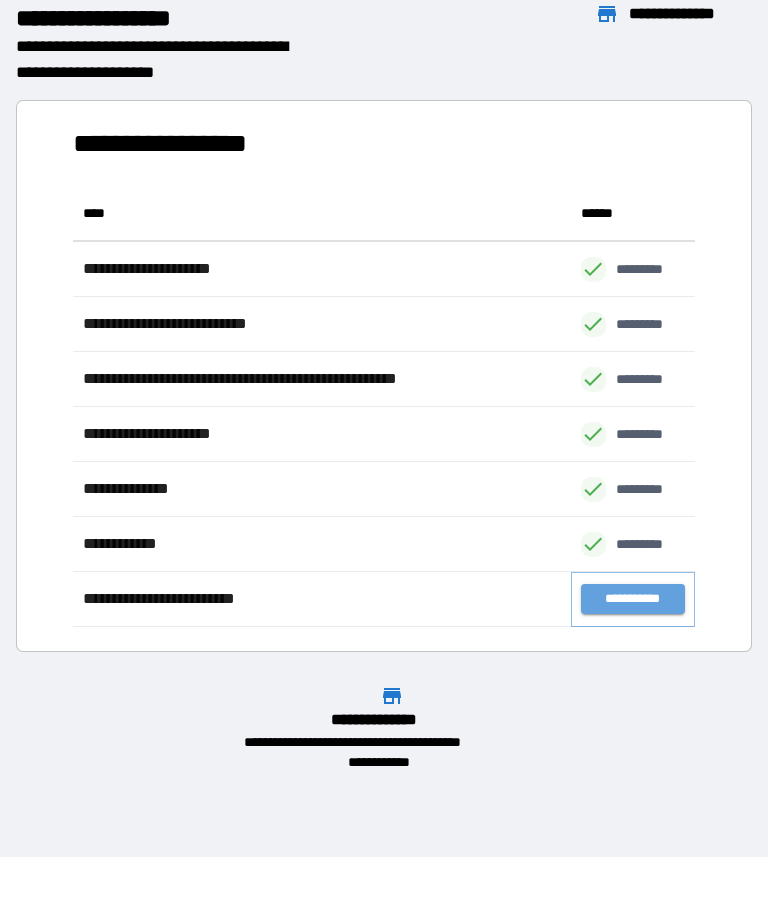 click on "**********" at bounding box center [633, 599] 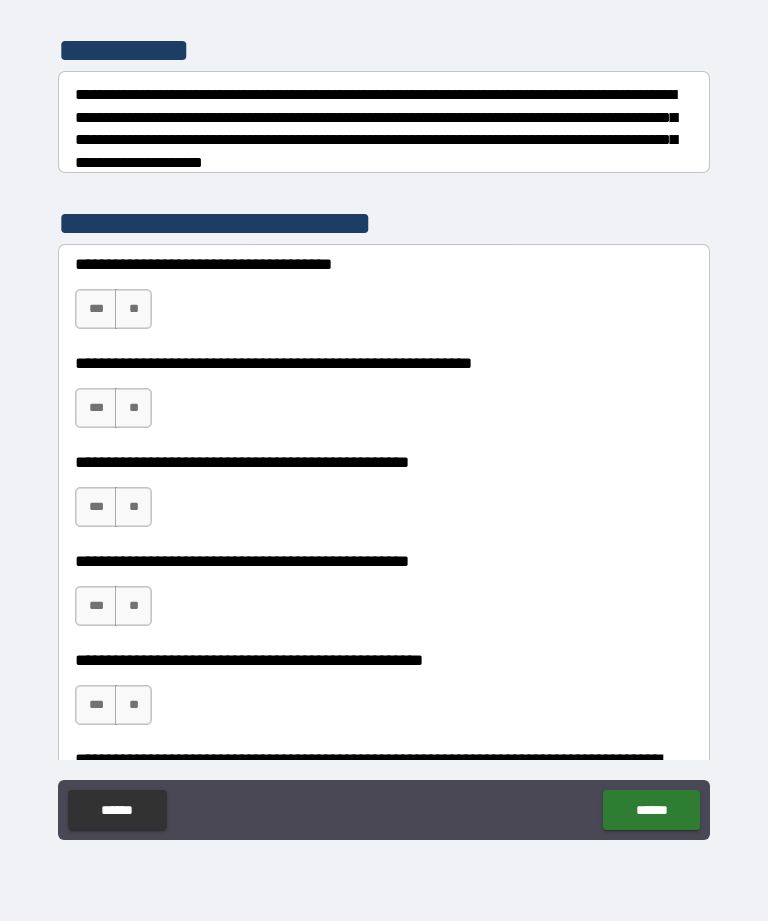 scroll, scrollTop: 272, scrollLeft: 0, axis: vertical 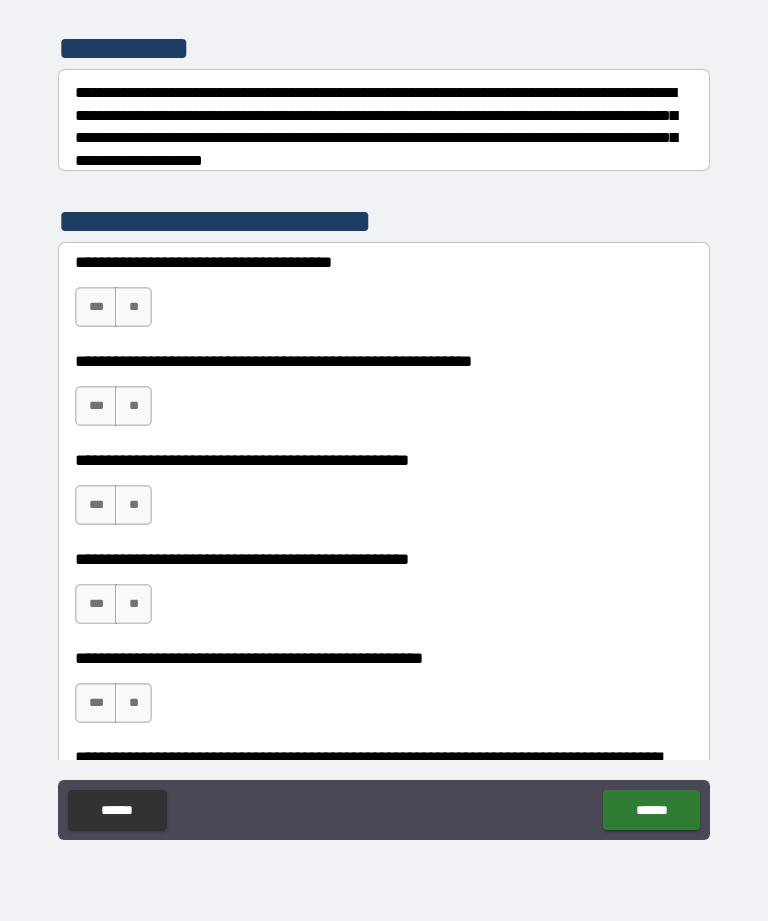 click on "**" at bounding box center (133, 307) 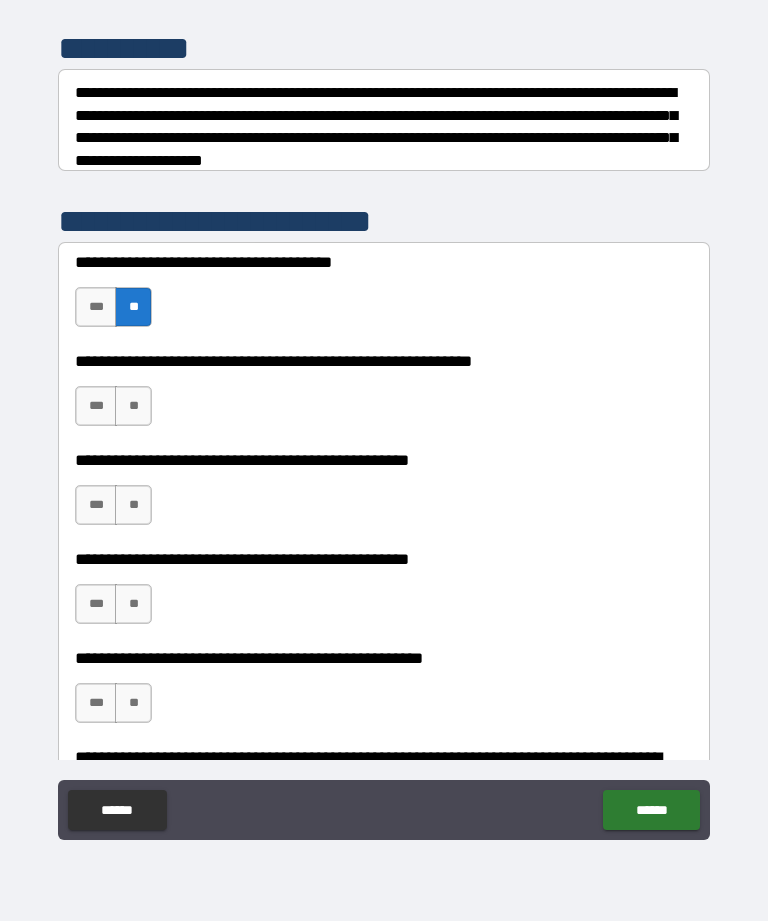 click on "***" at bounding box center [96, 406] 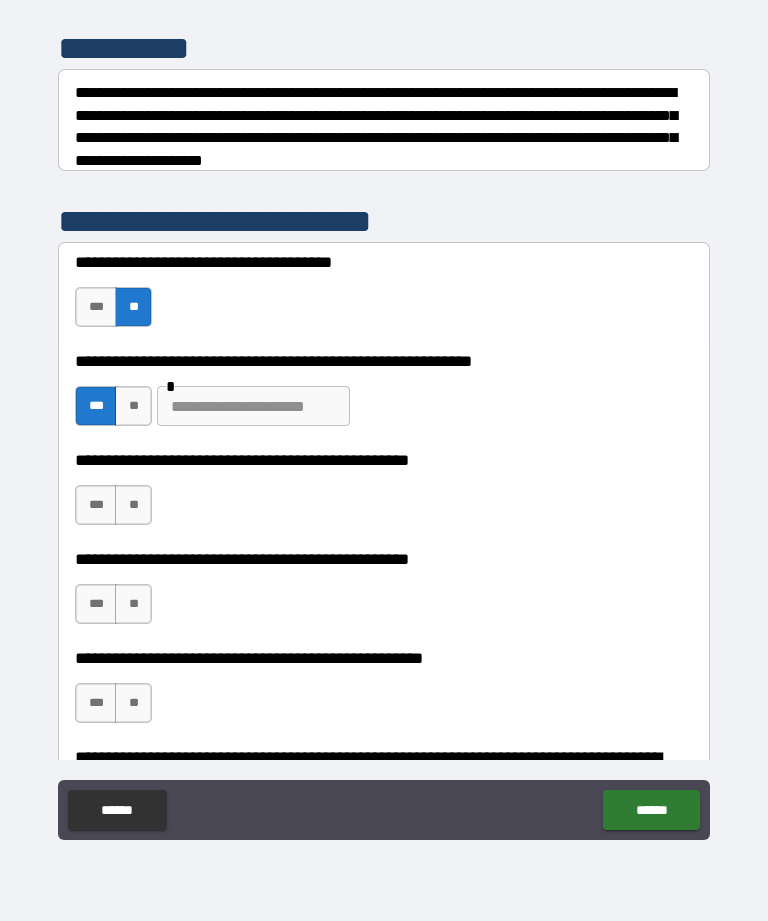 click at bounding box center [253, 406] 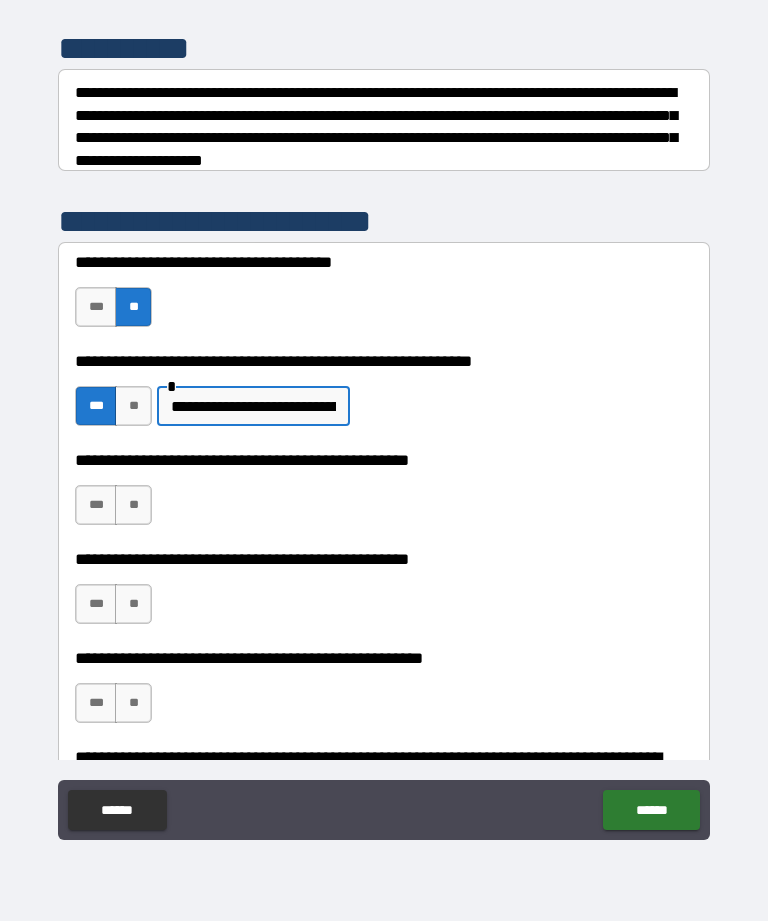 click on "**" at bounding box center (133, 505) 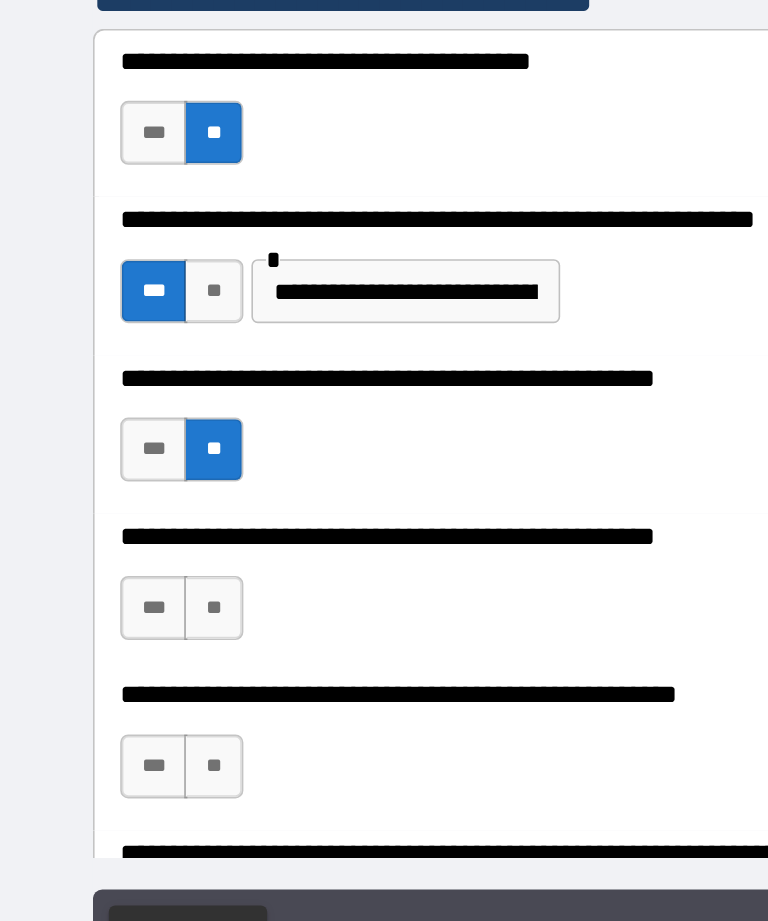 click on "***" at bounding box center (96, 604) 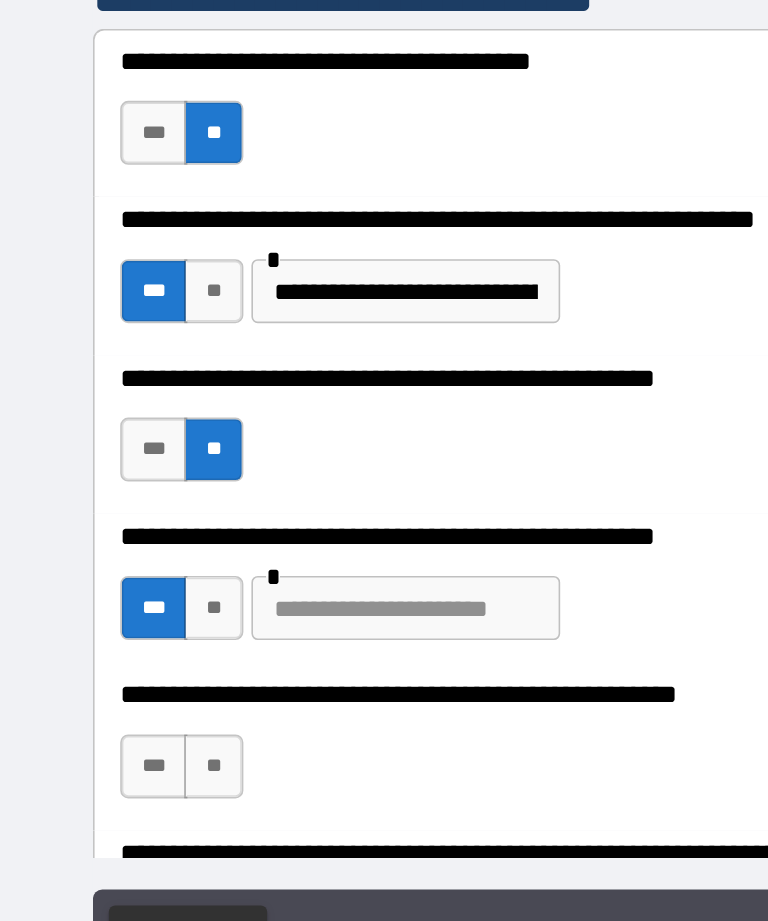click at bounding box center [253, 604] 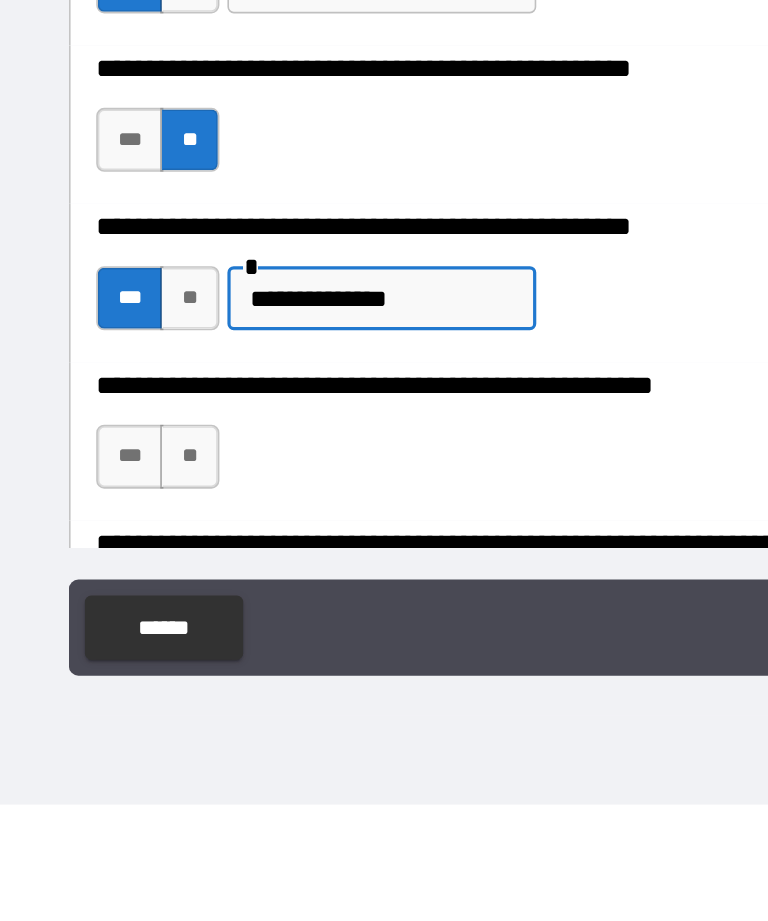 click on "**" at bounding box center [133, 703] 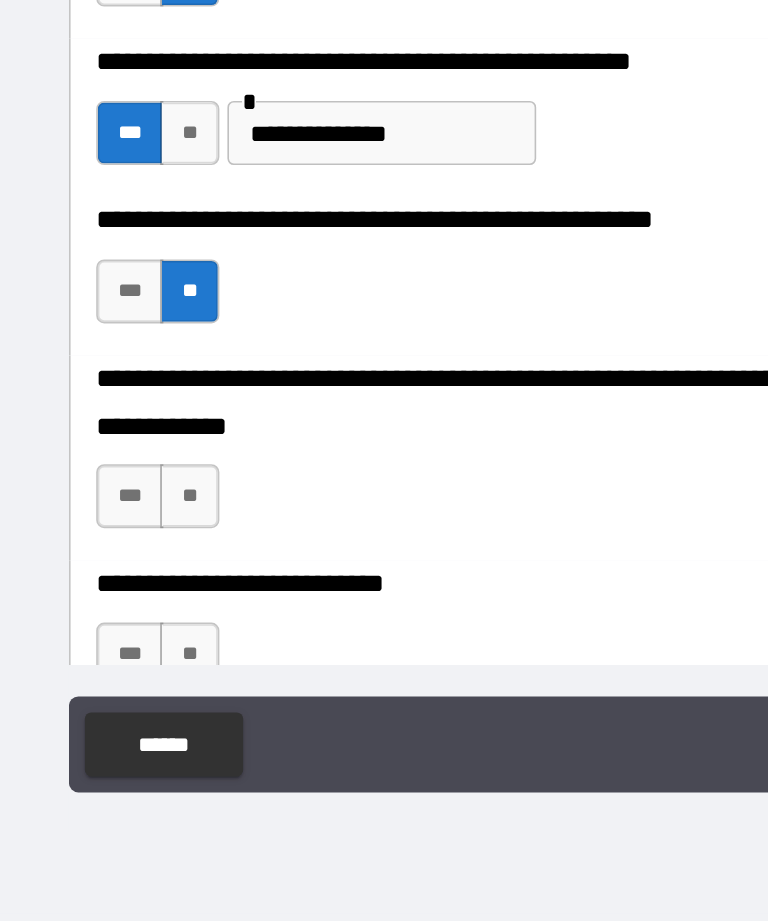 scroll, scrollTop: 458, scrollLeft: 0, axis: vertical 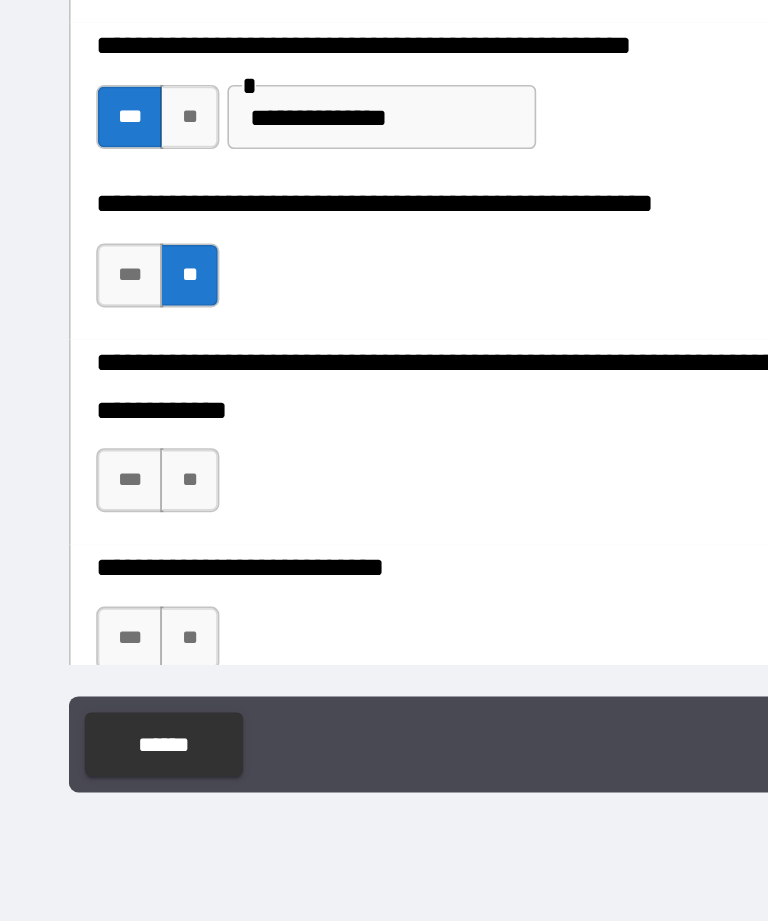 click on "**" at bounding box center [133, 645] 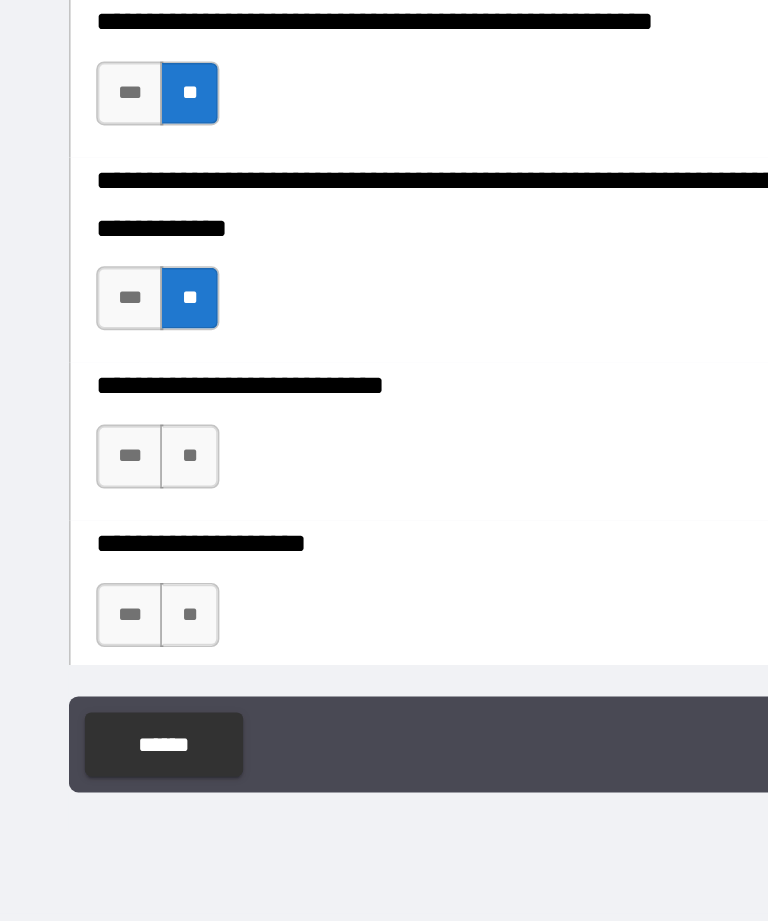scroll, scrollTop: 579, scrollLeft: 0, axis: vertical 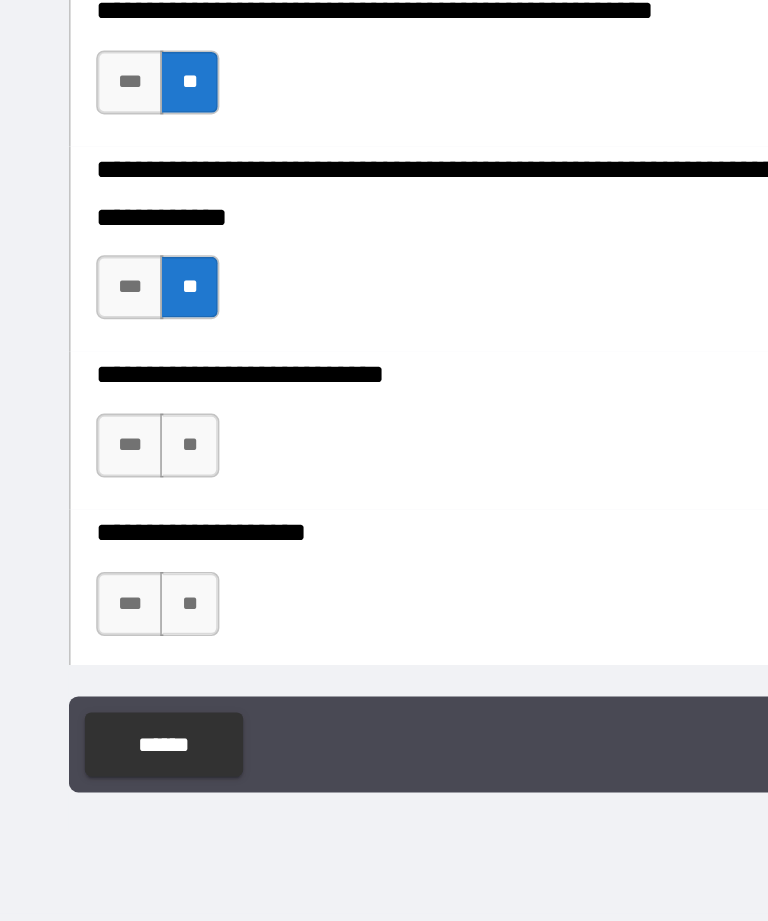 click on "**" at bounding box center [133, 623] 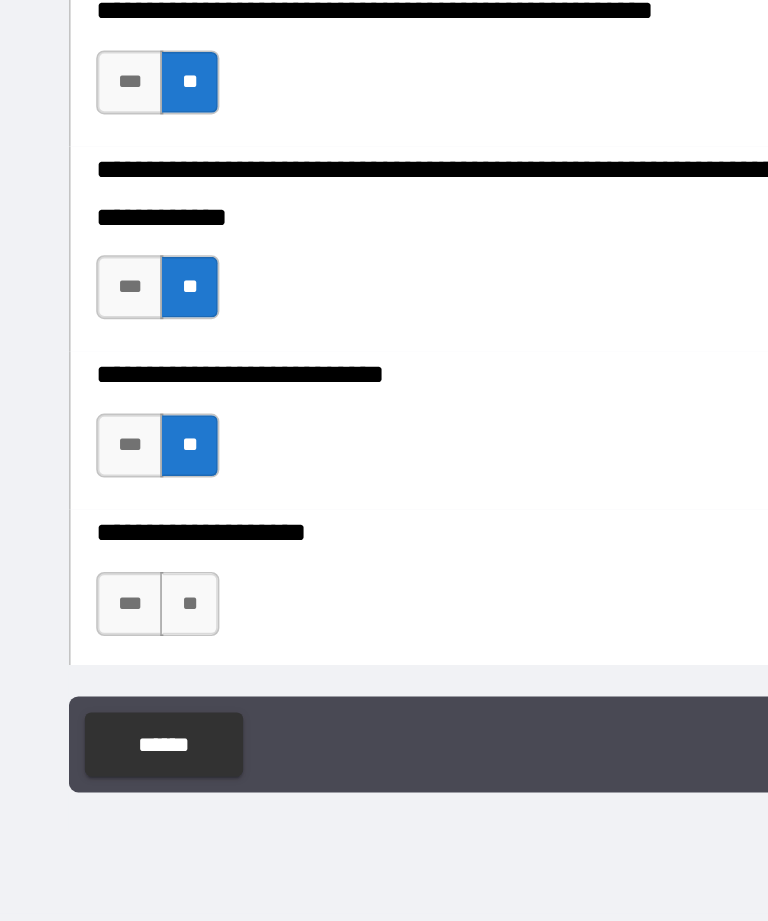 click on "**" at bounding box center (133, 722) 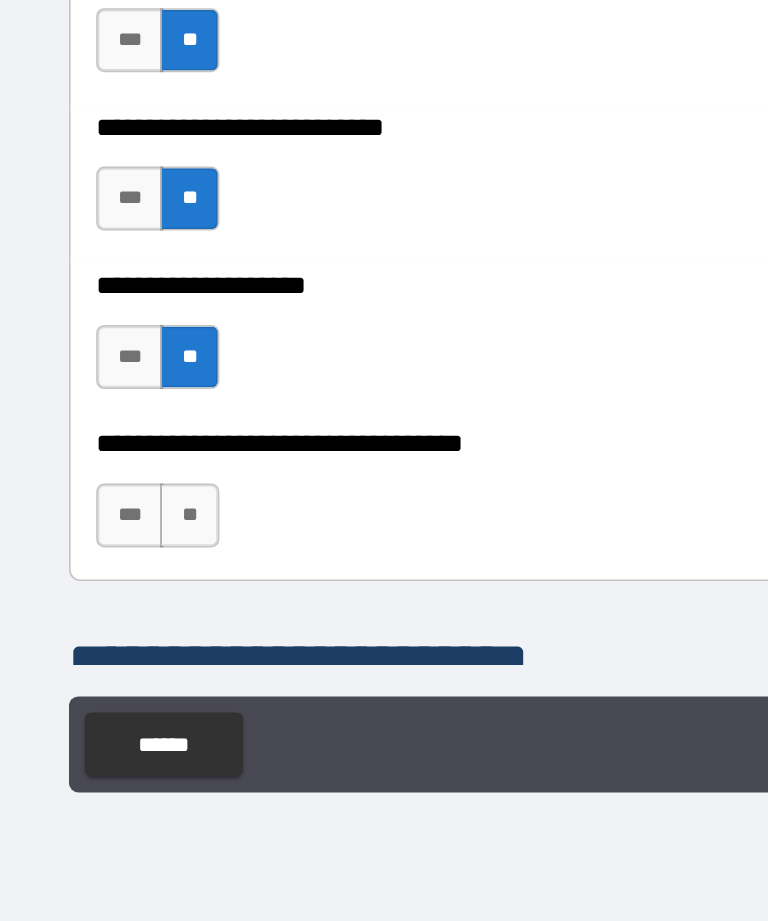 scroll, scrollTop: 749, scrollLeft: 0, axis: vertical 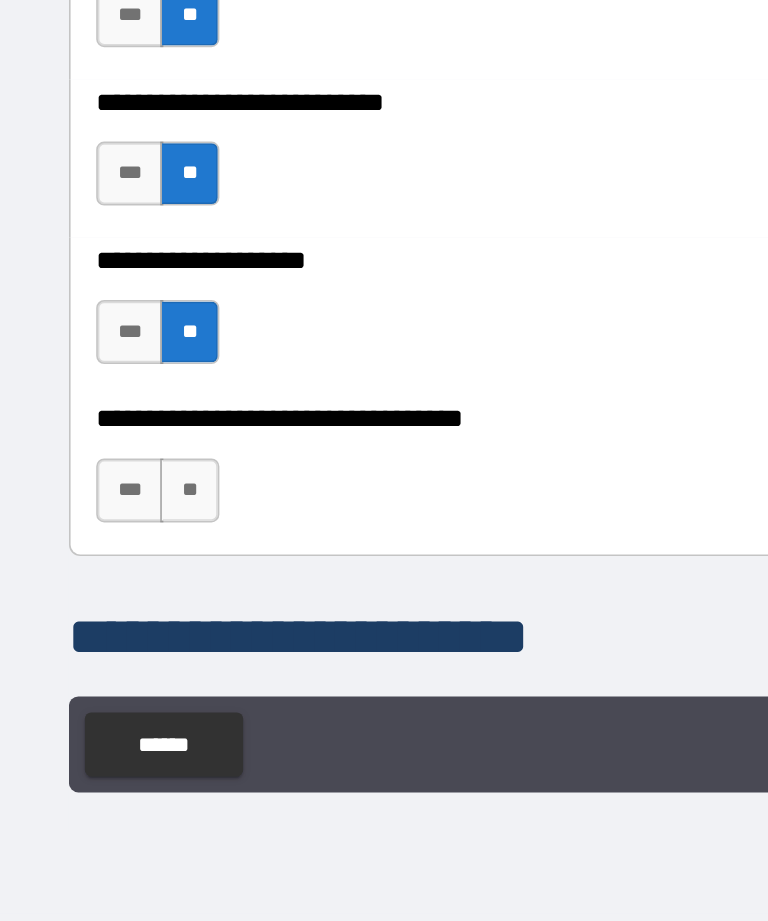 click on "**" at bounding box center (133, 651) 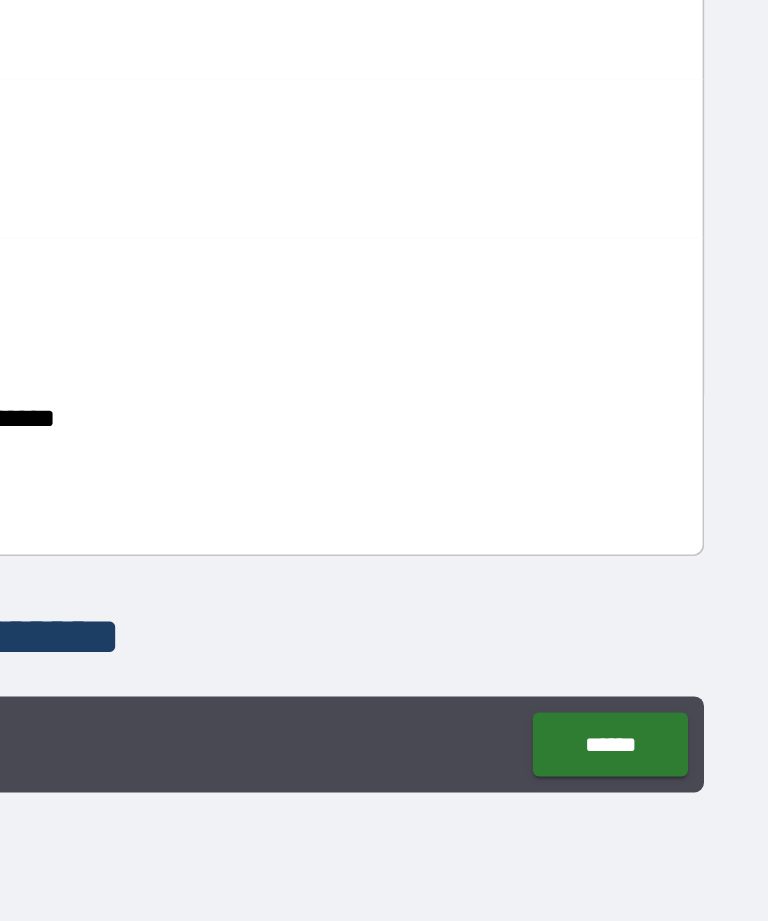 click on "******" at bounding box center [651, 810] 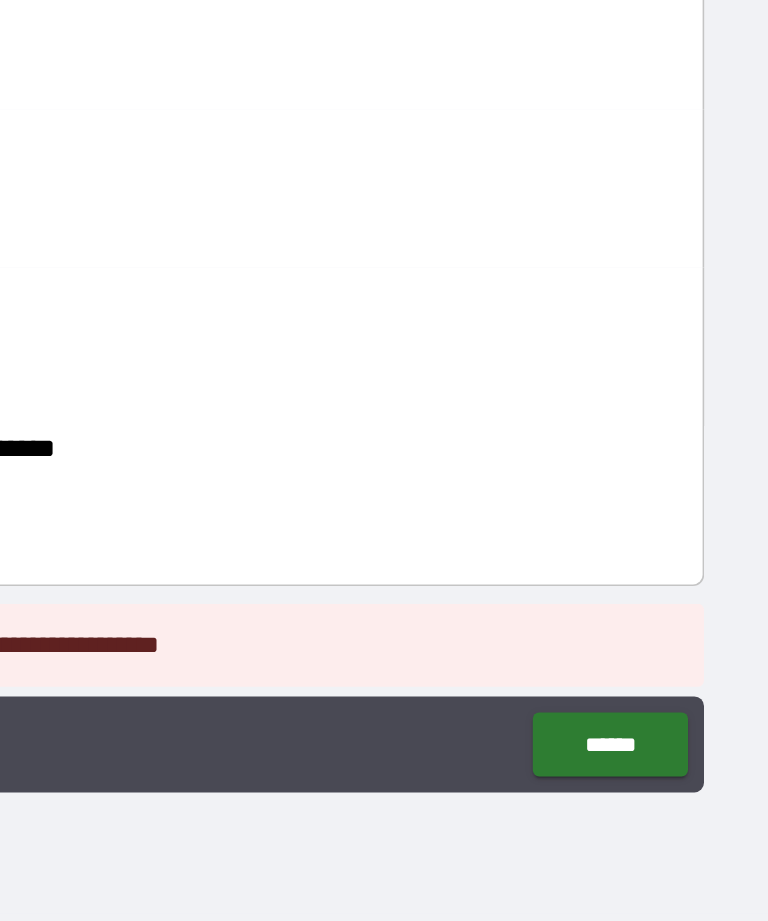 scroll, scrollTop: 722, scrollLeft: 0, axis: vertical 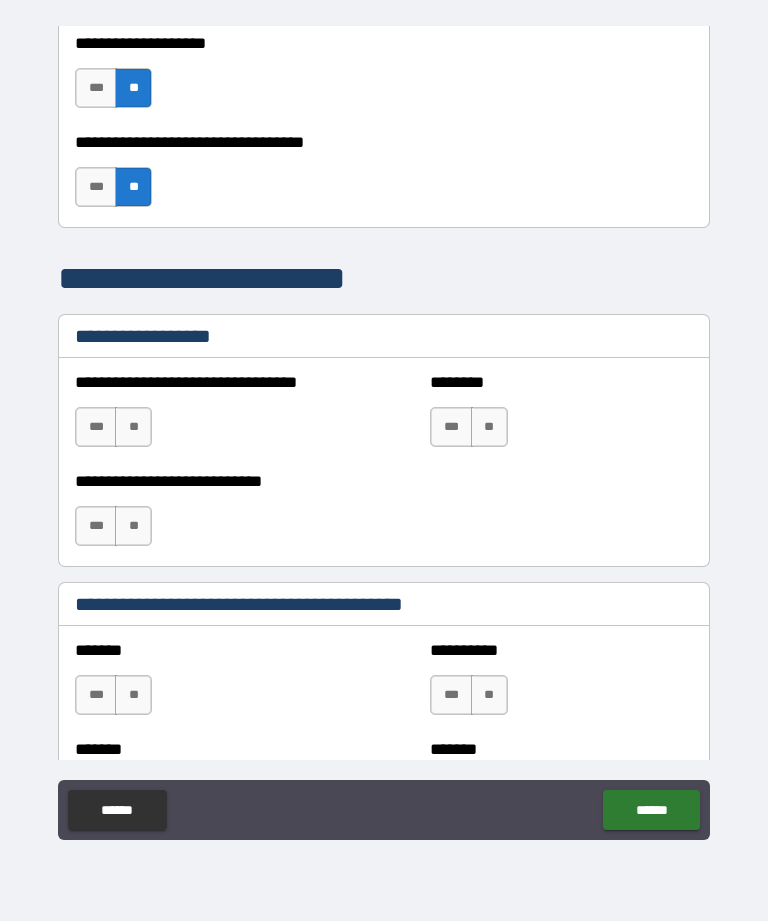 click on "**********" at bounding box center [206, 417] 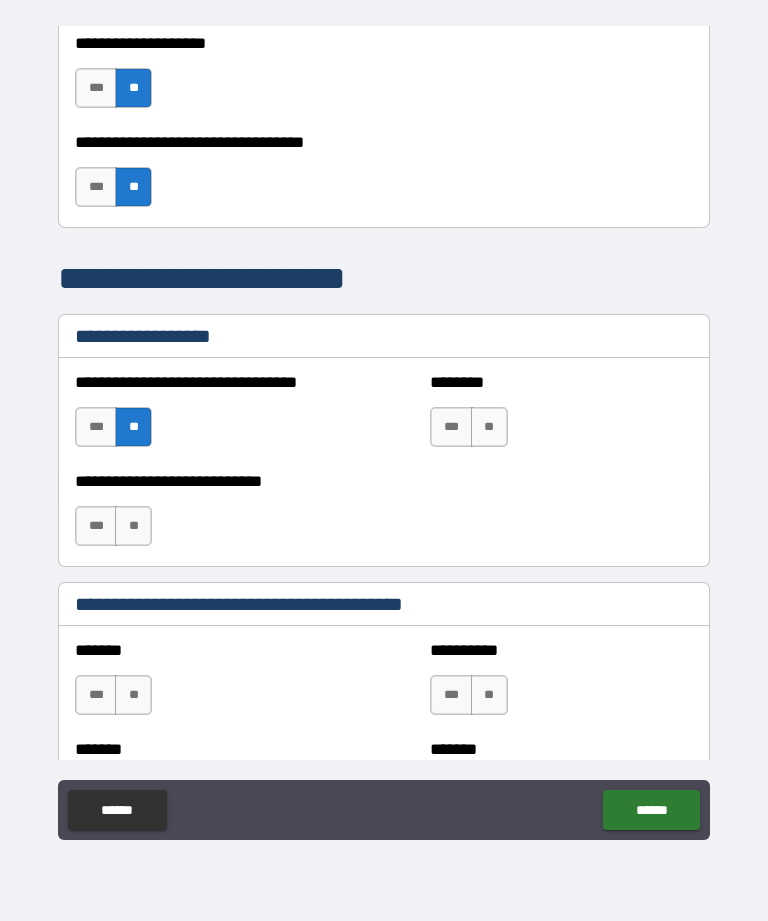click on "**" at bounding box center (133, 526) 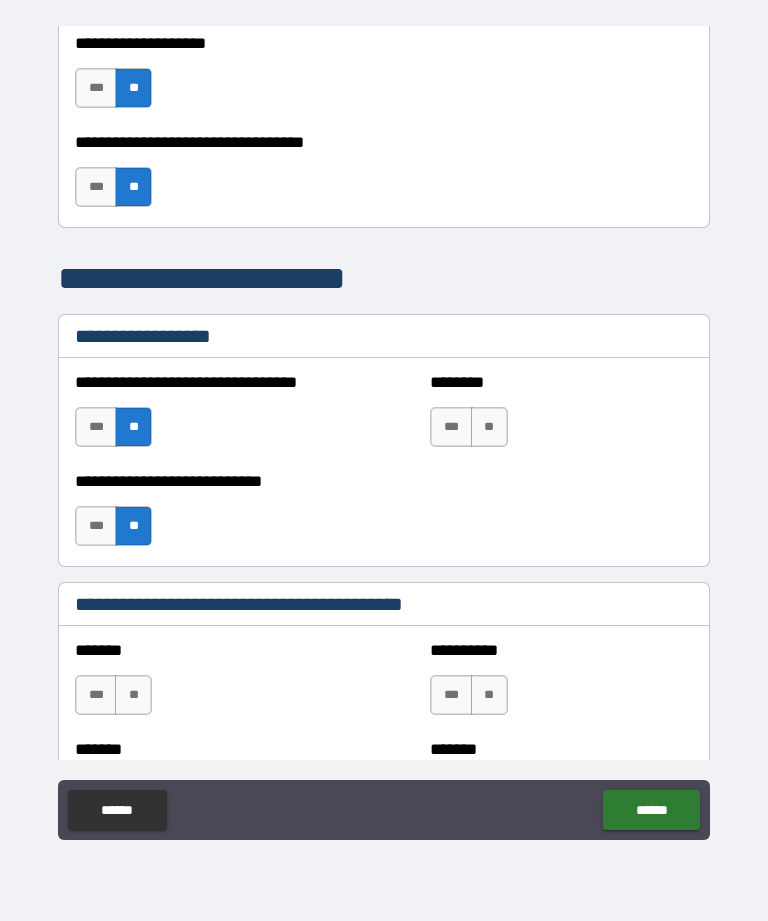 click on "**" at bounding box center (489, 427) 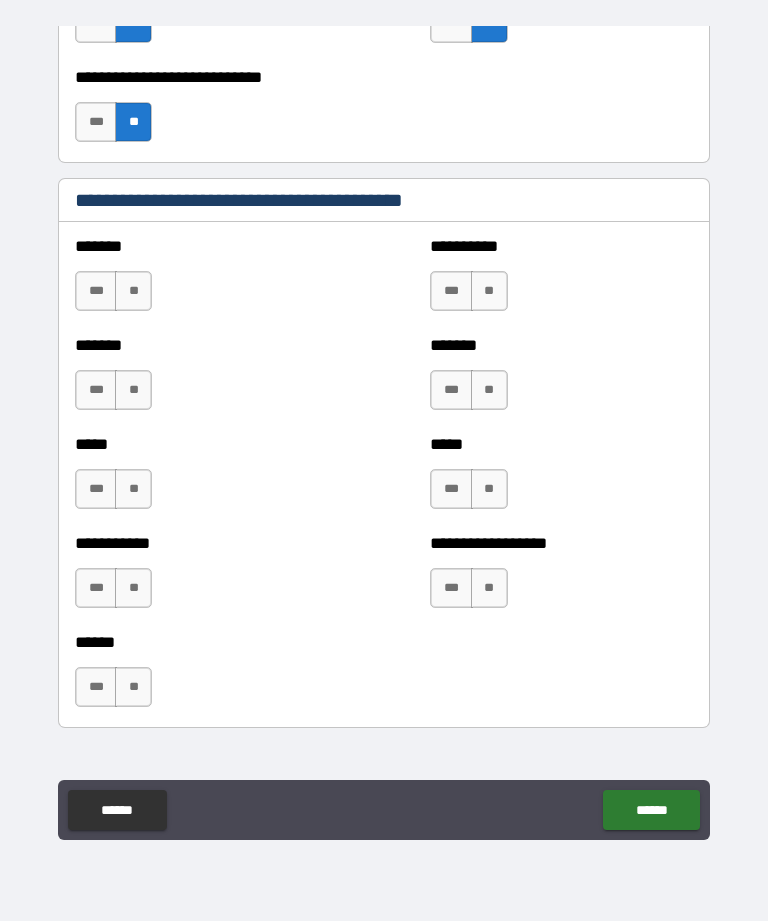 scroll, scrollTop: 1620, scrollLeft: 0, axis: vertical 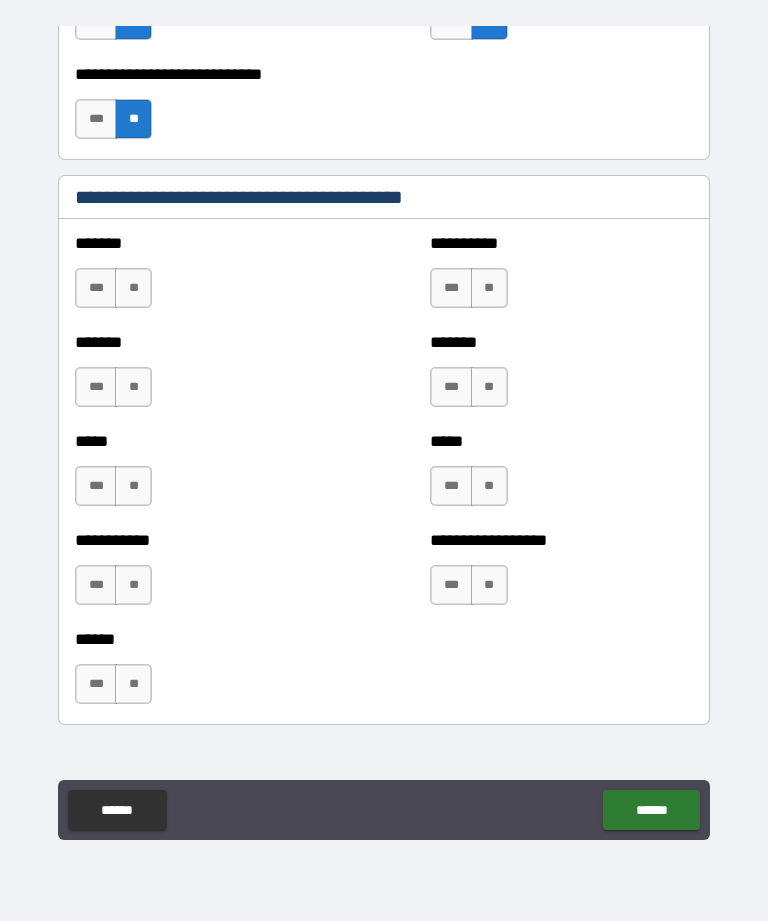 click on "**" at bounding box center [133, 288] 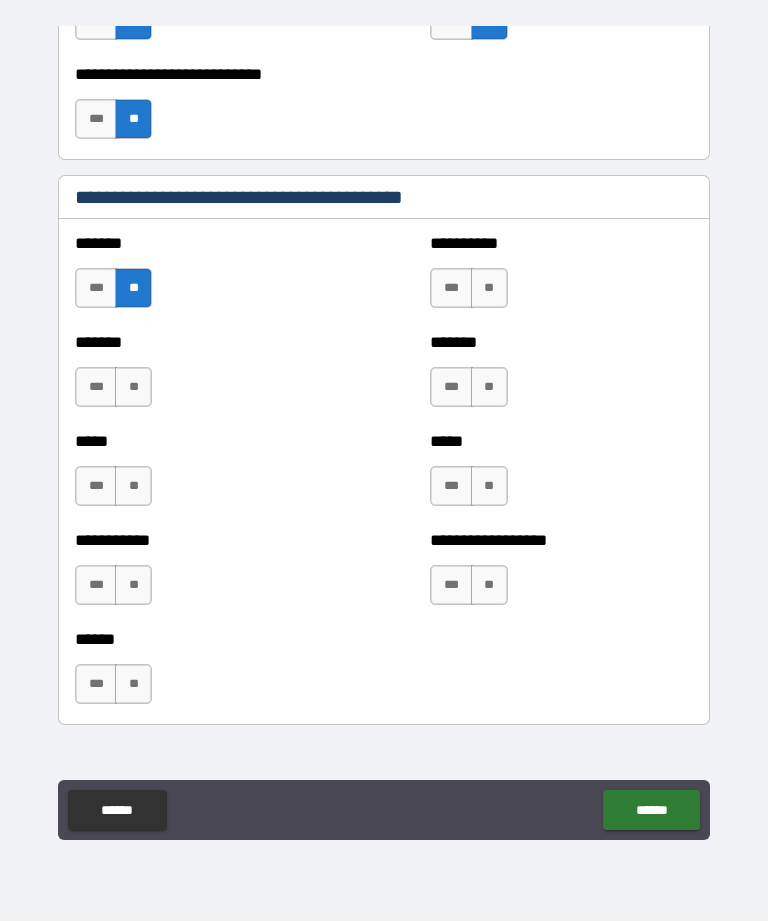 click on "**" at bounding box center [133, 387] 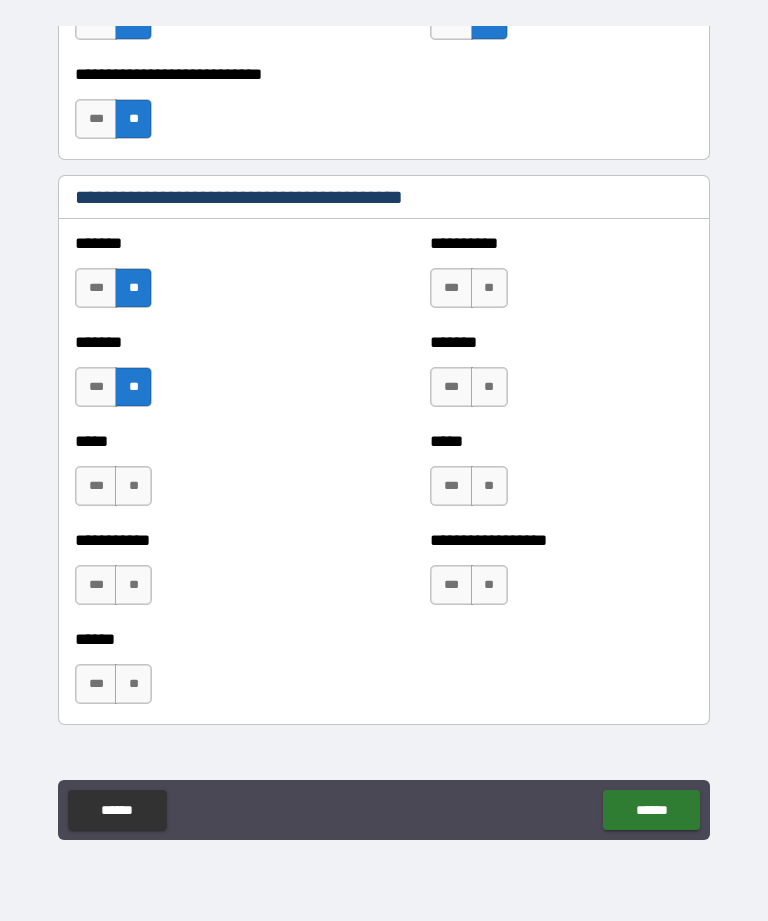 click on "**" at bounding box center (133, 486) 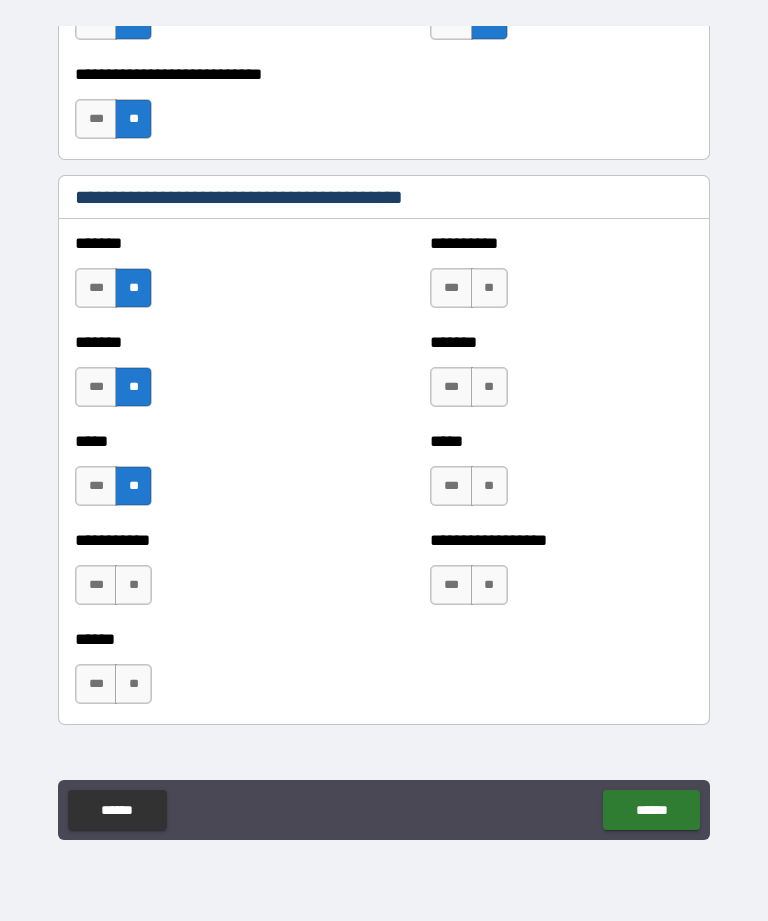 click on "***" at bounding box center [96, 387] 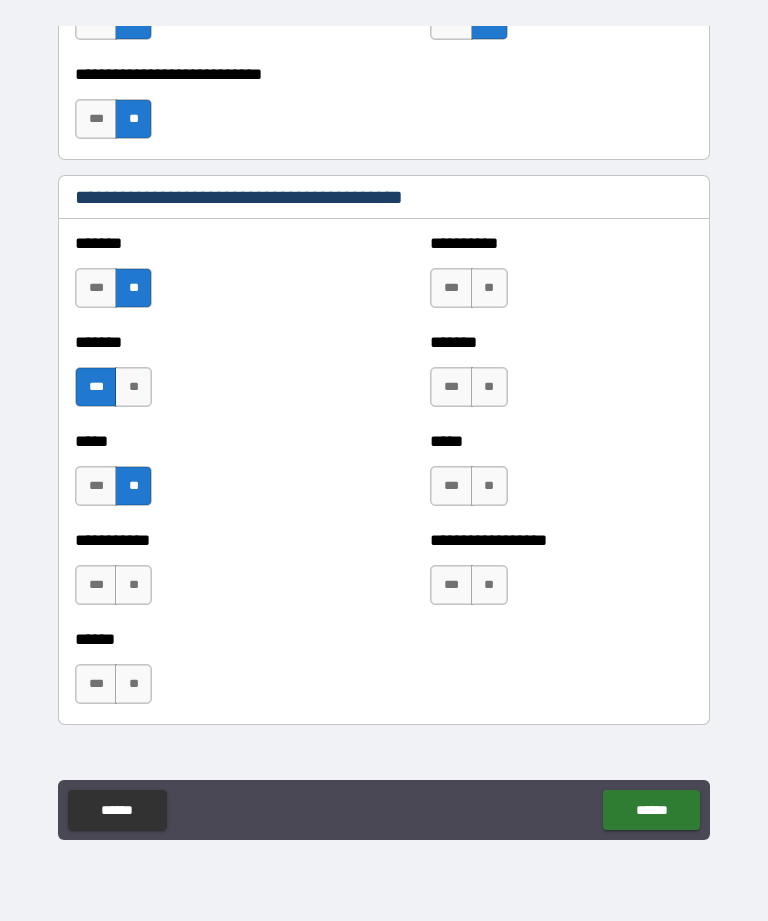 click on "**" at bounding box center [133, 585] 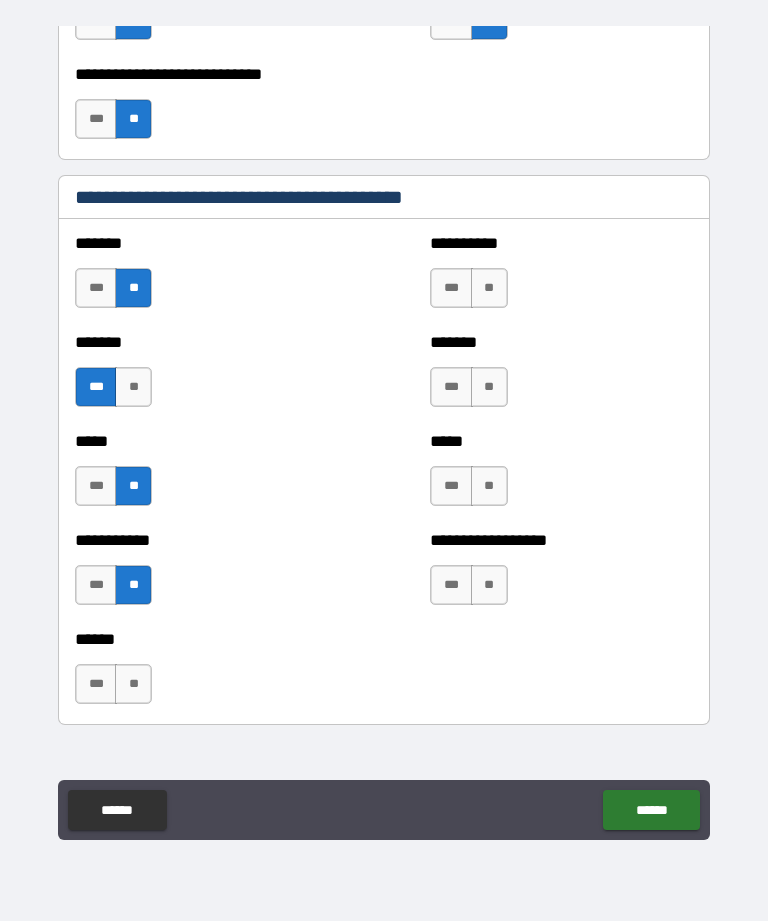click on "**" at bounding box center (133, 684) 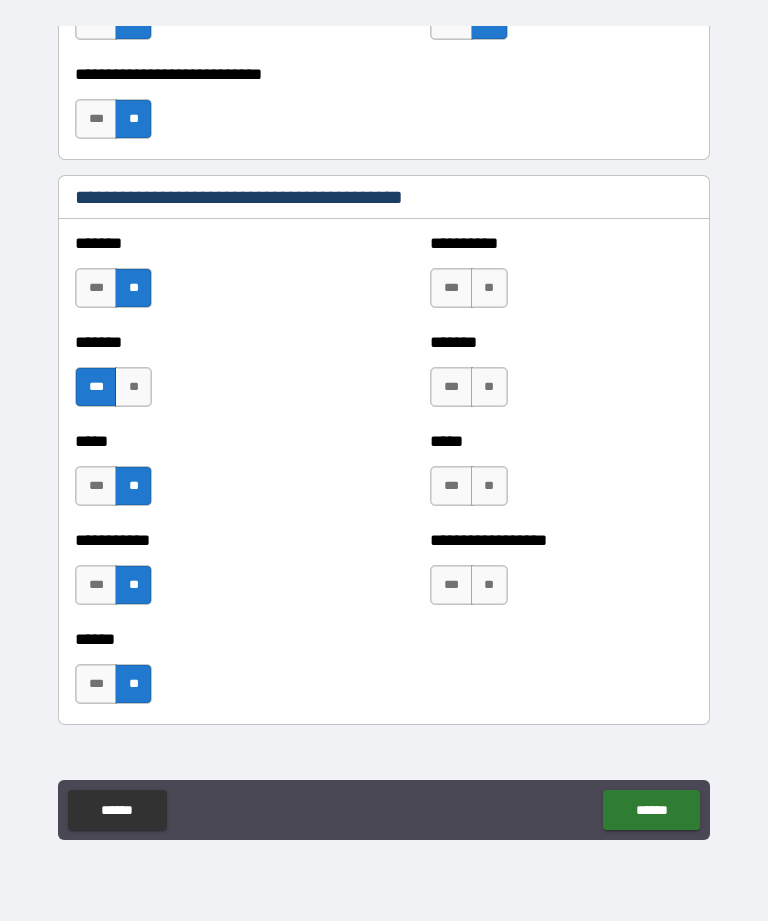 click on "**" at bounding box center (489, 288) 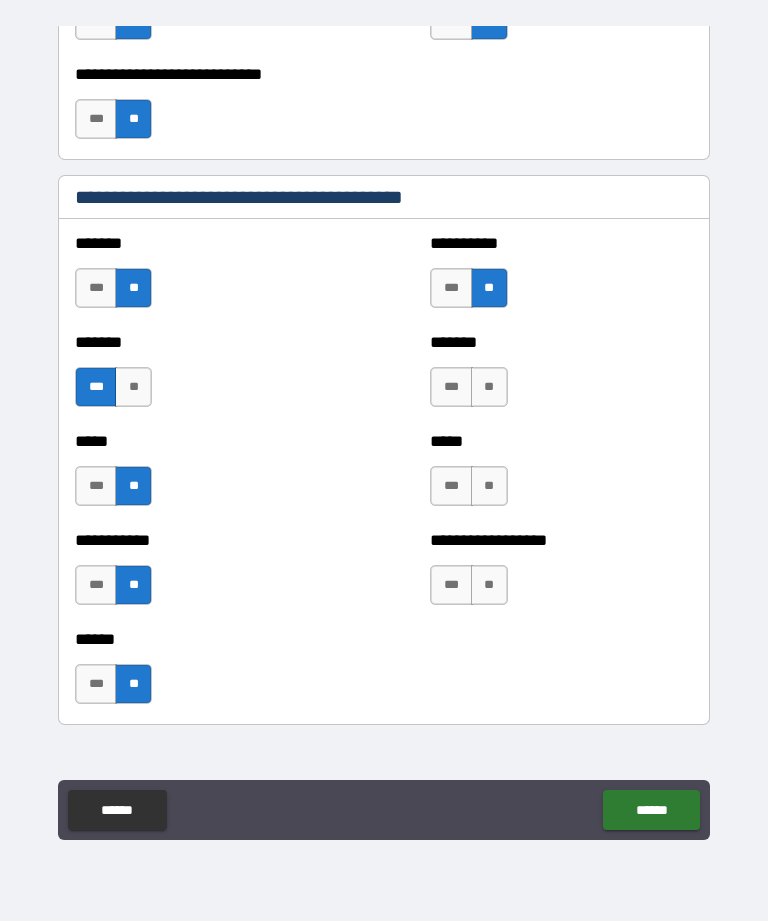 click on "**" at bounding box center (489, 387) 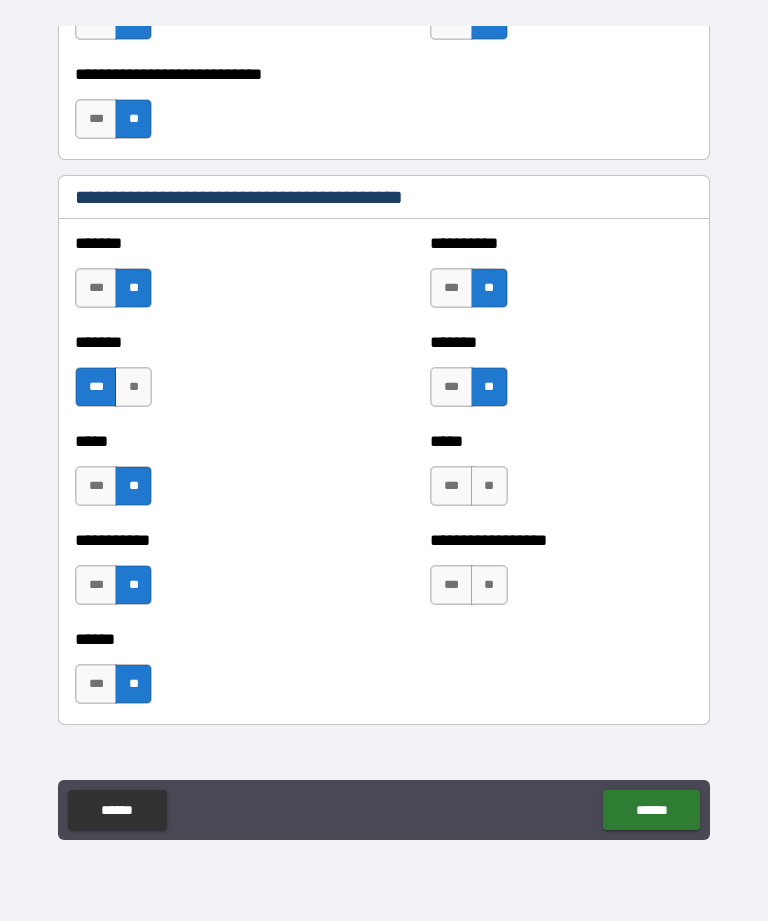 click on "**" at bounding box center (489, 486) 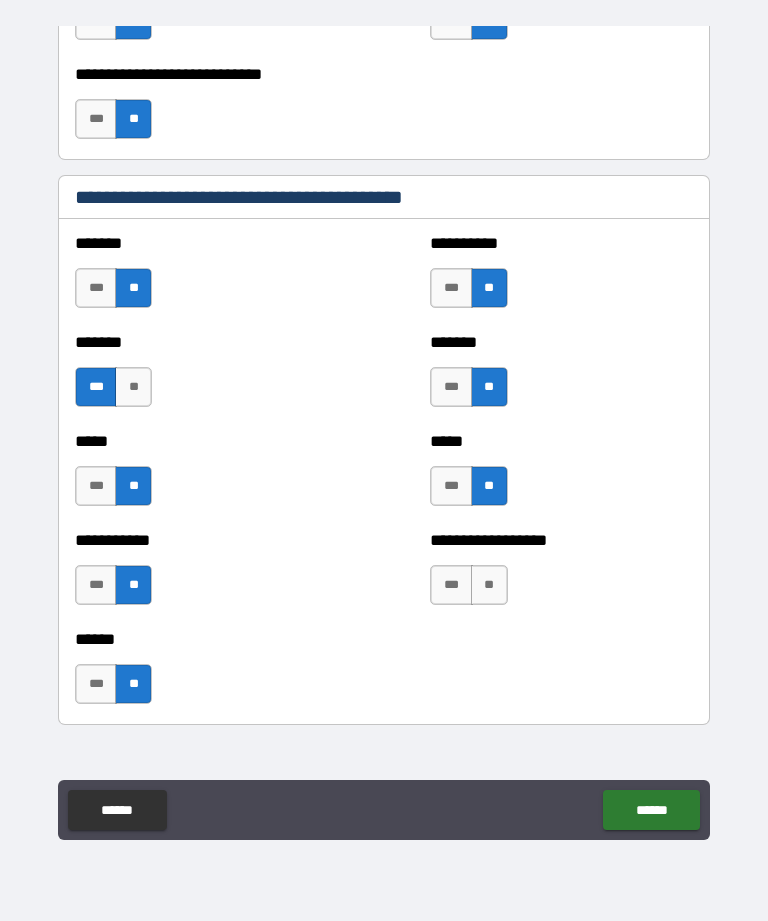 click on "**" at bounding box center (489, 585) 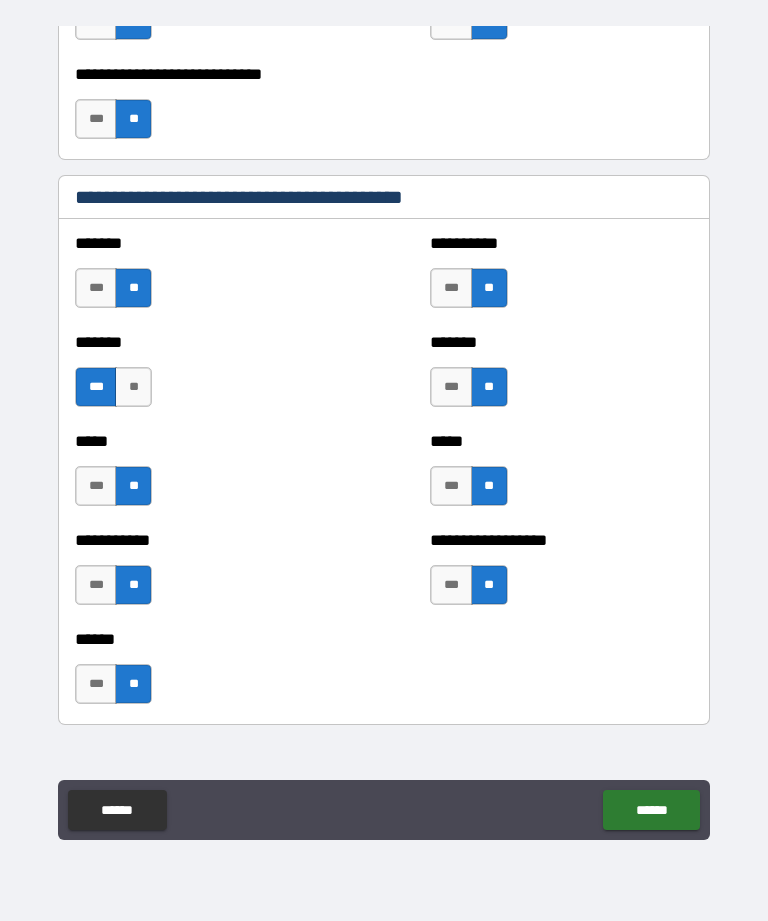 click on "******" at bounding box center [651, 810] 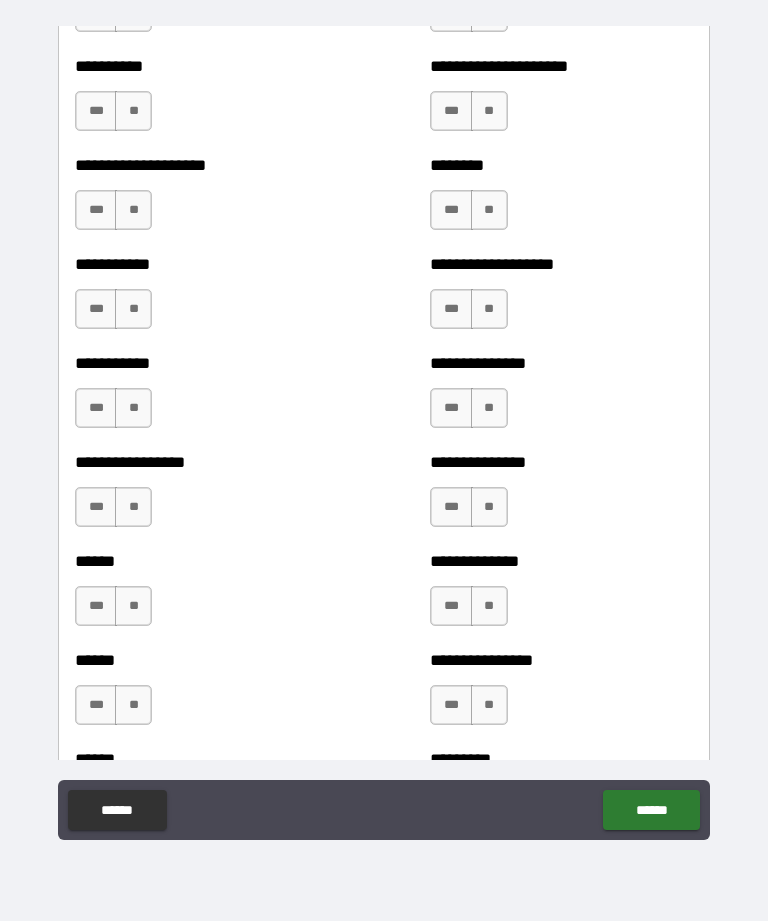 scroll, scrollTop: 2505, scrollLeft: 0, axis: vertical 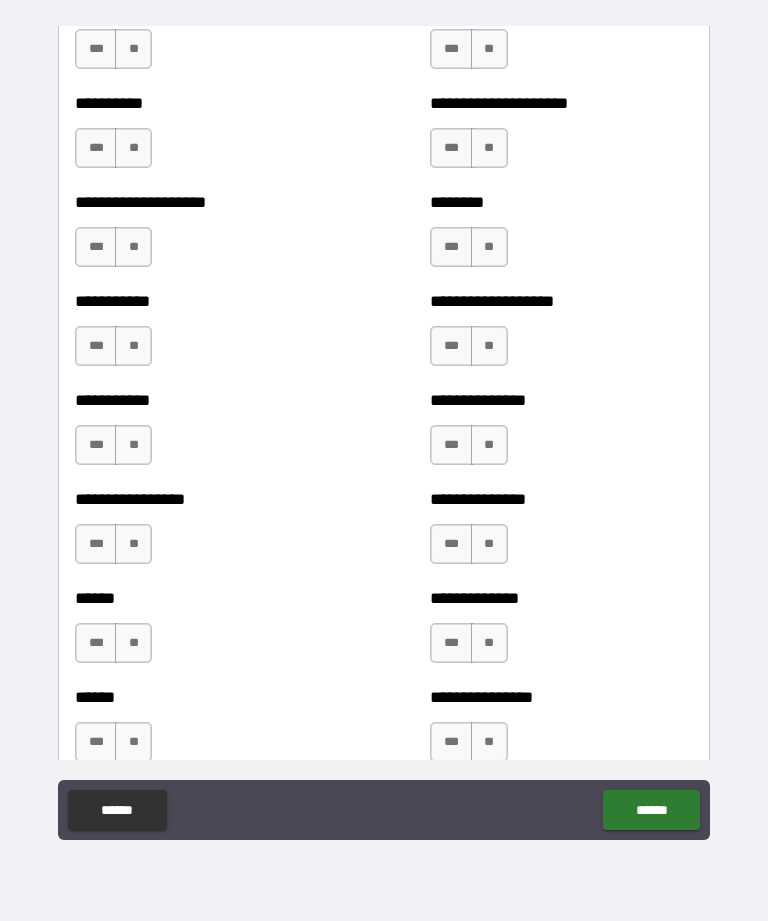 click on "**" at bounding box center (133, 49) 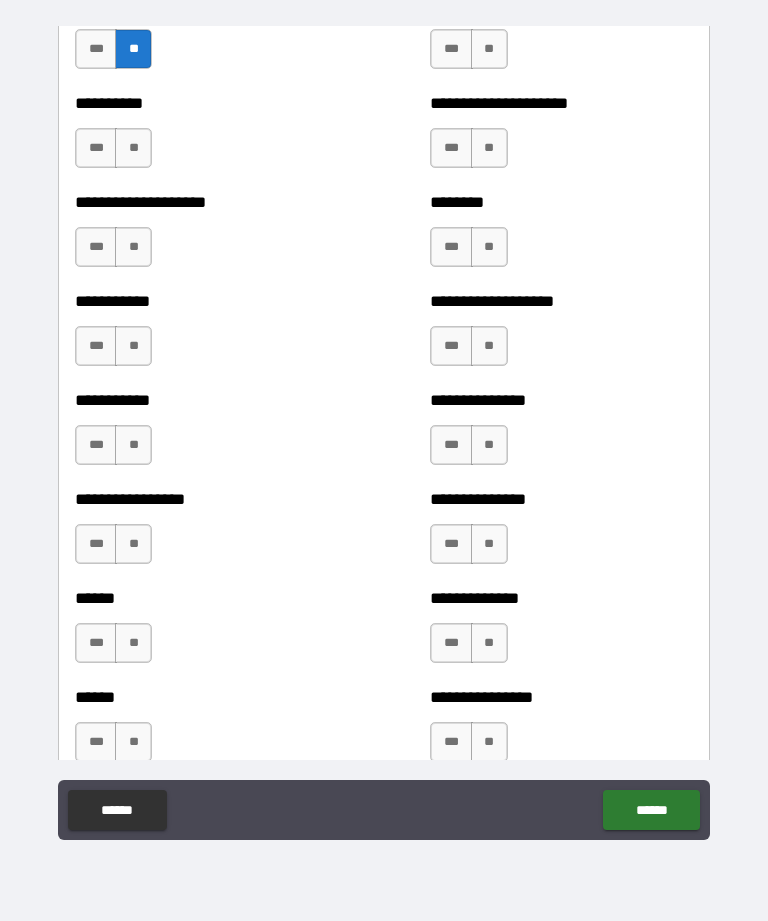 click on "**" at bounding box center (133, 148) 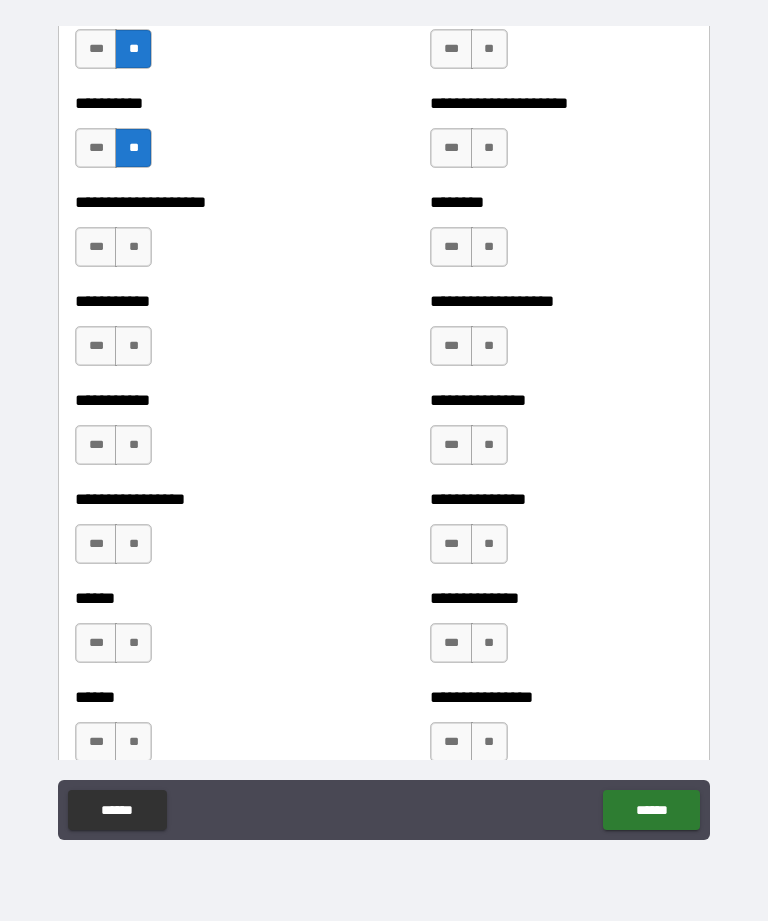 click on "**" at bounding box center (133, 247) 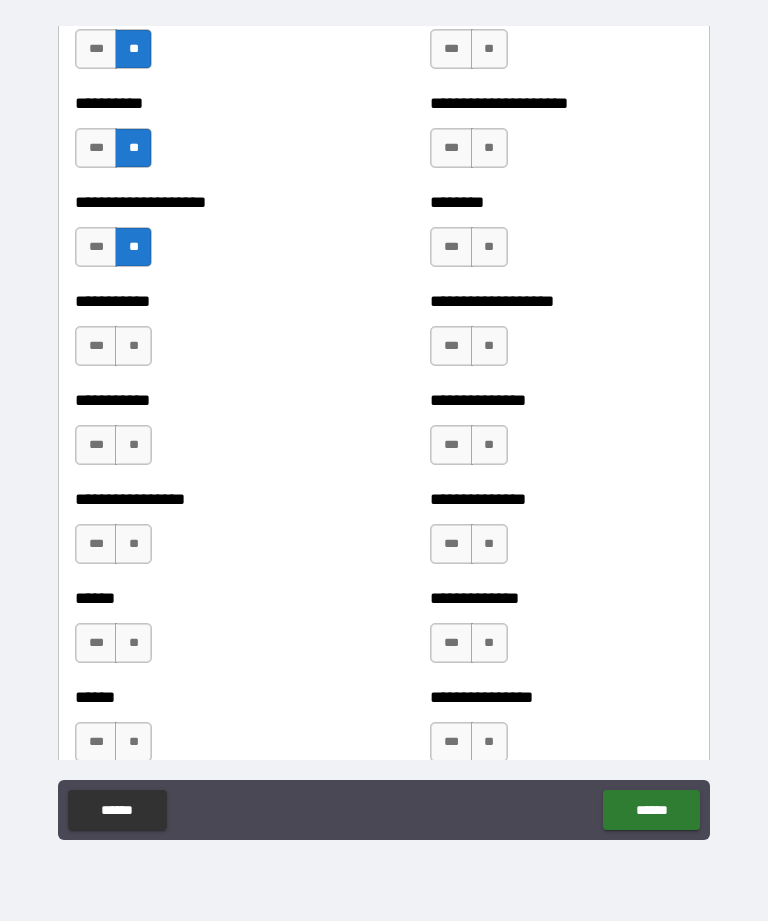 click on "**" at bounding box center (133, 346) 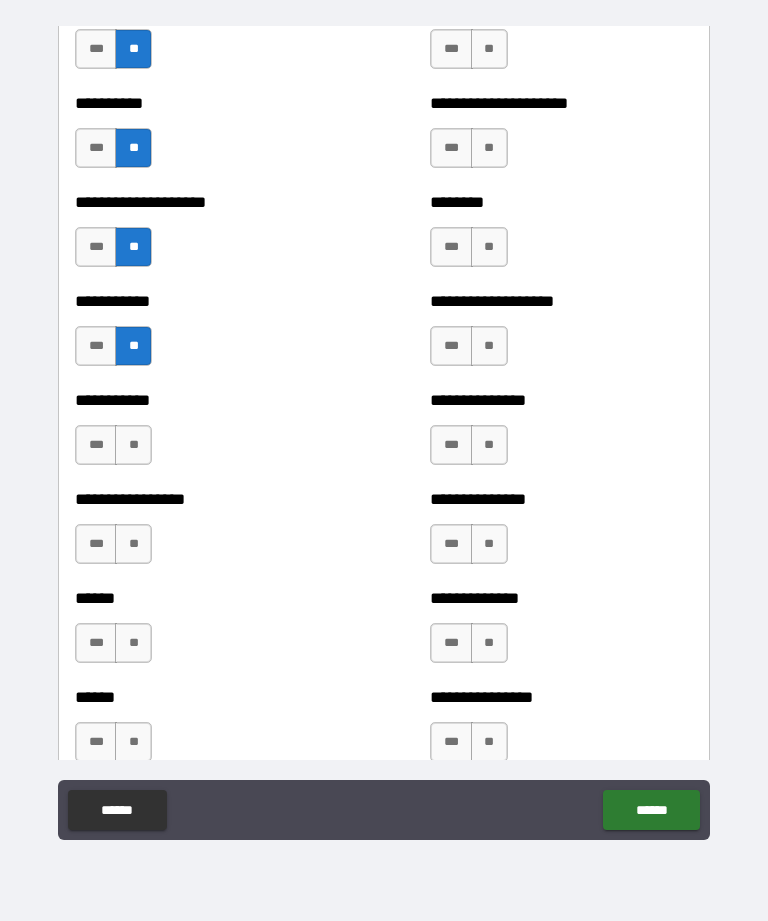 click on "**" at bounding box center (133, 445) 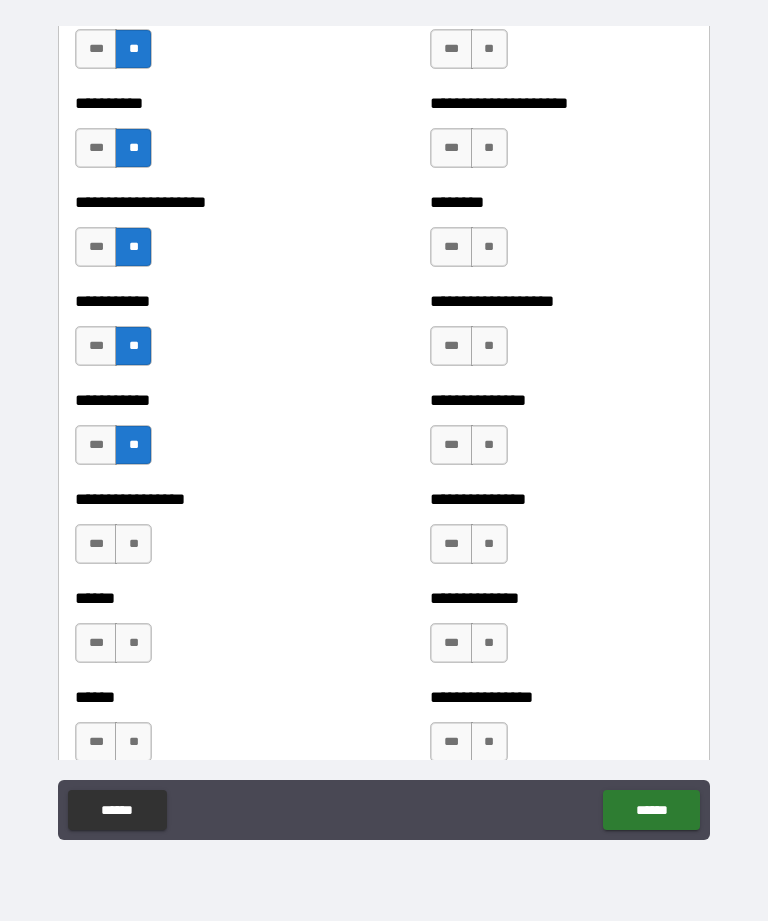 click on "**" at bounding box center (133, 544) 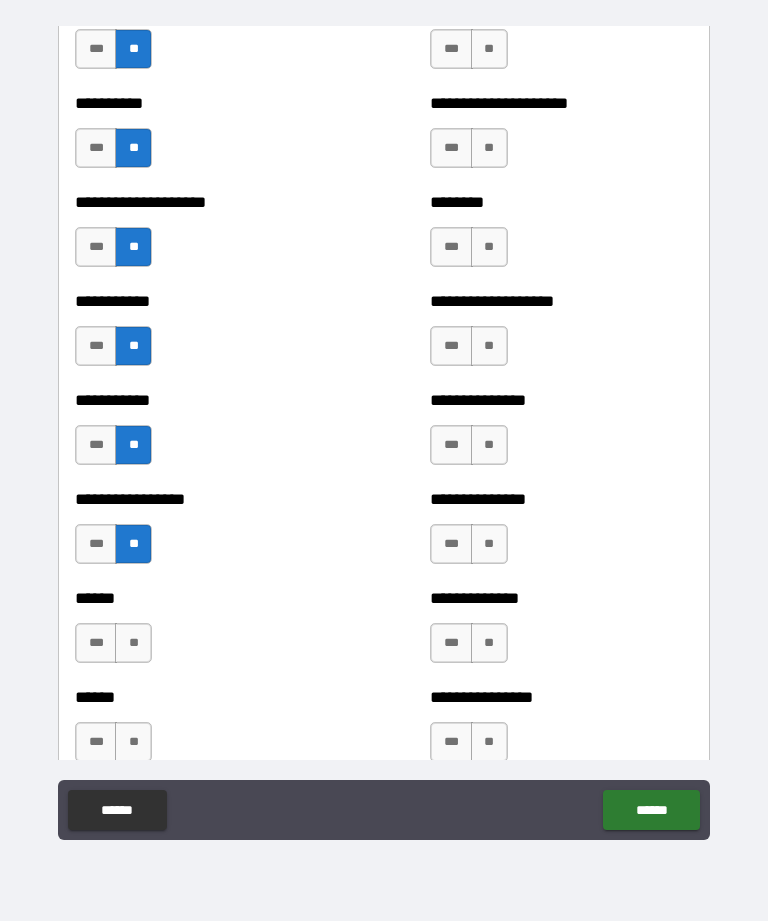 click on "**" at bounding box center [133, 643] 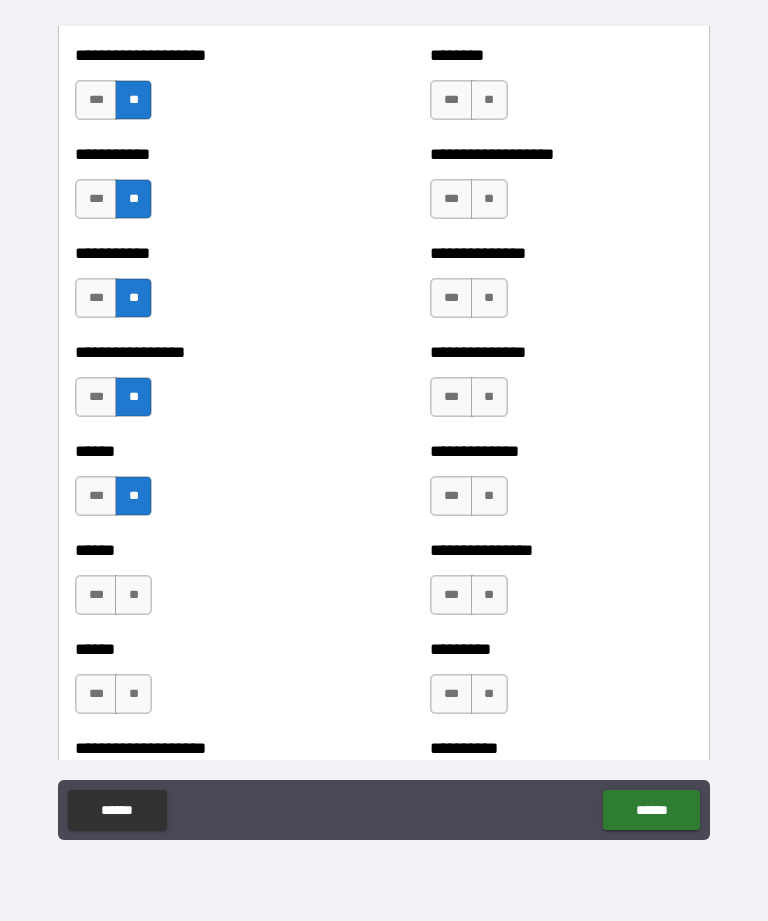scroll, scrollTop: 2668, scrollLeft: 0, axis: vertical 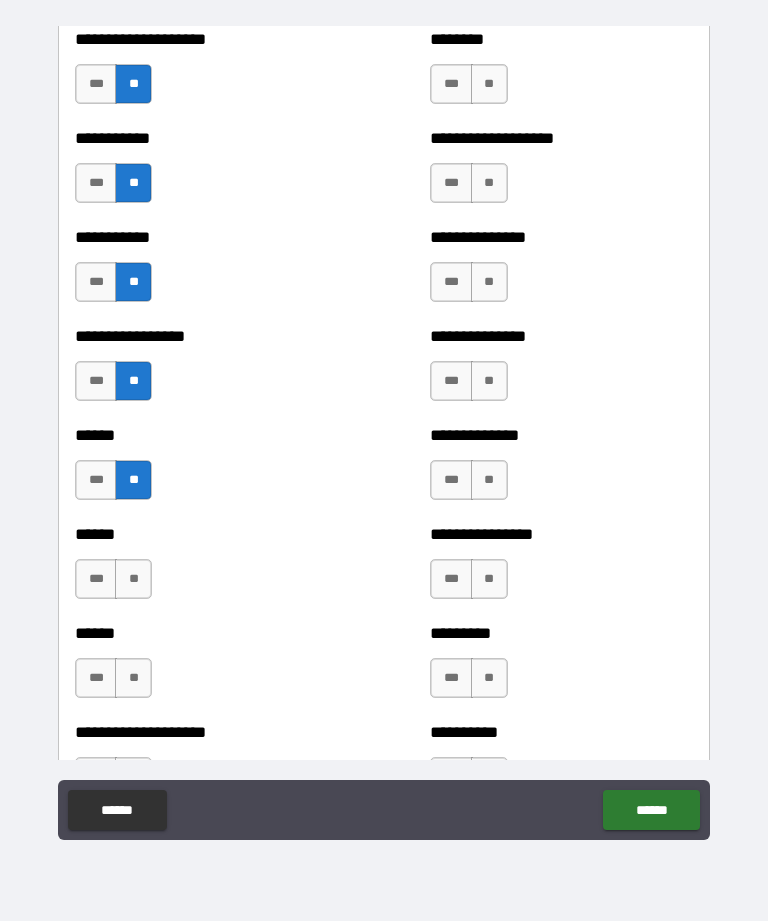 click on "**" at bounding box center (133, 579) 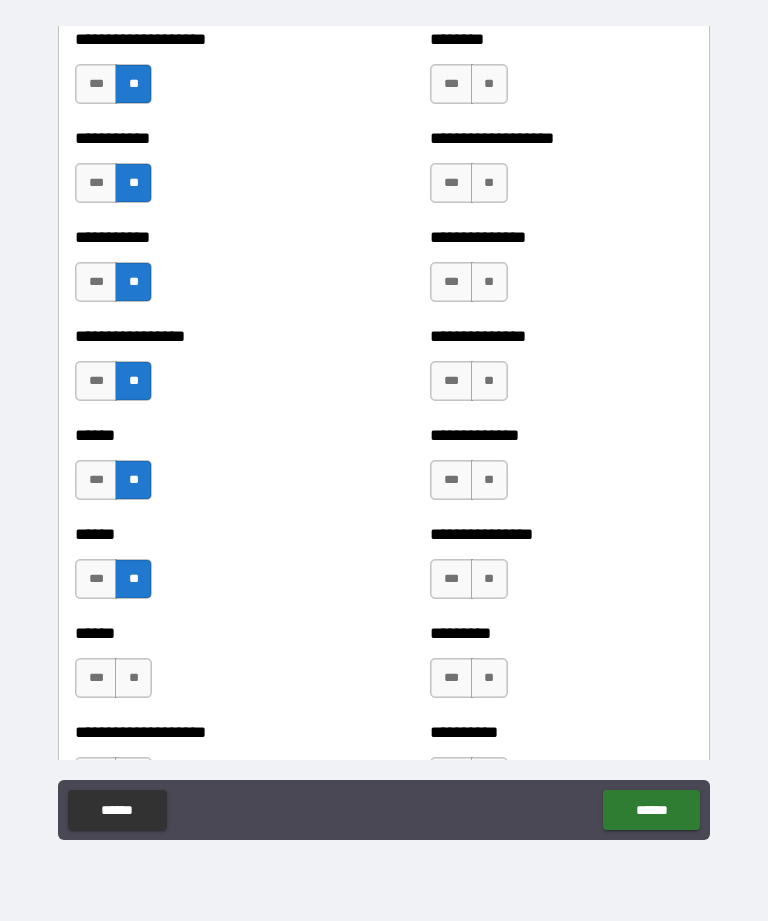 click on "**" at bounding box center [133, 678] 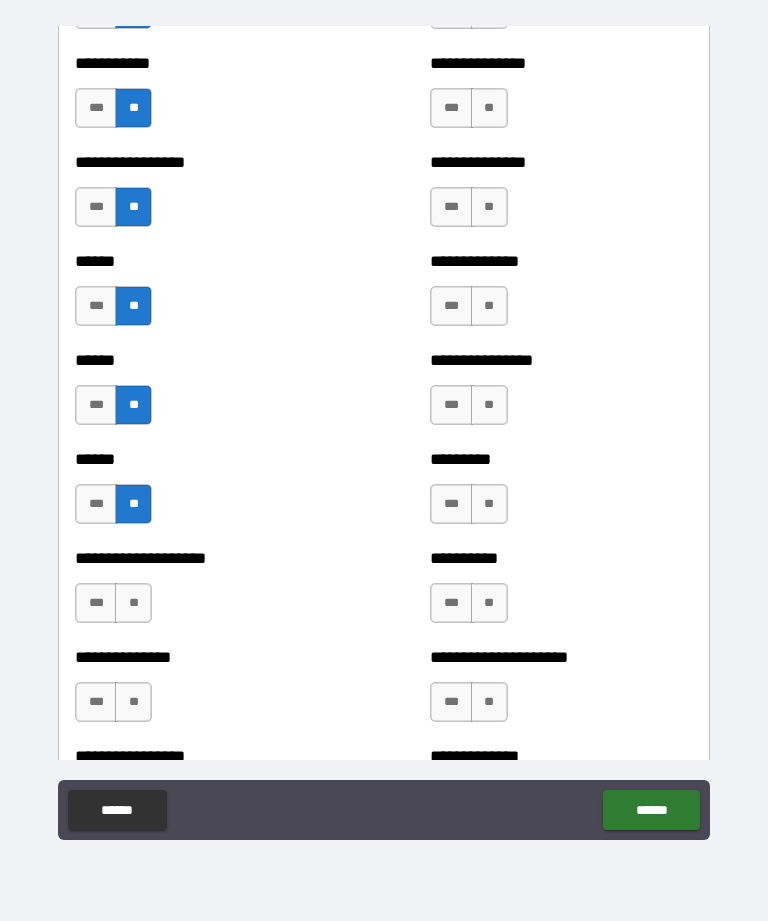 scroll, scrollTop: 2865, scrollLeft: 0, axis: vertical 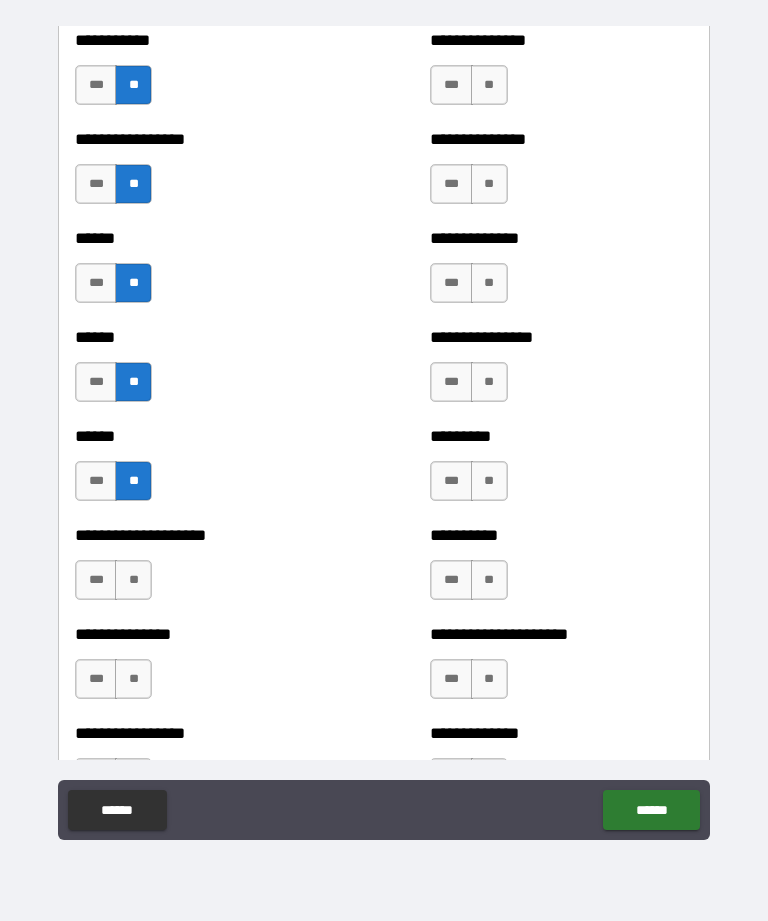 click on "***" at bounding box center (96, 580) 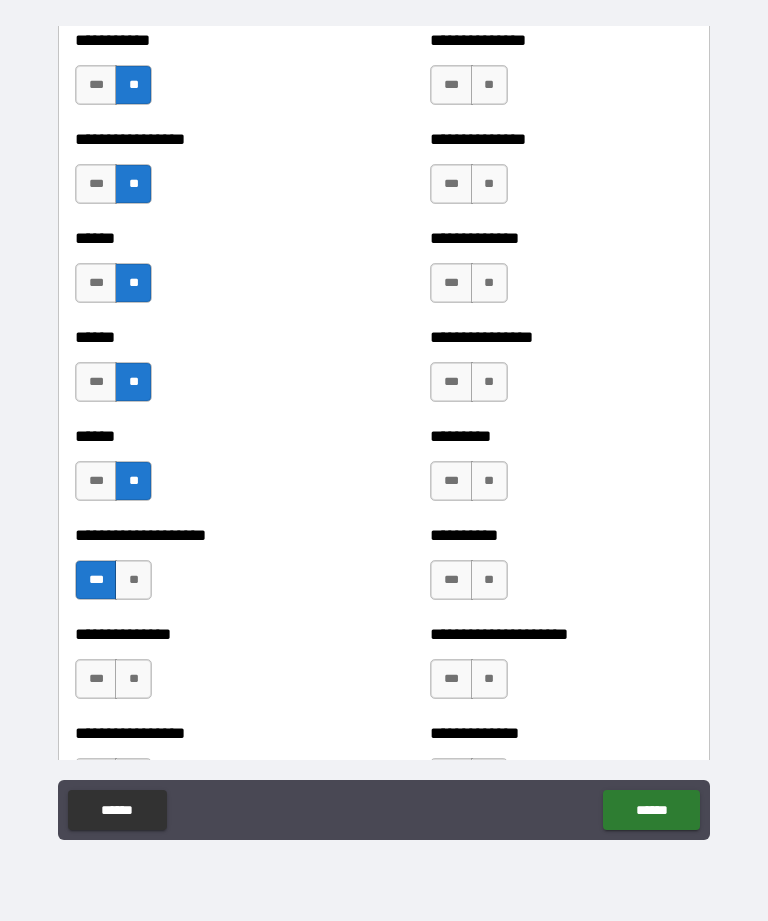 click on "**" at bounding box center [133, 679] 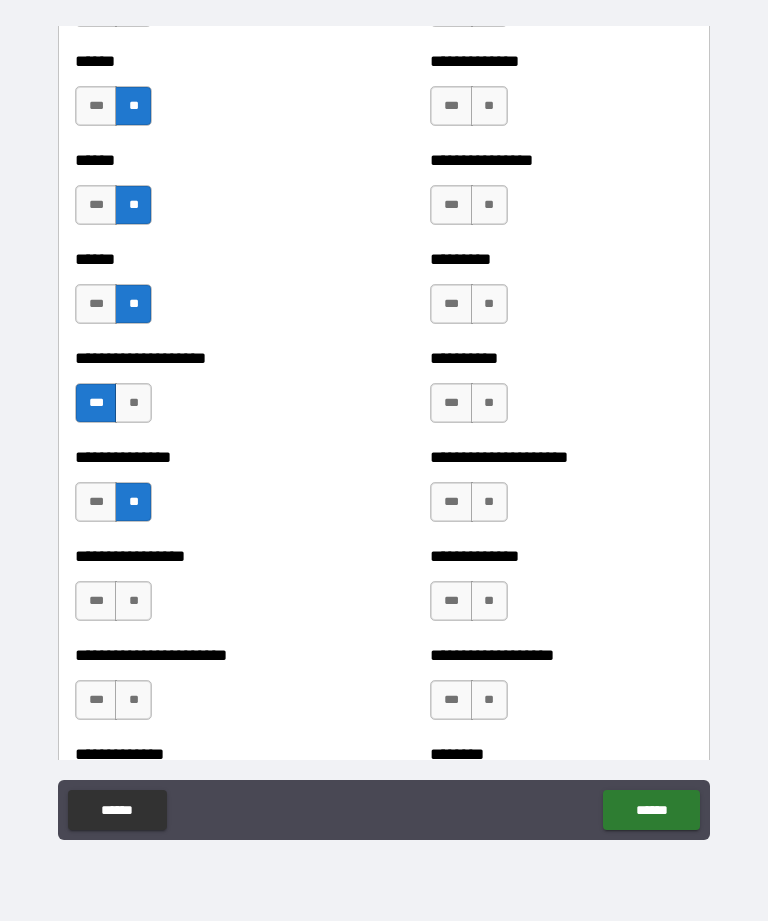 scroll, scrollTop: 3045, scrollLeft: 0, axis: vertical 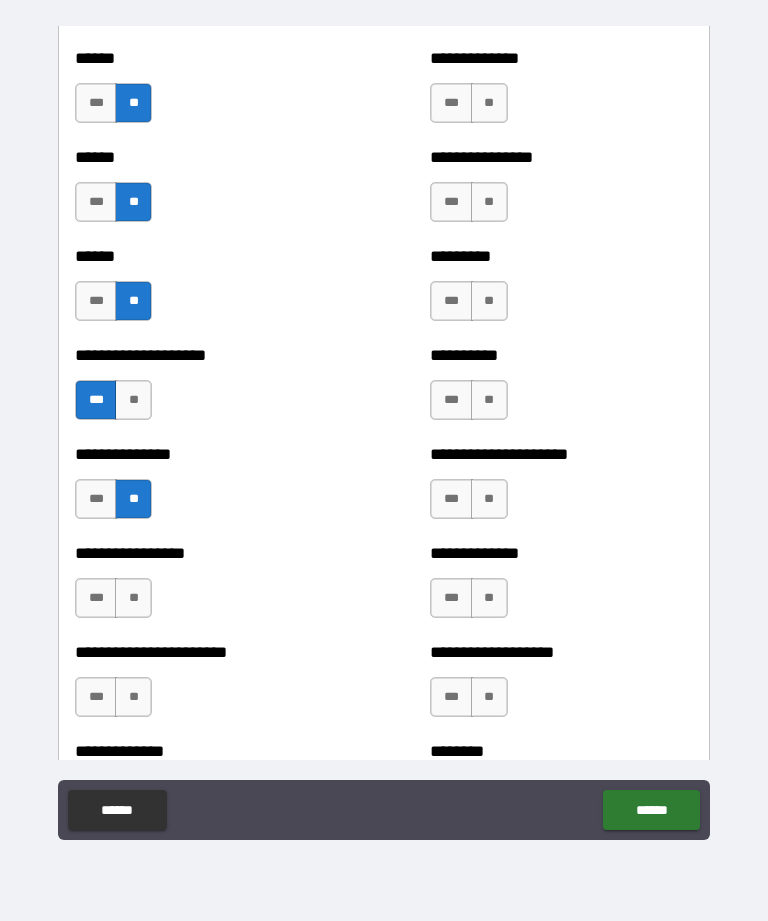 click on "**" at bounding box center (133, 598) 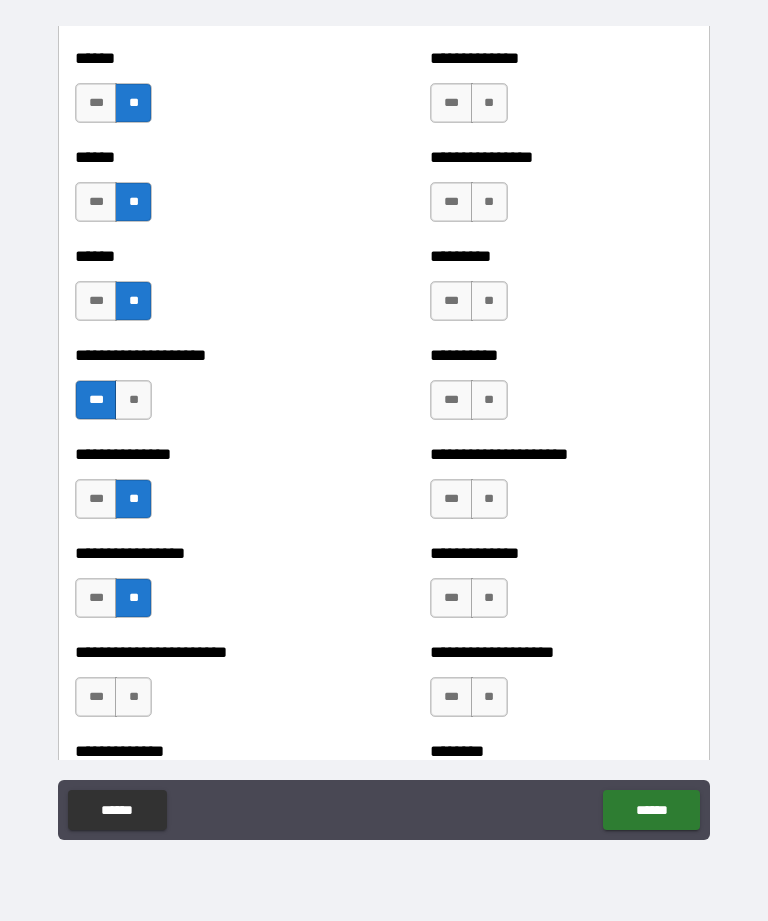 click on "**" at bounding box center [133, 697] 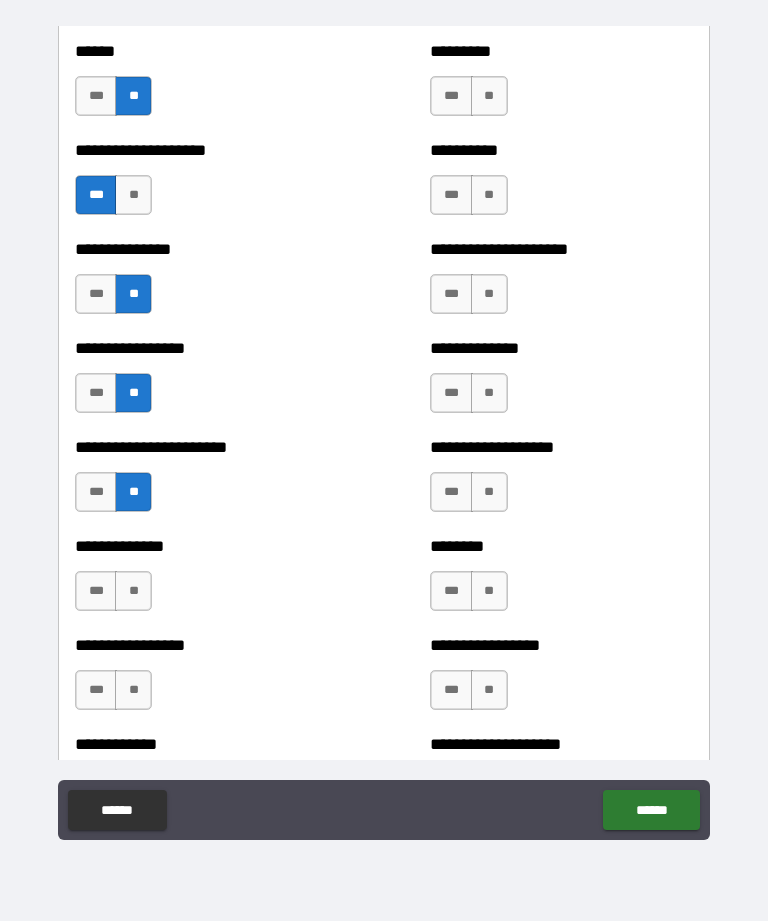 scroll, scrollTop: 3261, scrollLeft: 0, axis: vertical 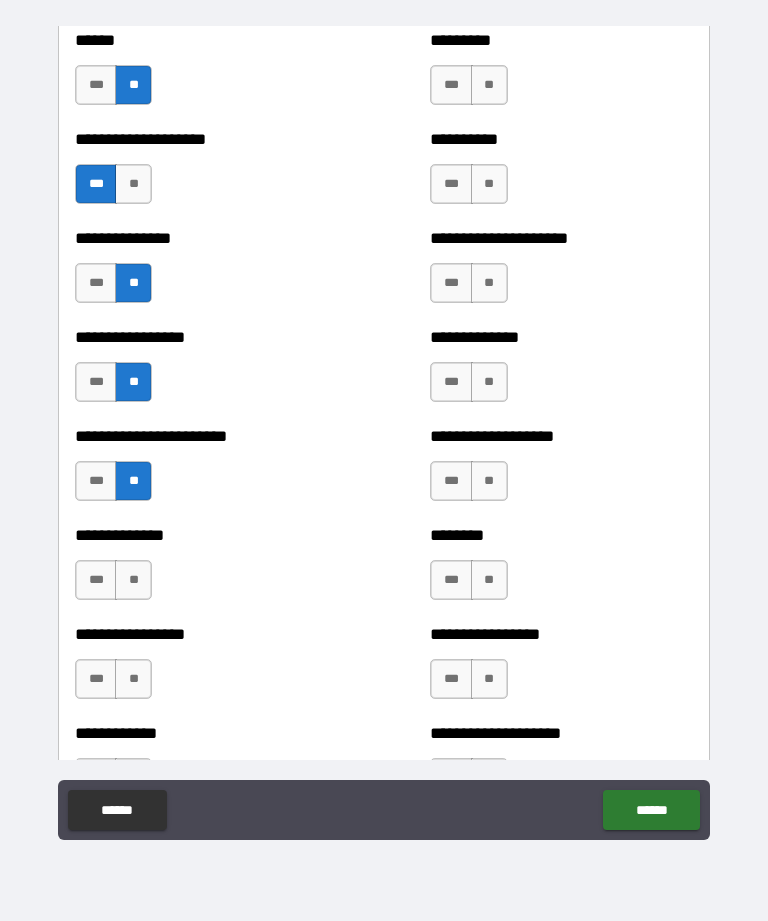 click on "**" at bounding box center [133, 580] 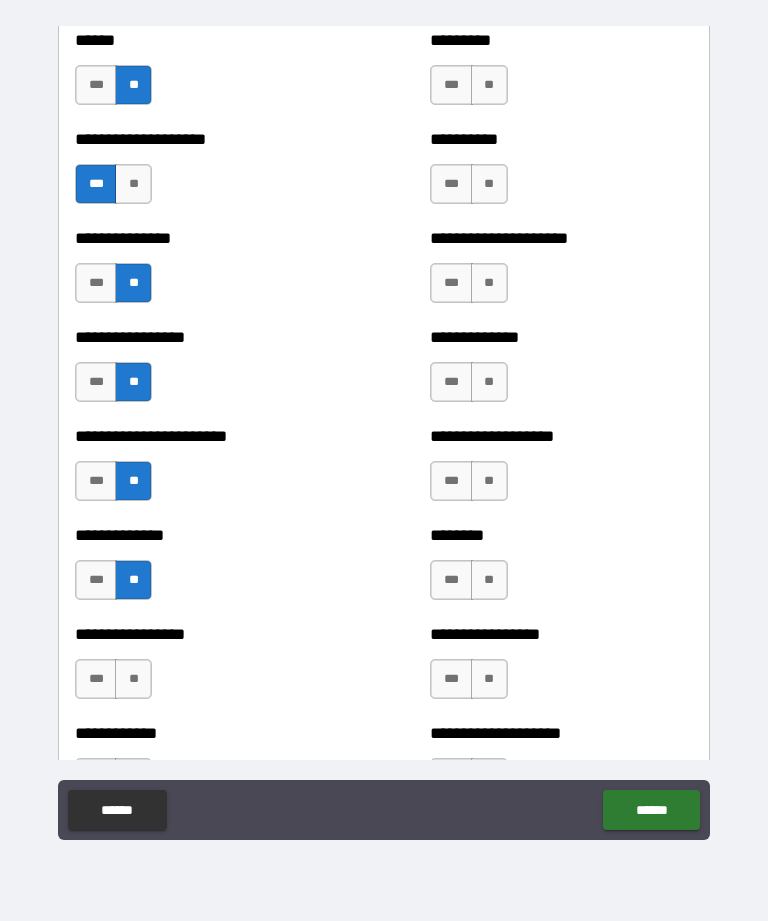 click on "**" at bounding box center (133, 679) 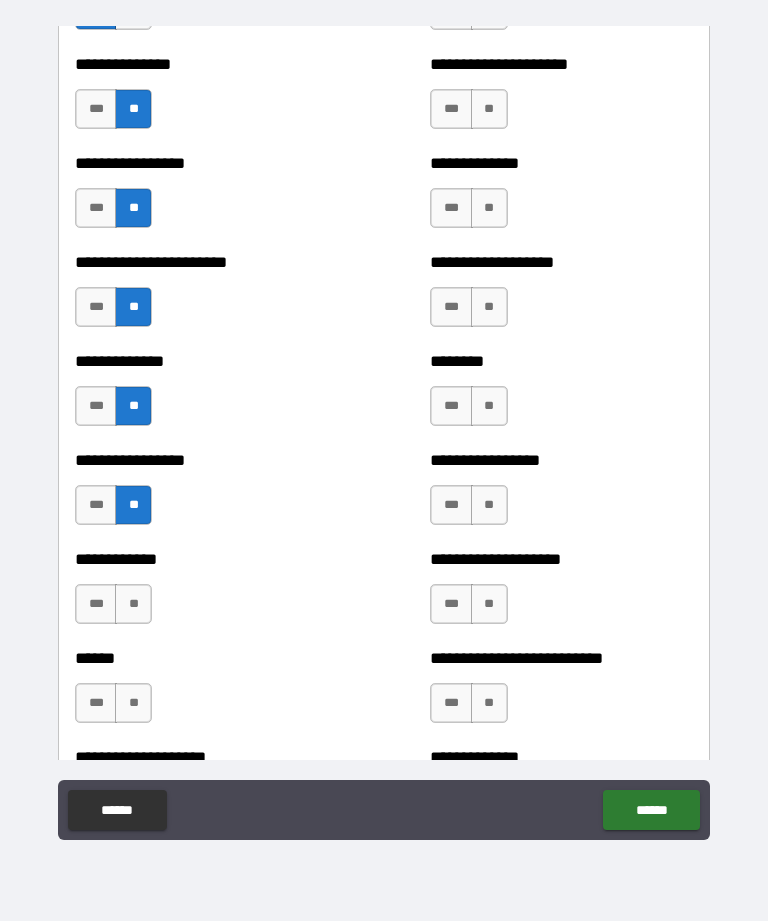 scroll, scrollTop: 3443, scrollLeft: 0, axis: vertical 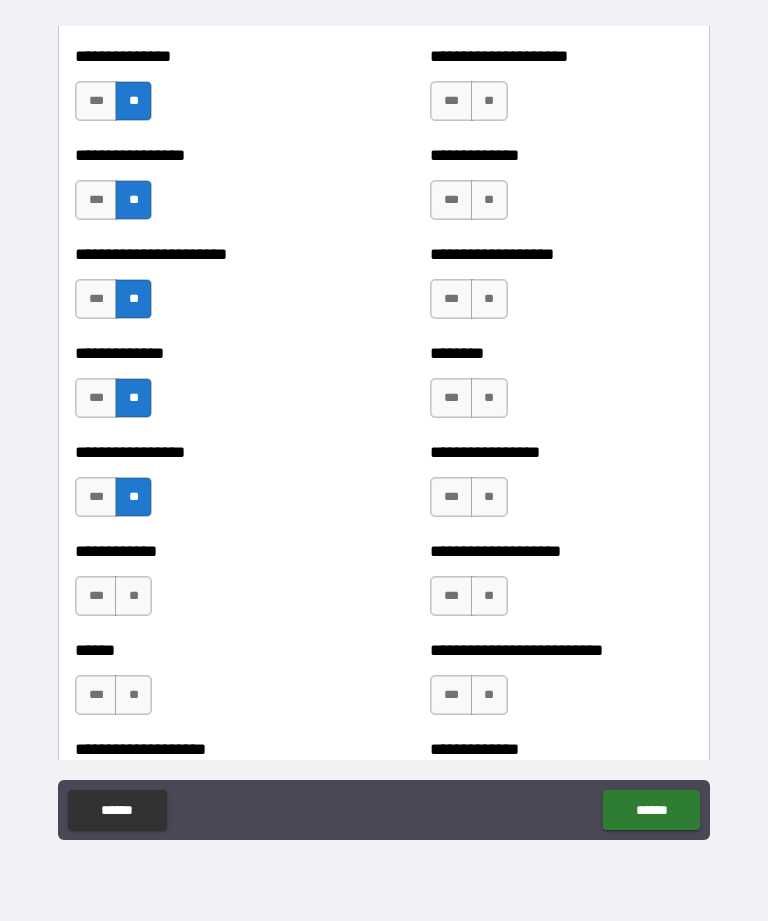 click on "**" at bounding box center (133, 596) 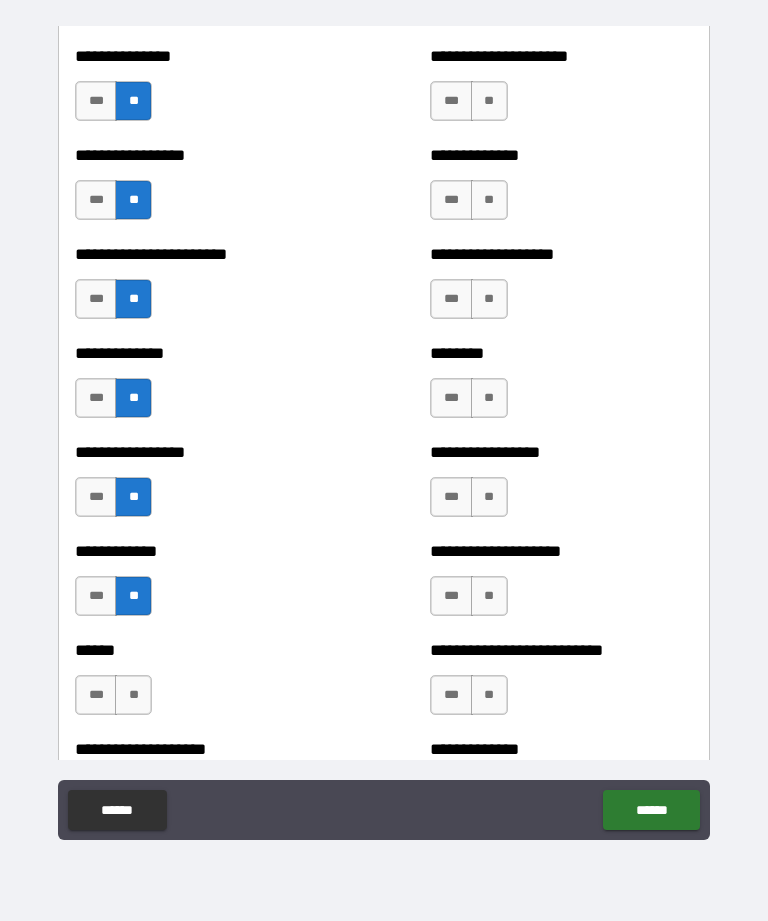 click on "**" at bounding box center (133, 695) 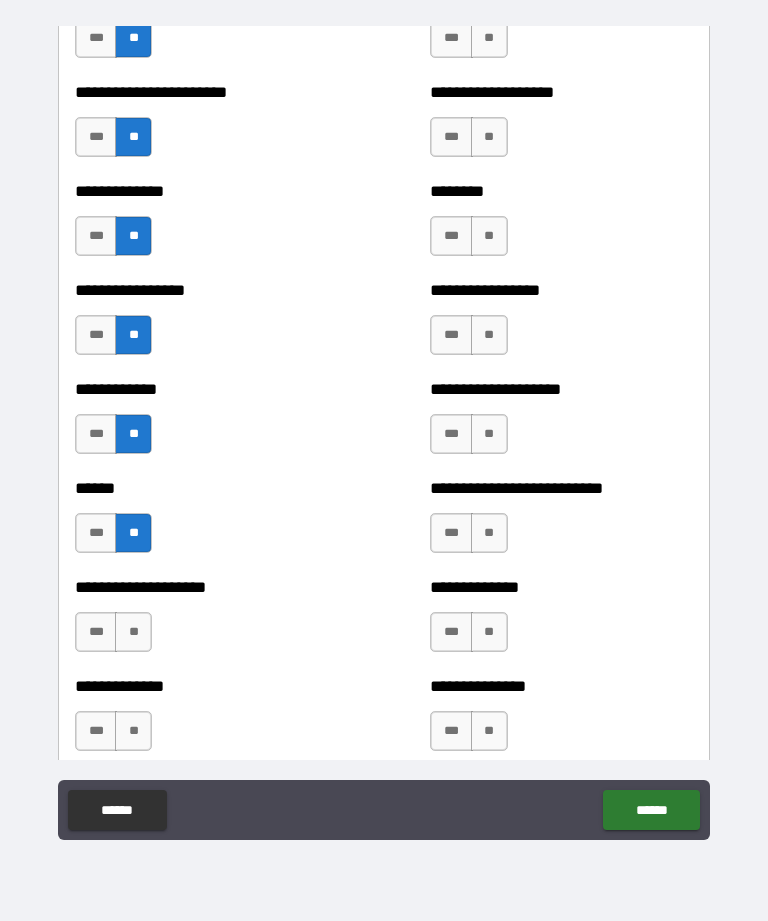 scroll, scrollTop: 3616, scrollLeft: 0, axis: vertical 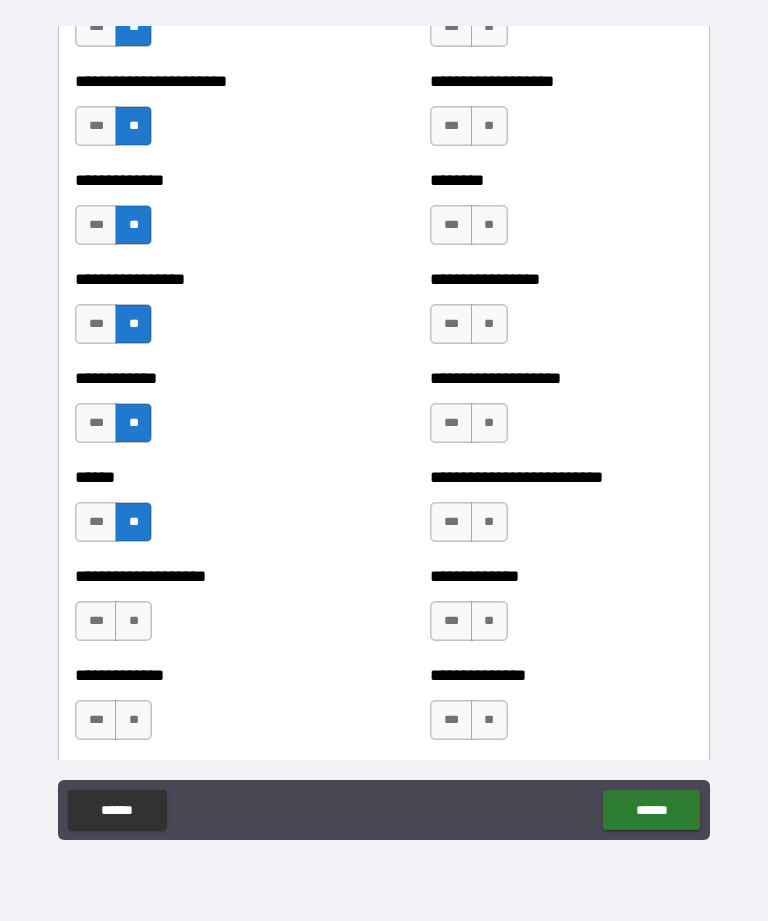 click on "**" at bounding box center (133, 621) 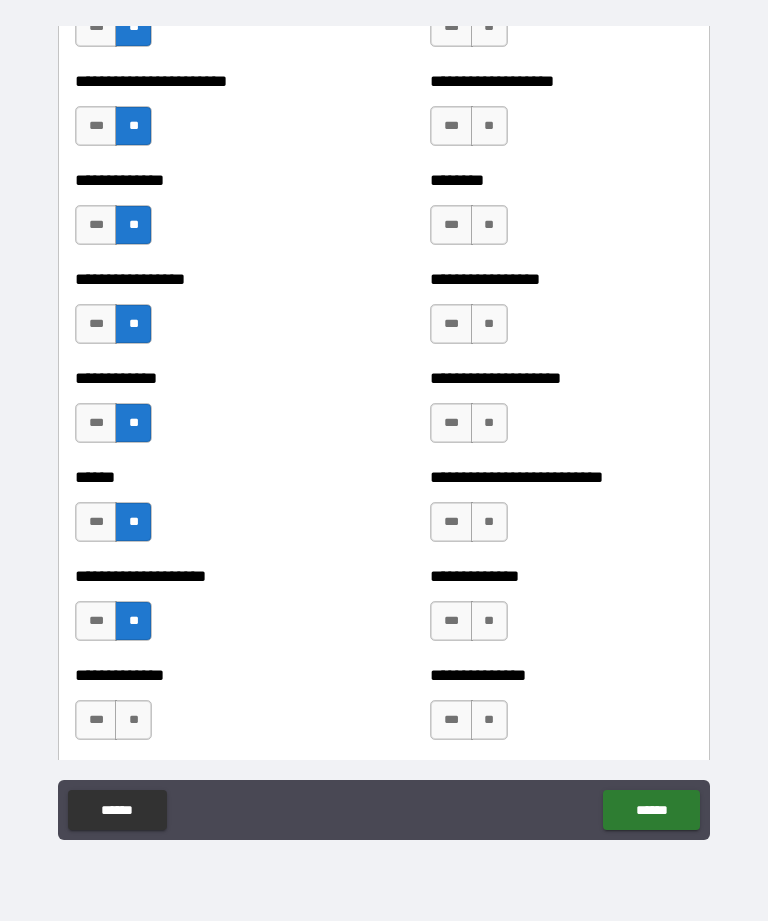 click on "**" at bounding box center (133, 720) 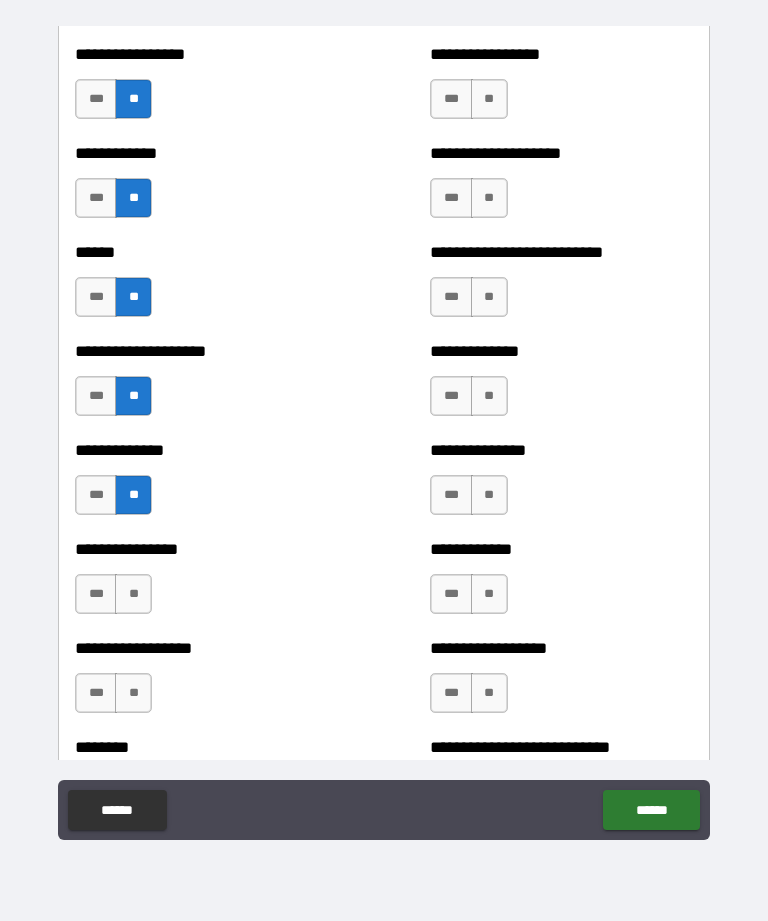 scroll, scrollTop: 3841, scrollLeft: 0, axis: vertical 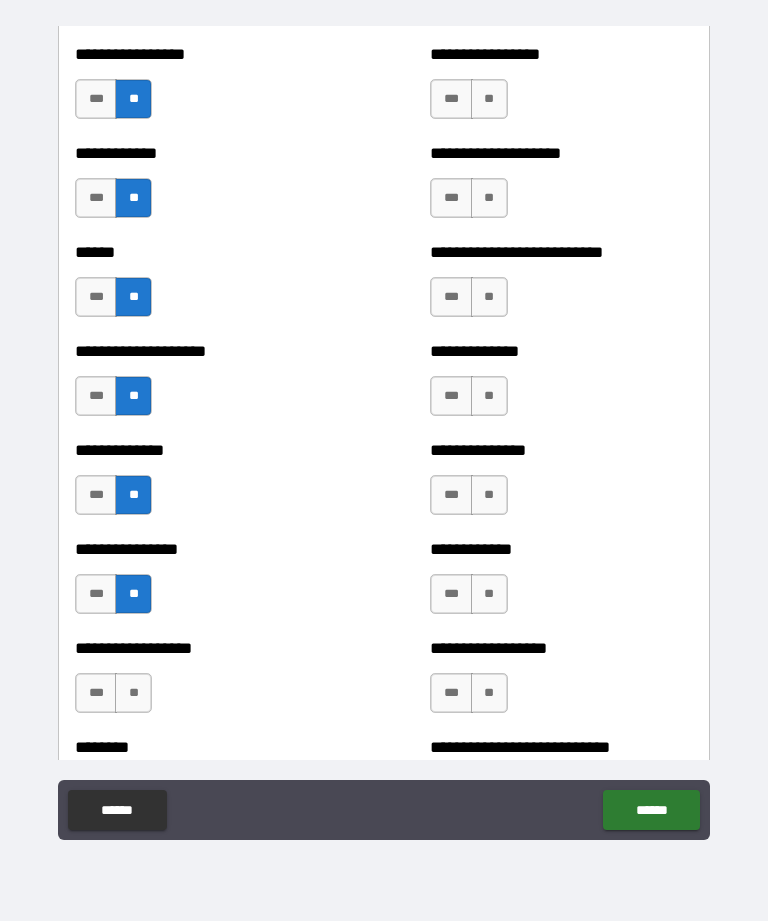 click on "**" at bounding box center [133, 693] 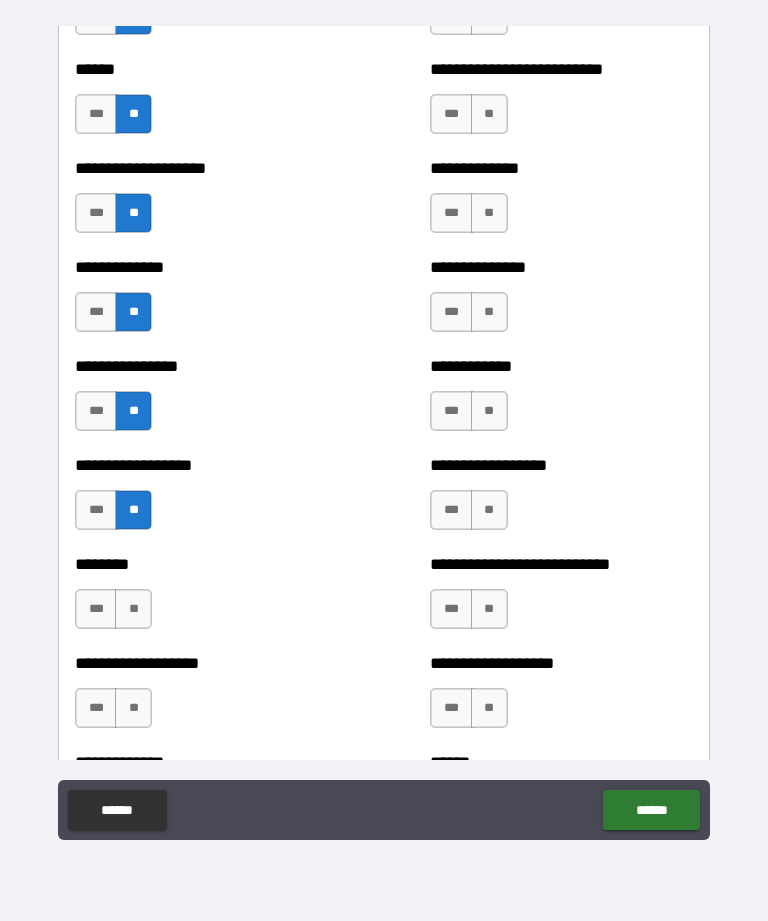 scroll, scrollTop: 4055, scrollLeft: 0, axis: vertical 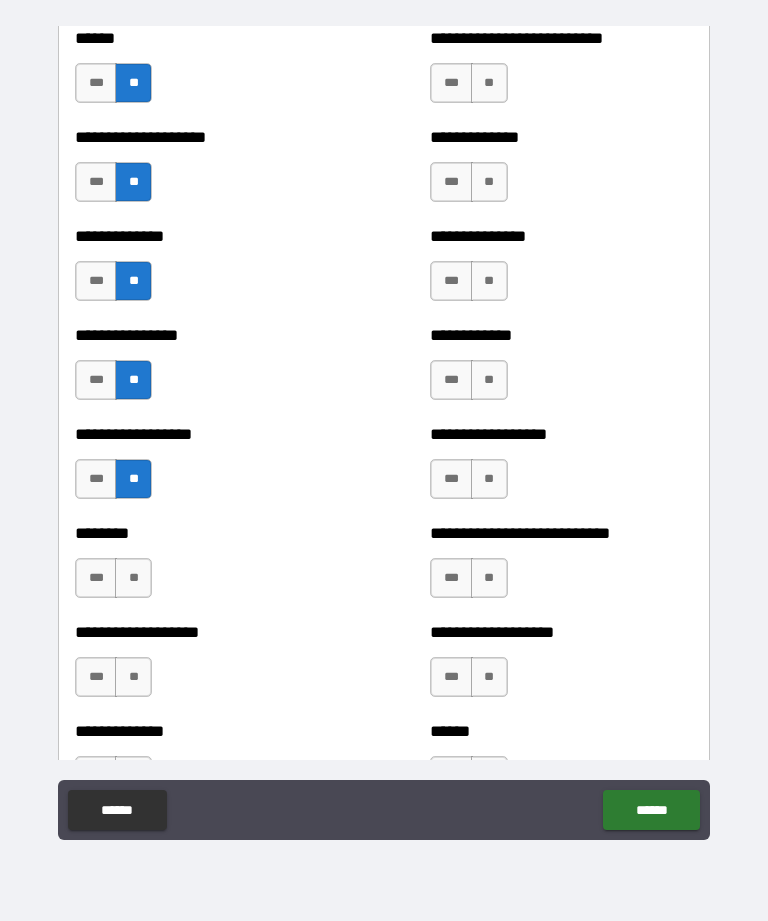 click on "**" at bounding box center [133, 578] 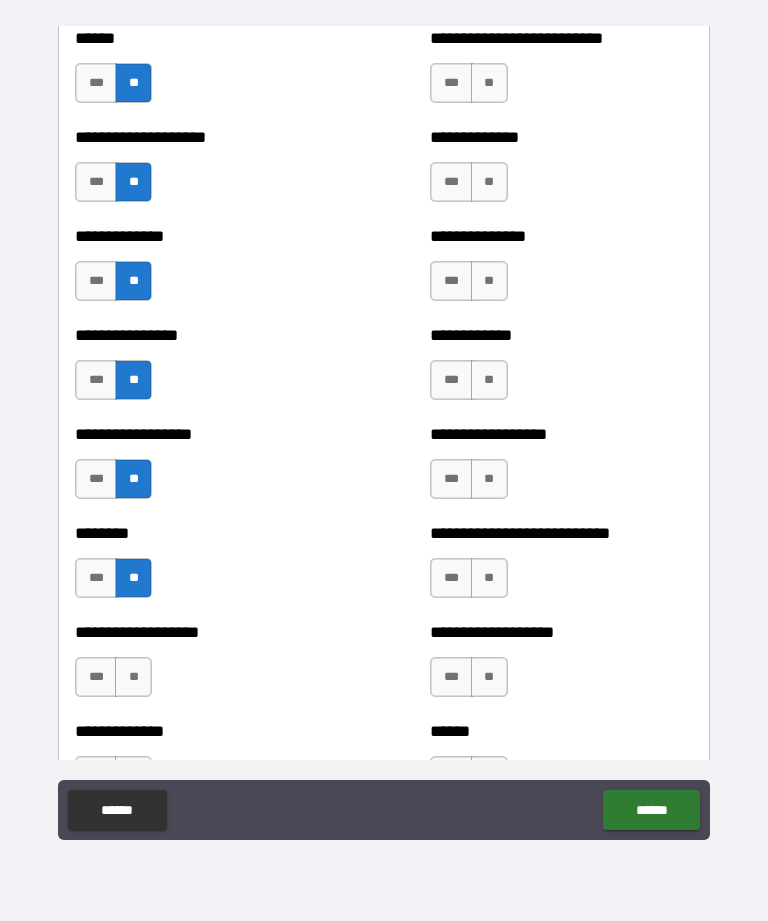 click on "**" at bounding box center (133, 677) 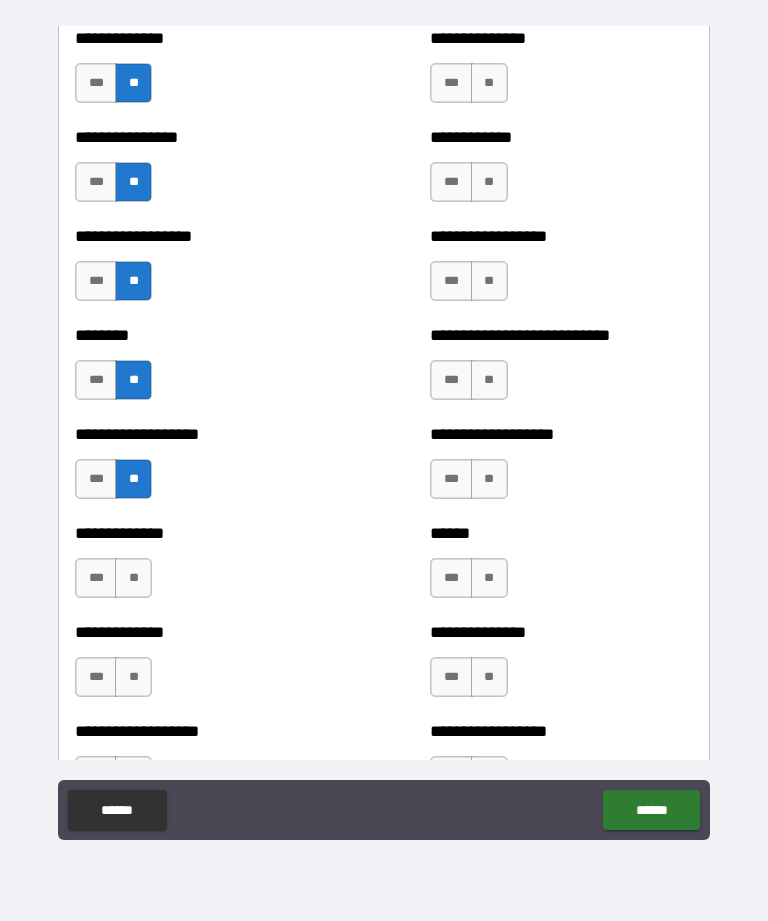 scroll, scrollTop: 4257, scrollLeft: 0, axis: vertical 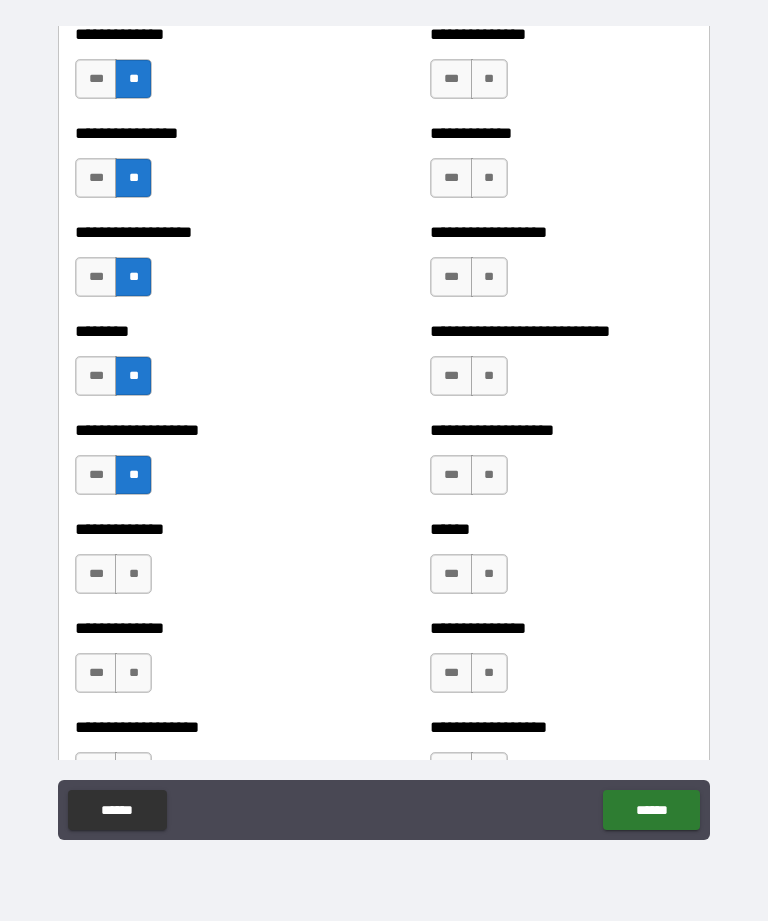 click on "**" at bounding box center (133, 574) 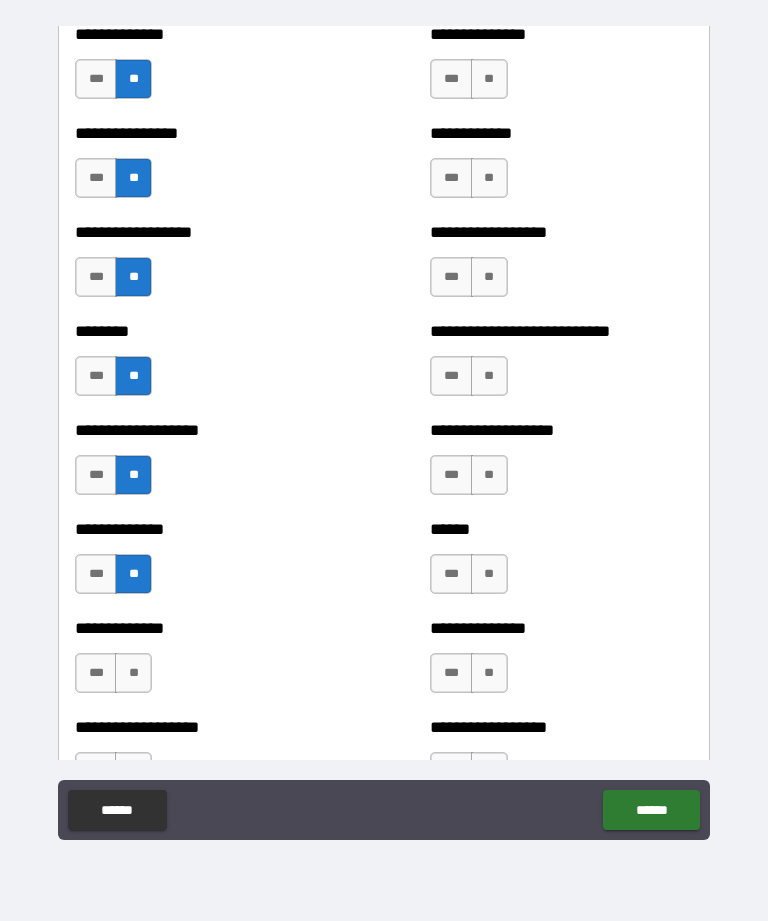 click on "**" at bounding box center (133, 673) 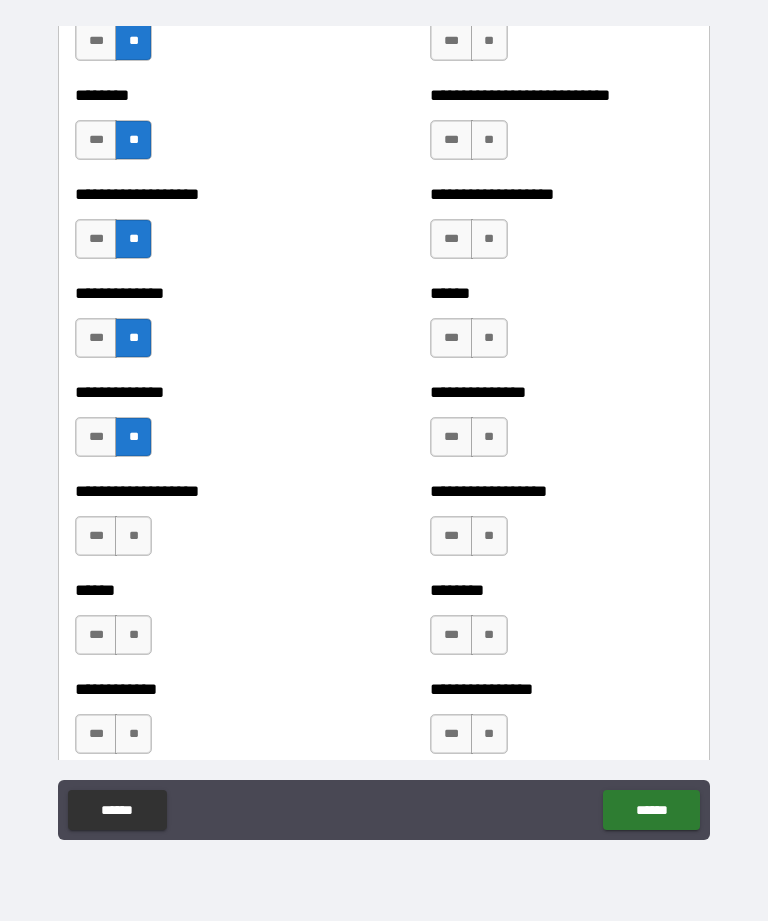 scroll, scrollTop: 4492, scrollLeft: 0, axis: vertical 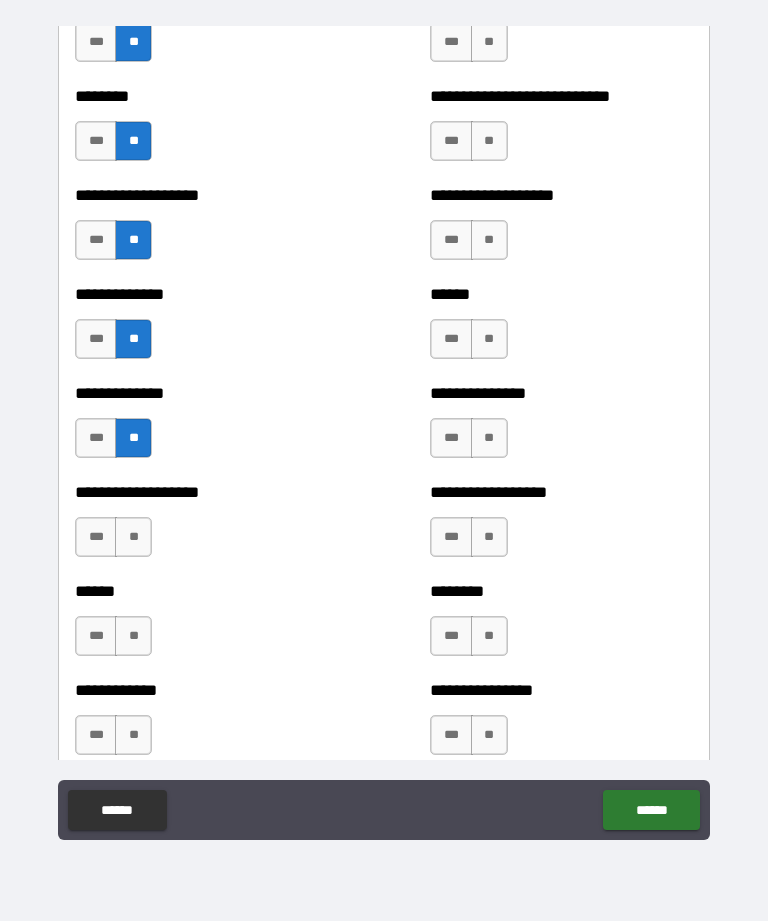 click on "**" at bounding box center [133, 537] 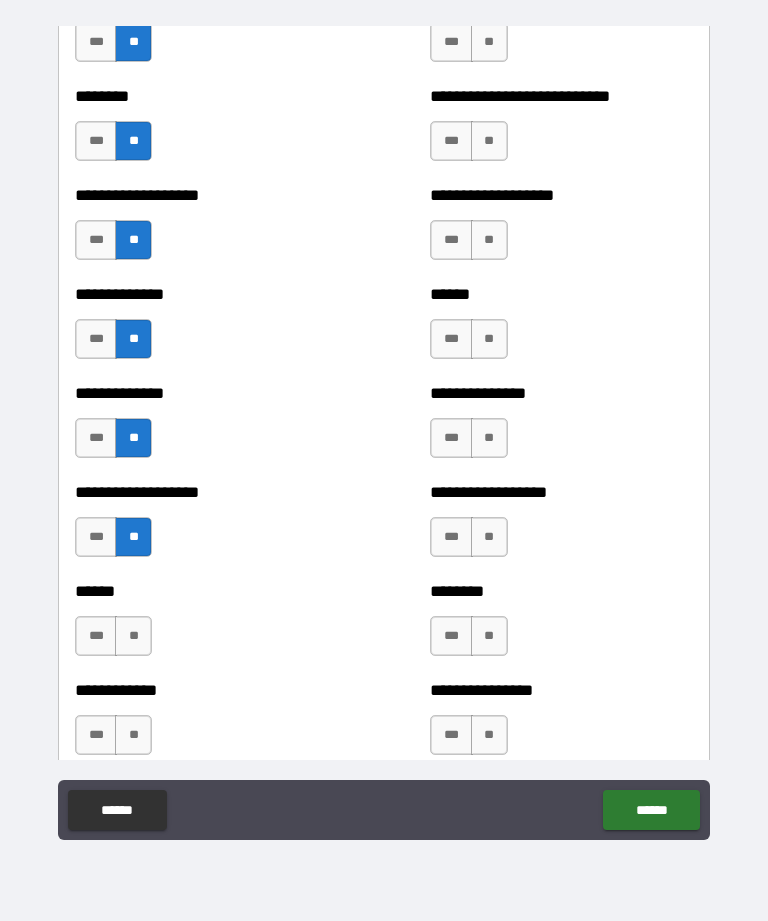 click on "**" at bounding box center [133, 636] 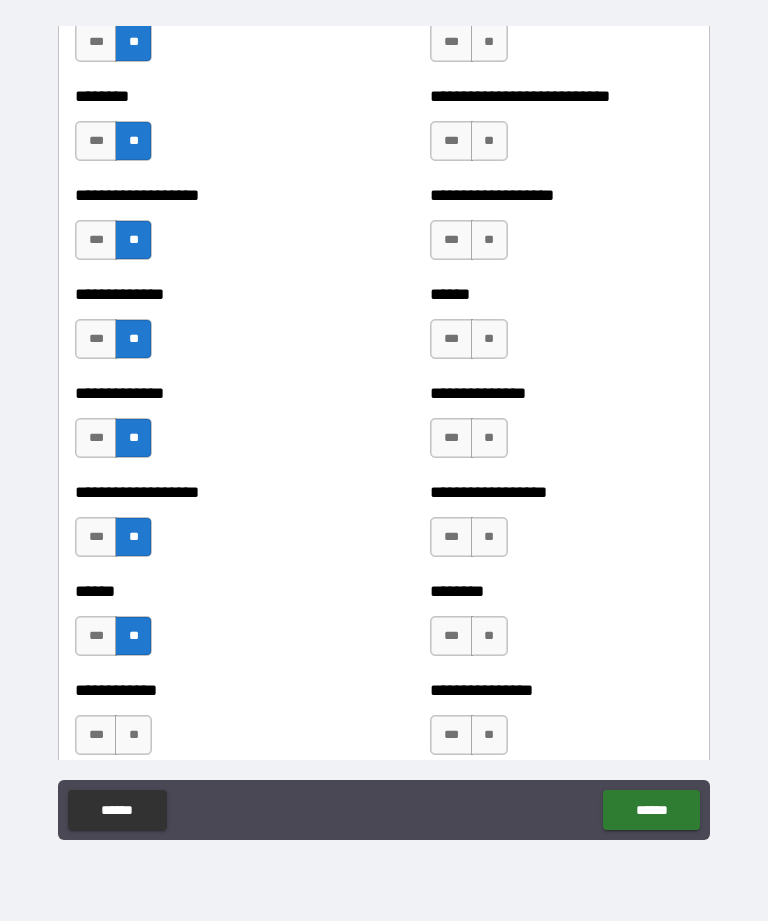 click on "**" at bounding box center (133, 735) 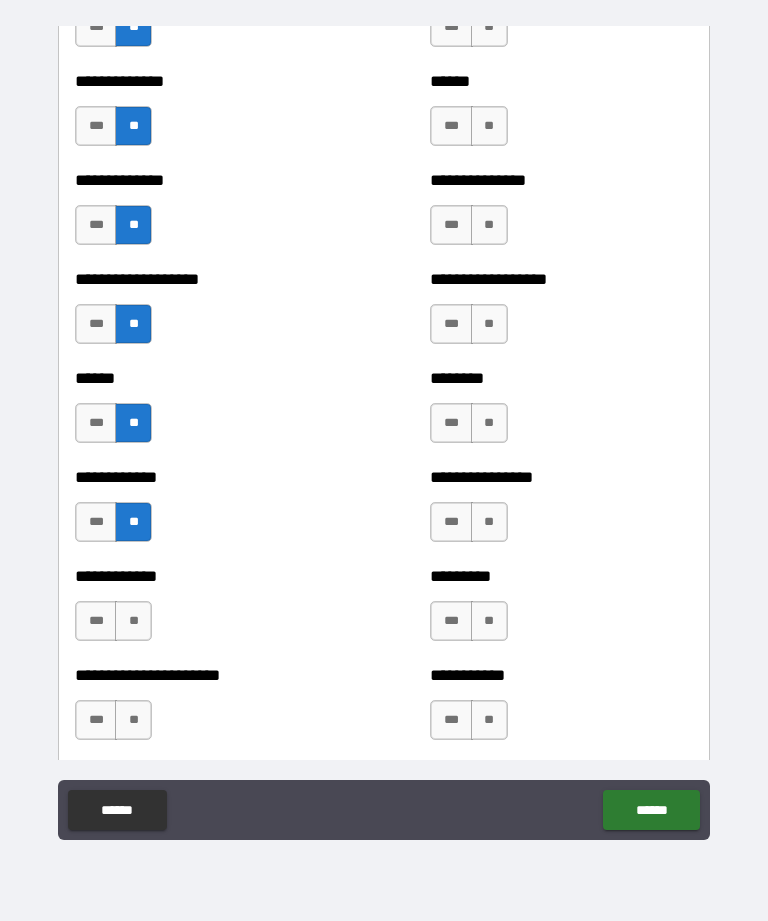 scroll, scrollTop: 4802, scrollLeft: 0, axis: vertical 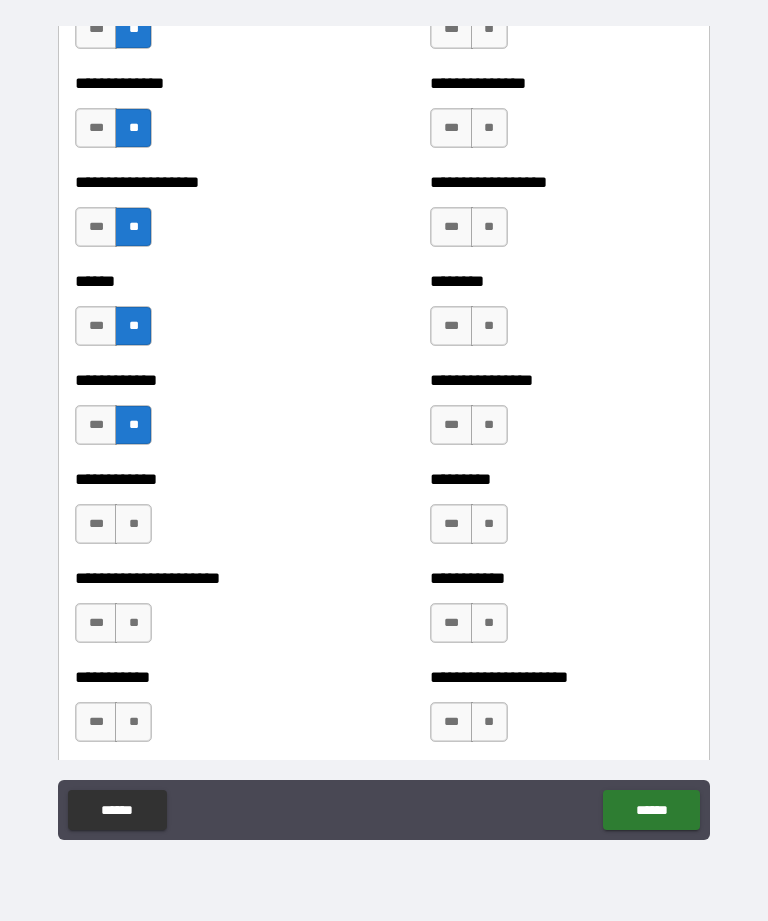 click on "**" at bounding box center (133, 524) 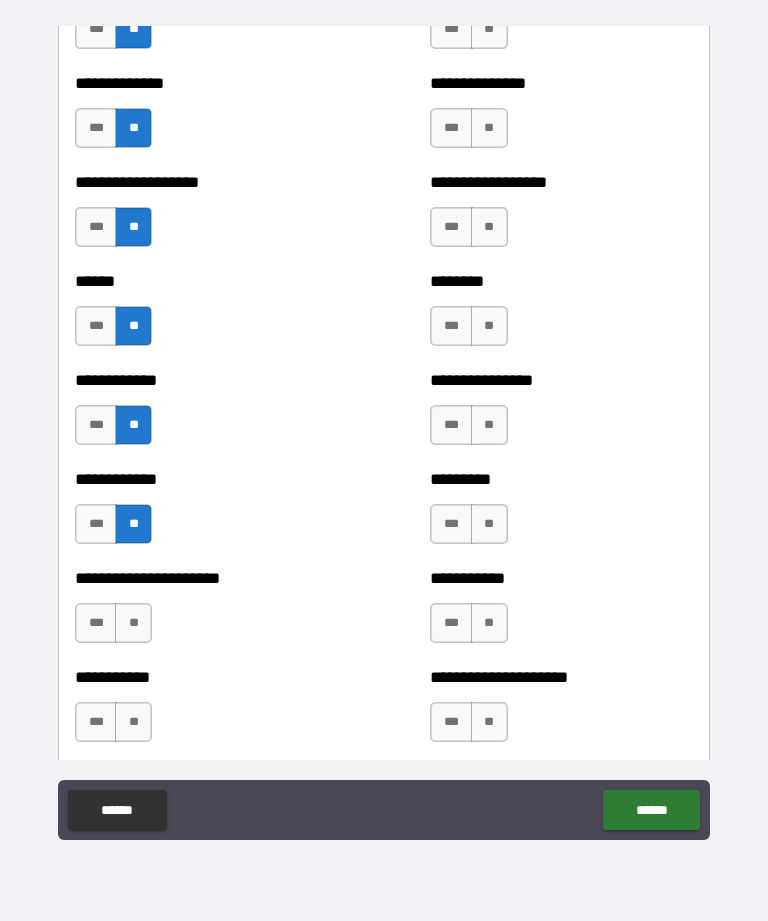 click on "**" at bounding box center [133, 623] 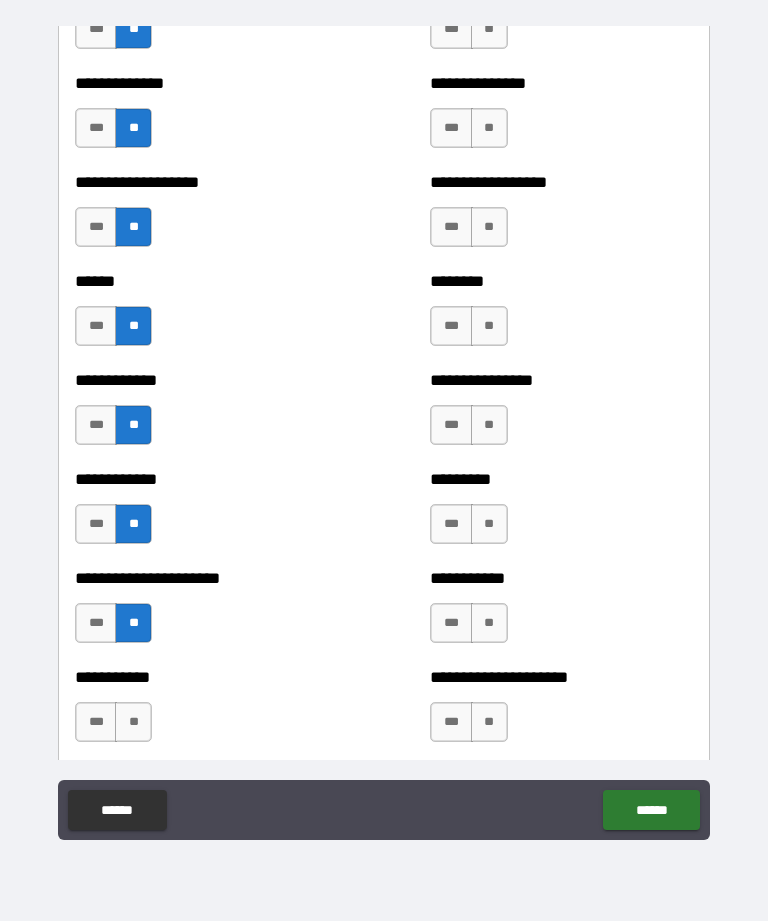 click on "**" at bounding box center (133, 722) 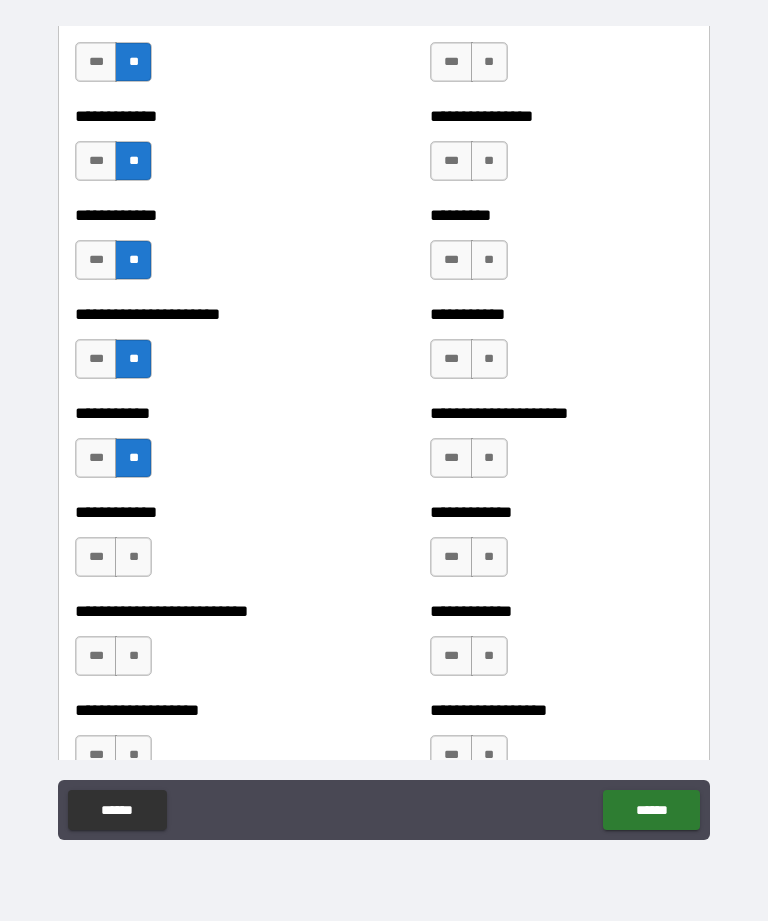 scroll, scrollTop: 5077, scrollLeft: 0, axis: vertical 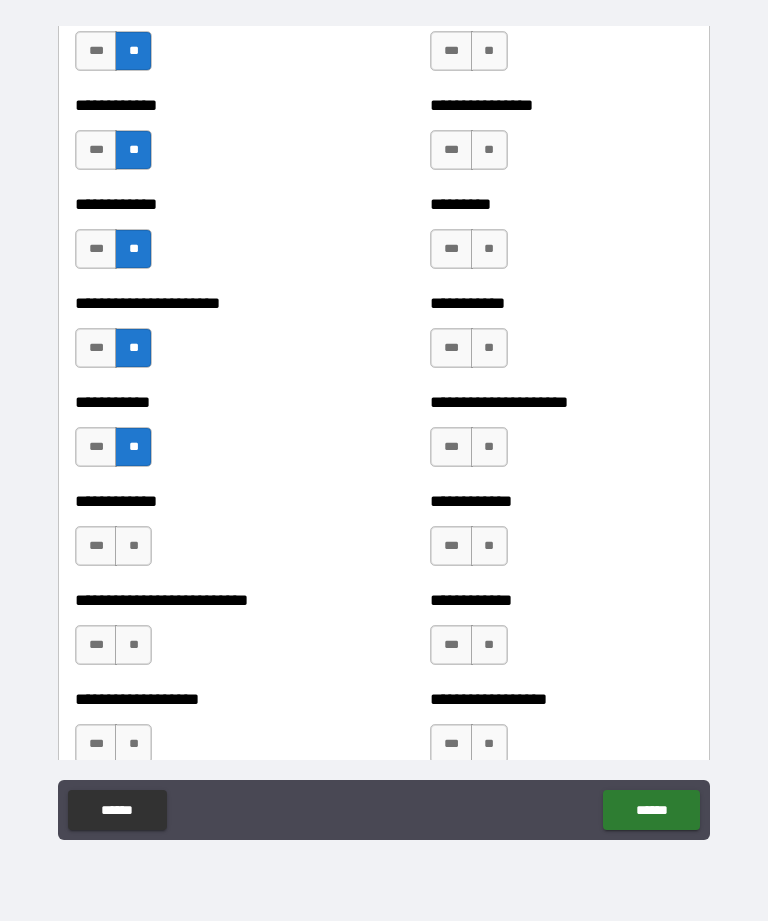 click on "***" at bounding box center [96, 546] 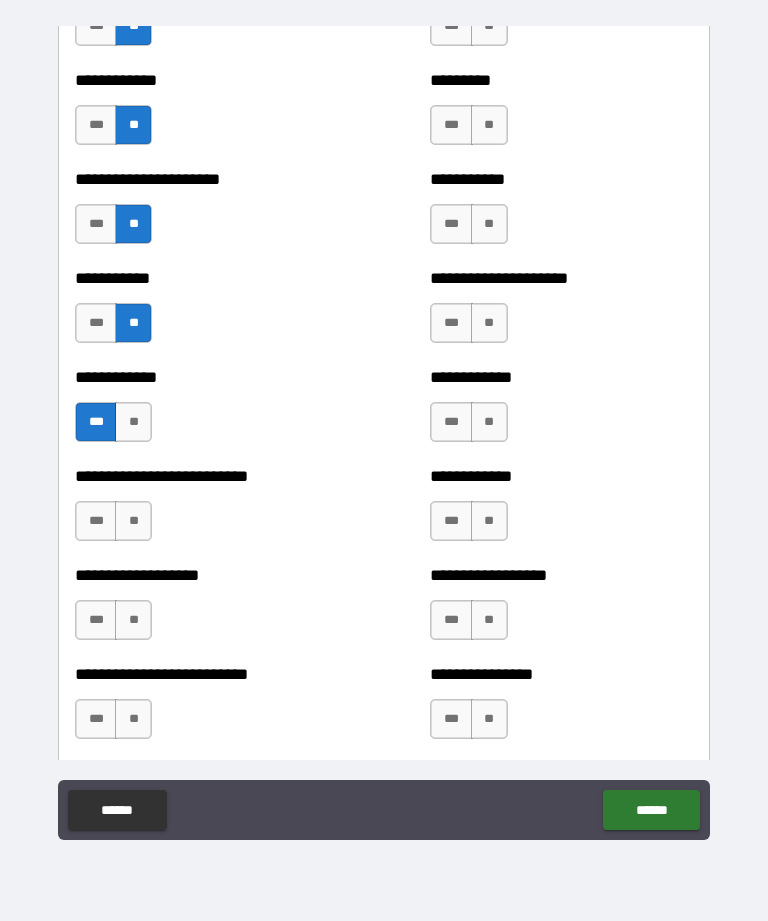 scroll, scrollTop: 5202, scrollLeft: 0, axis: vertical 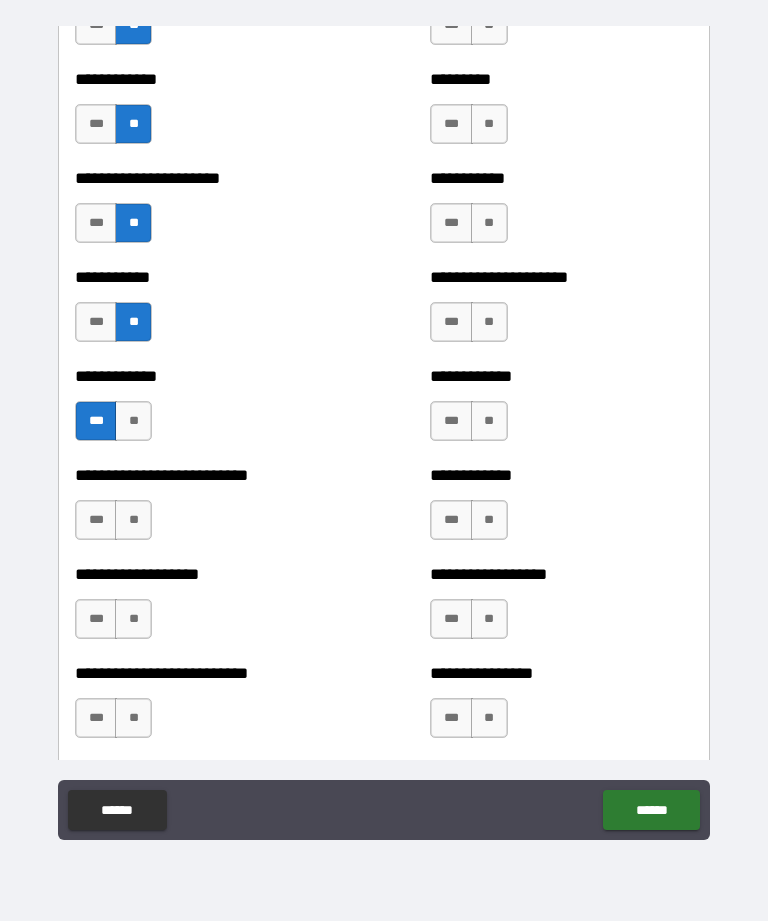 click on "**" at bounding box center [133, 520] 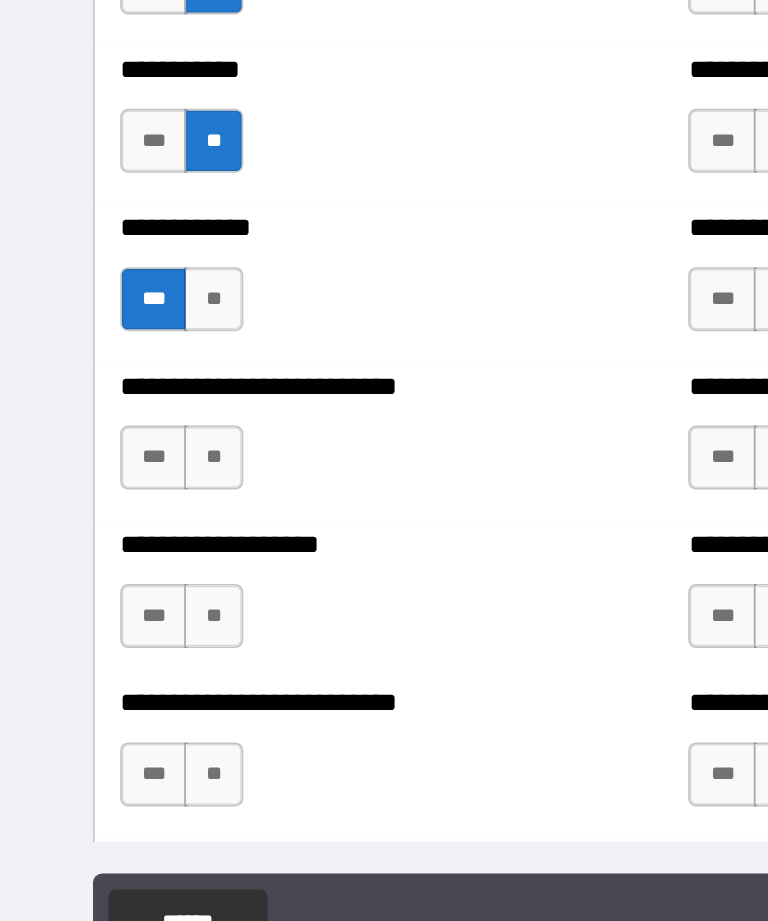 click on "**" at bounding box center (133, 520) 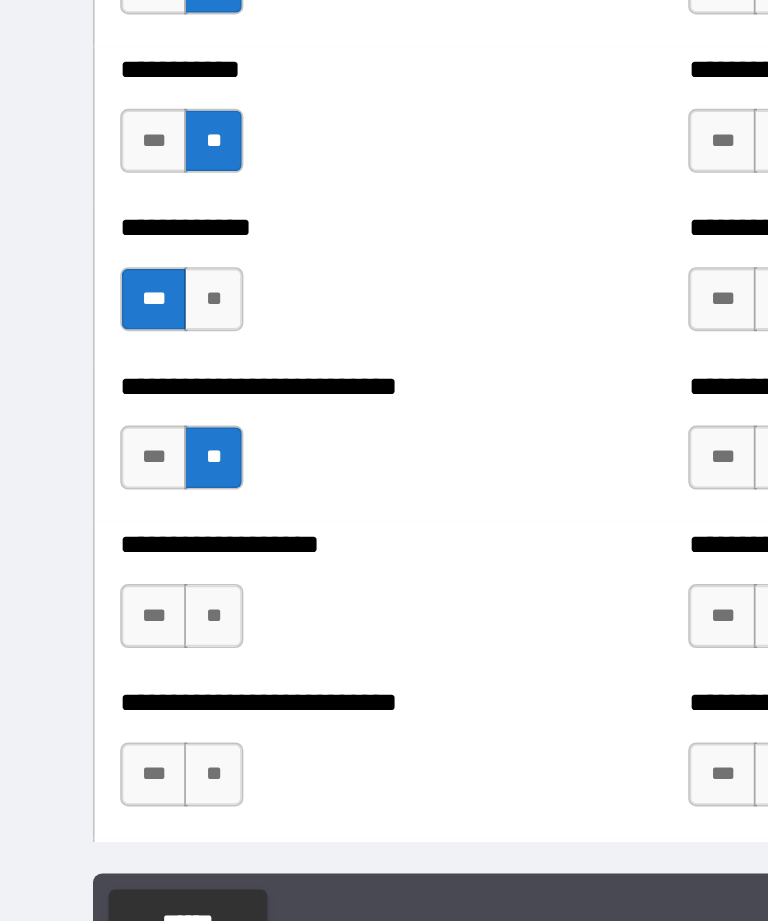click on "**" at bounding box center (133, 619) 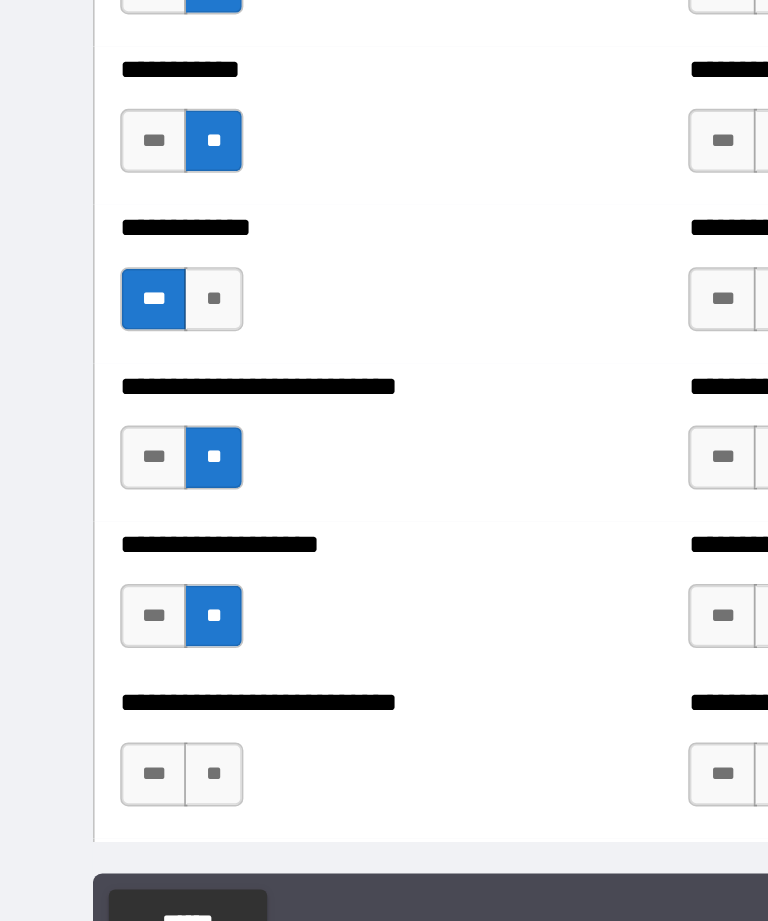 click on "**" at bounding box center [133, 718] 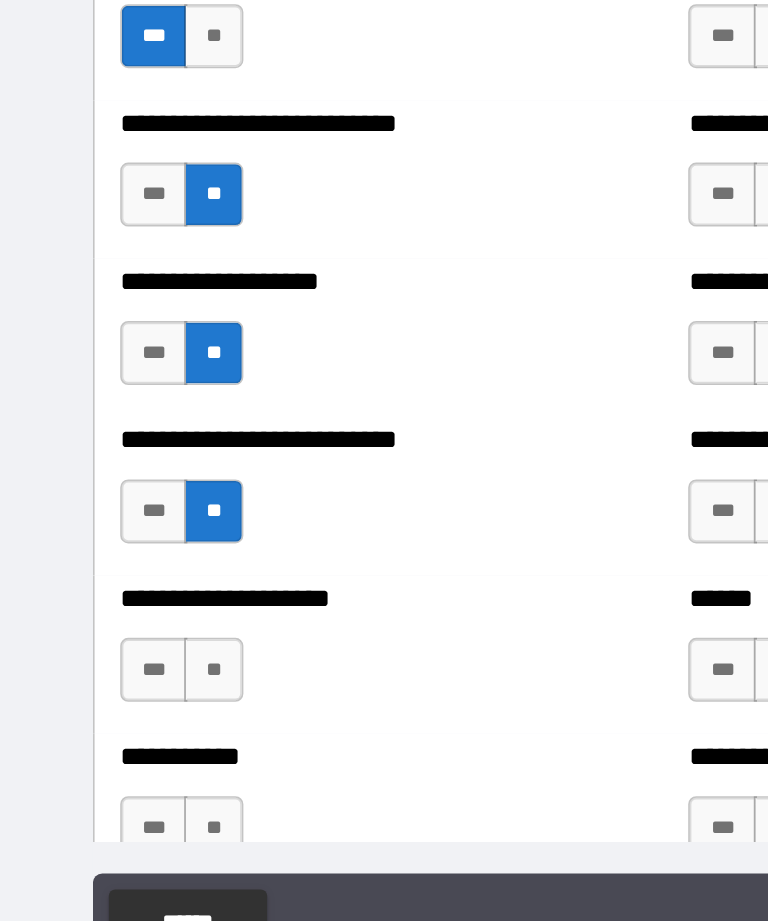 scroll, scrollTop: 5371, scrollLeft: 0, axis: vertical 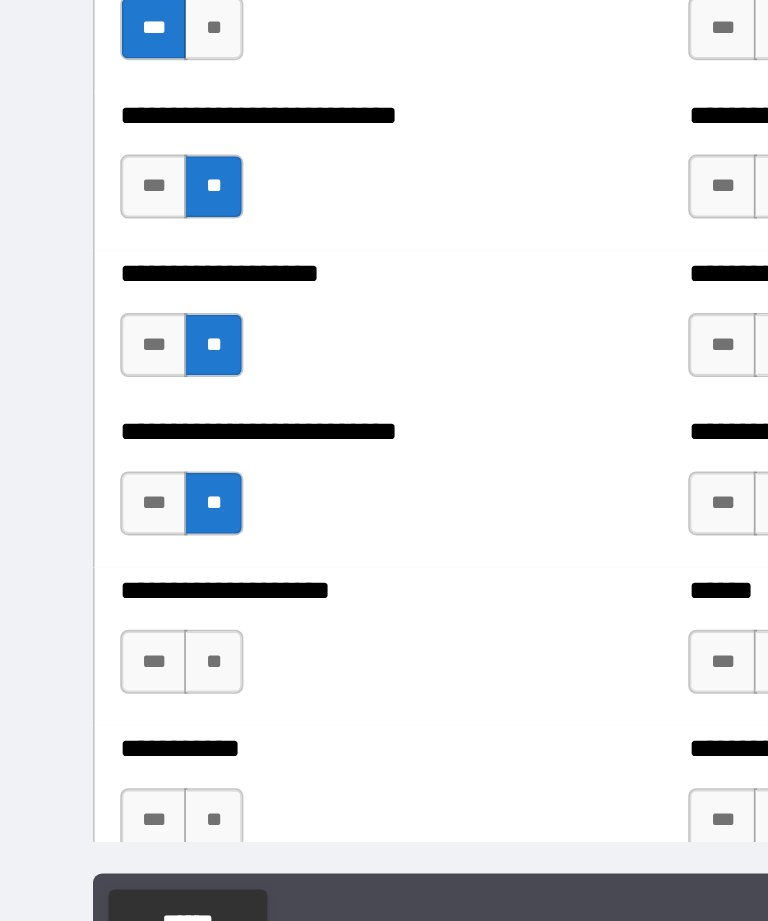 click on "**" at bounding box center [133, 648] 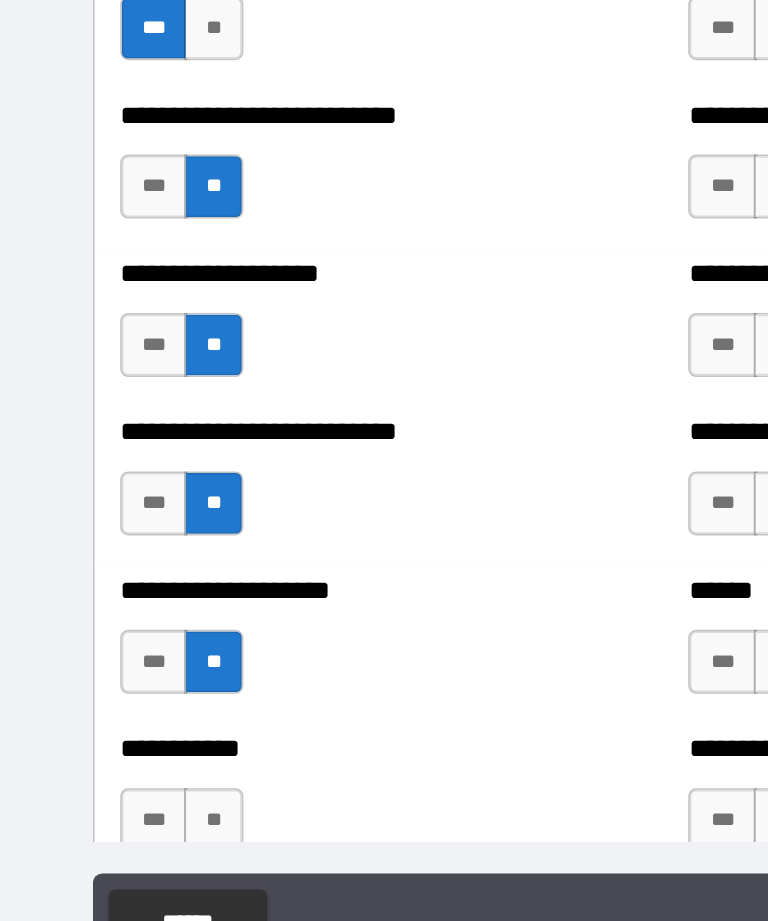 click on "**" at bounding box center [133, 747] 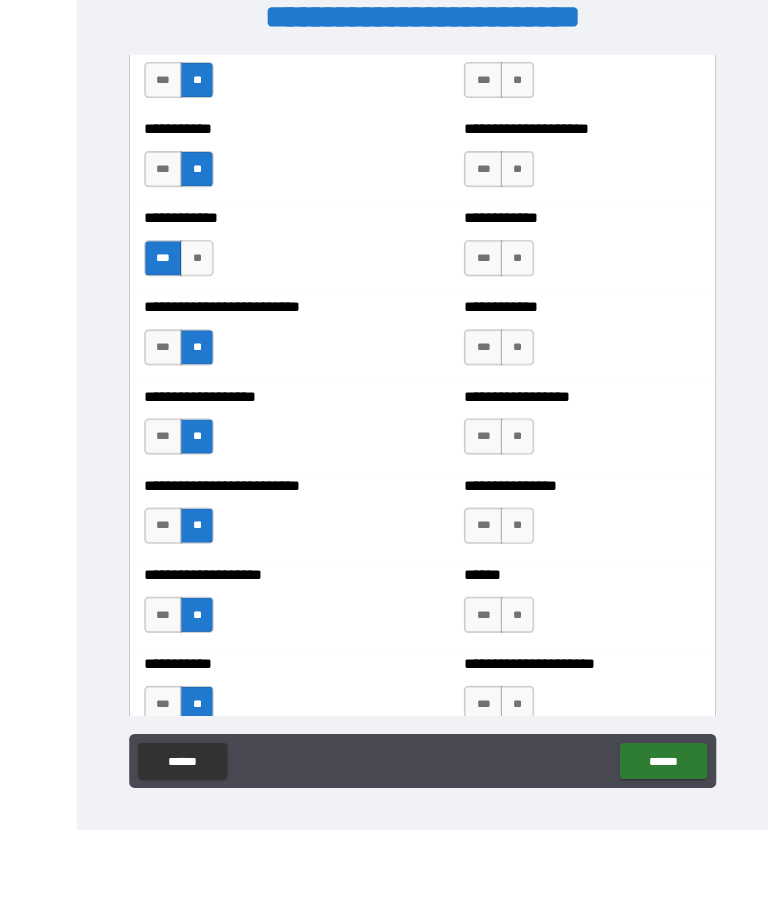 scroll, scrollTop: 64, scrollLeft: 0, axis: vertical 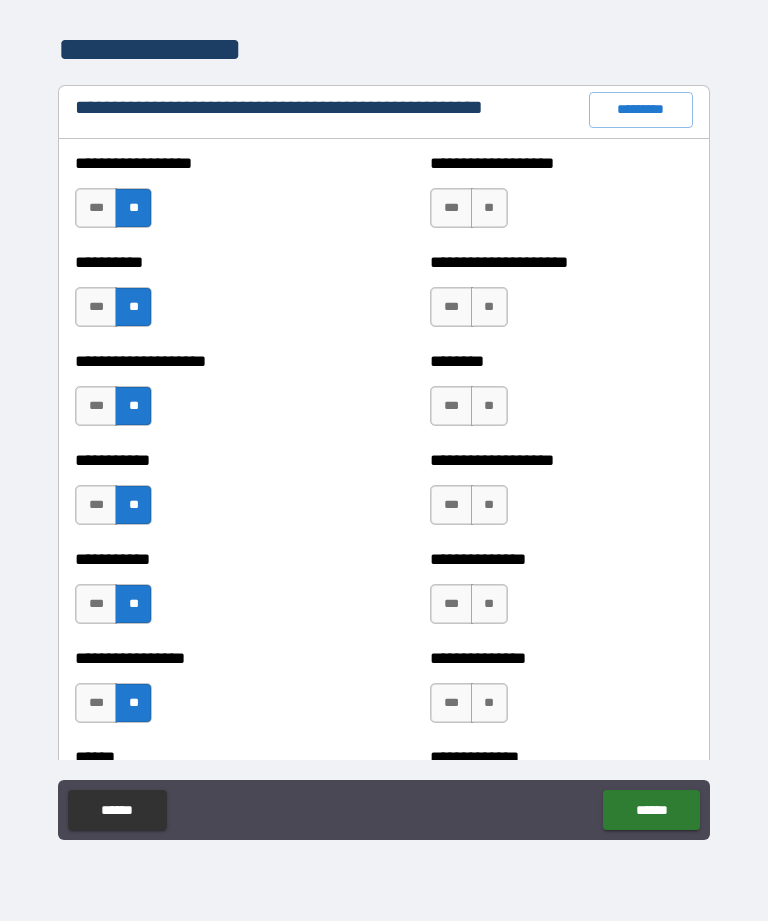 click on "**" at bounding box center (489, 208) 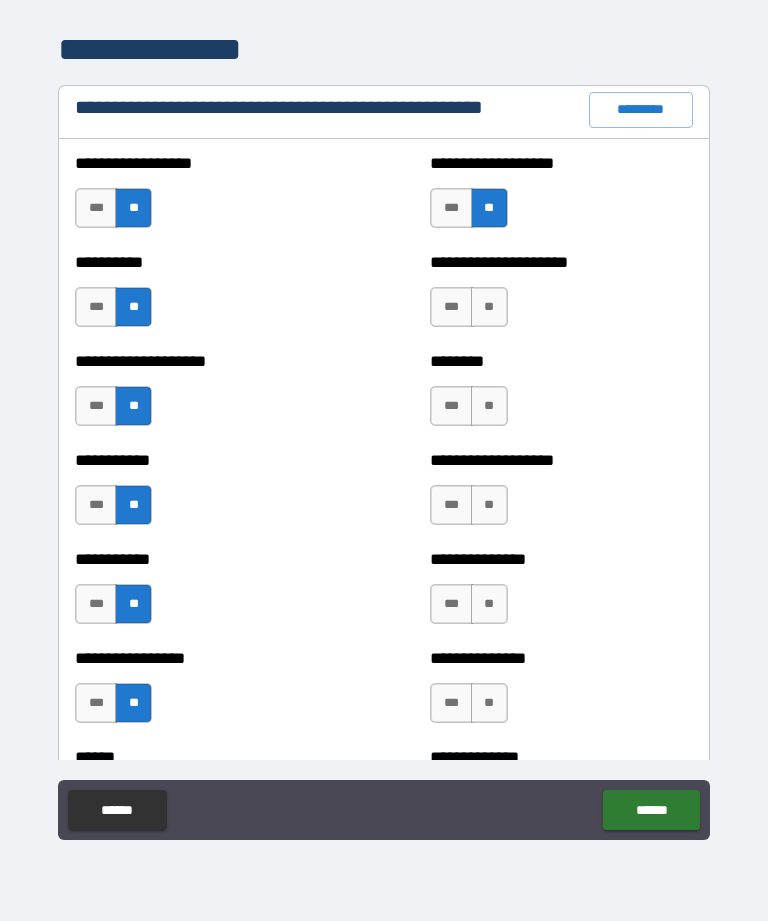 click on "**" at bounding box center (489, 307) 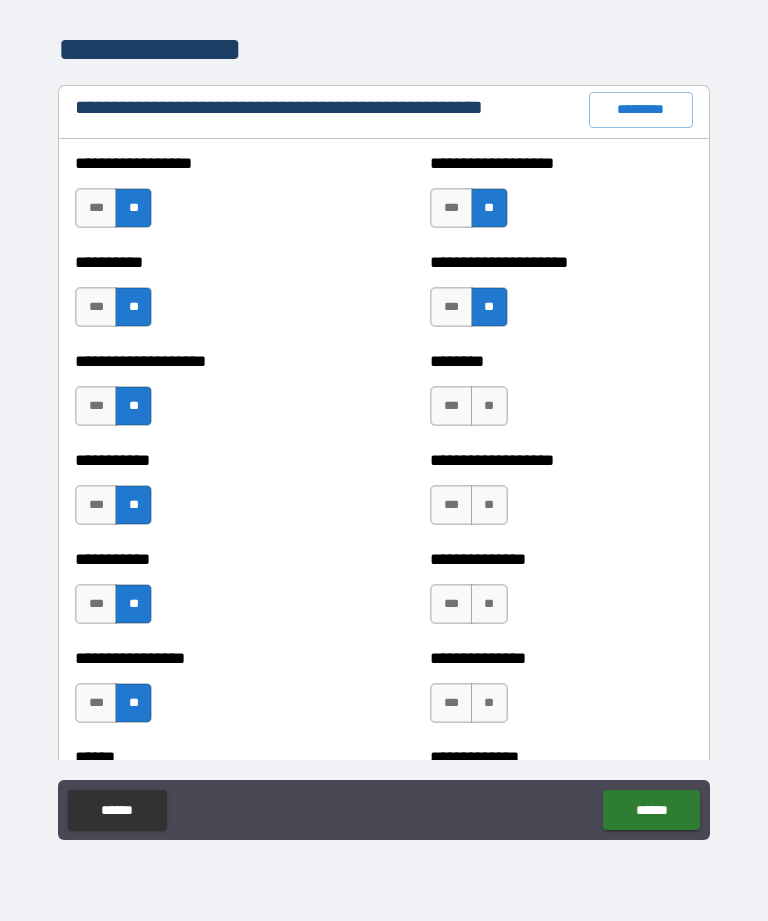 click on "**" at bounding box center [489, 406] 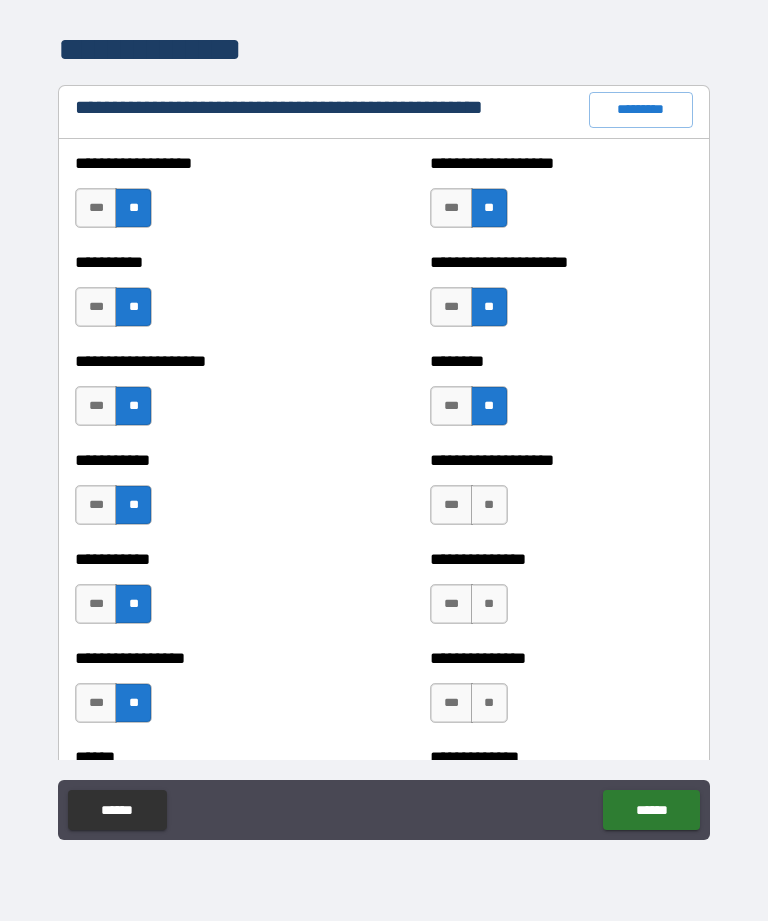 click on "**" at bounding box center [489, 505] 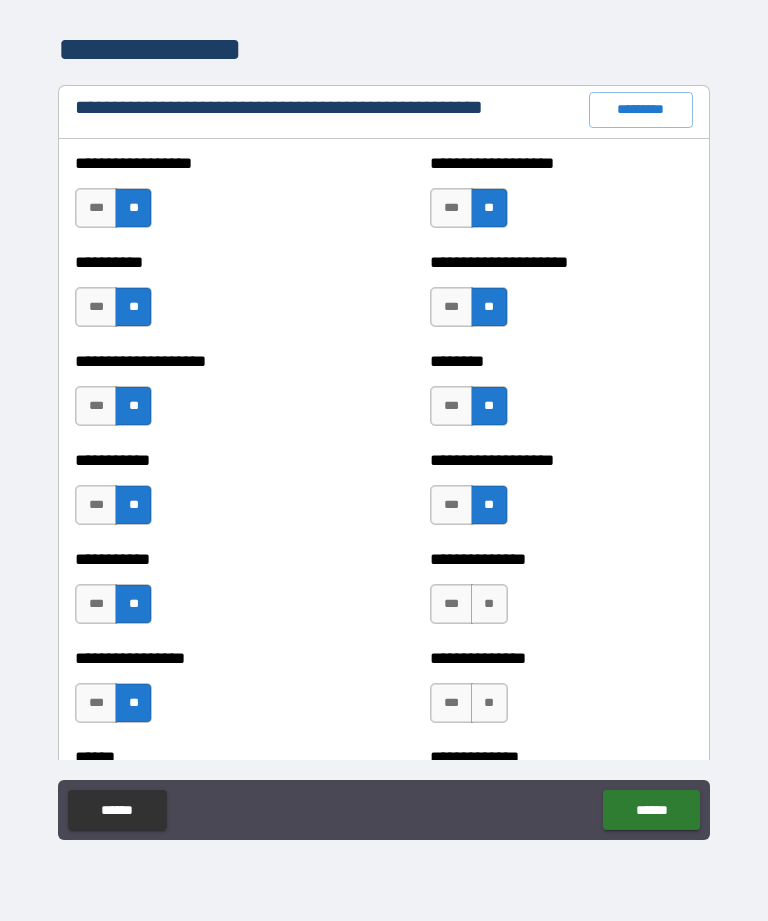 click on "**" at bounding box center (489, 604) 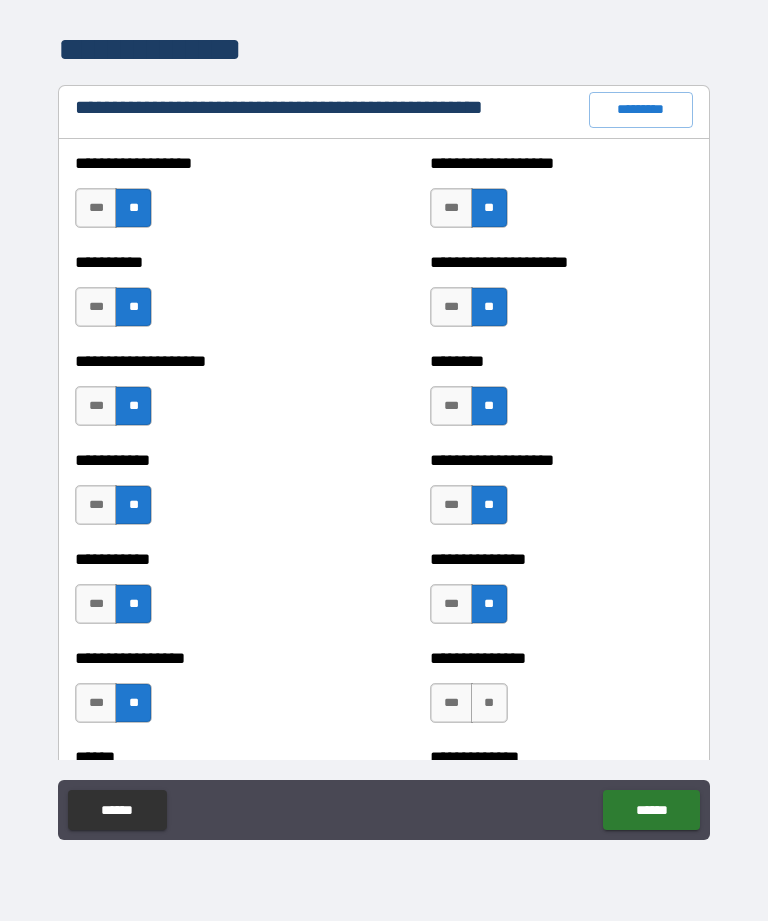 click on "**" at bounding box center (489, 703) 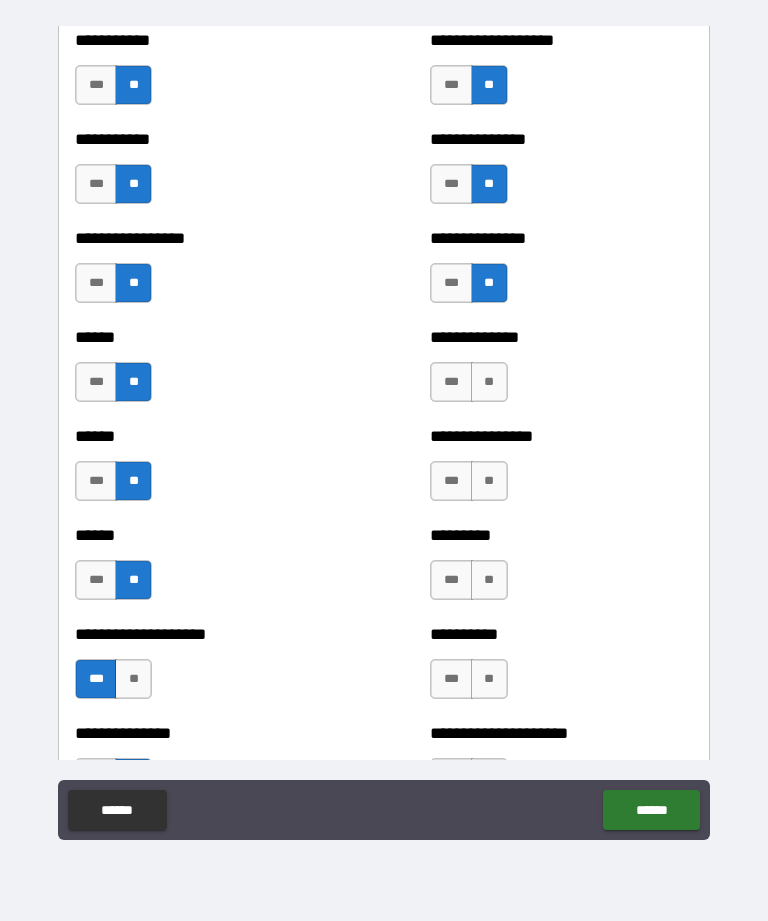 scroll, scrollTop: 2780, scrollLeft: 0, axis: vertical 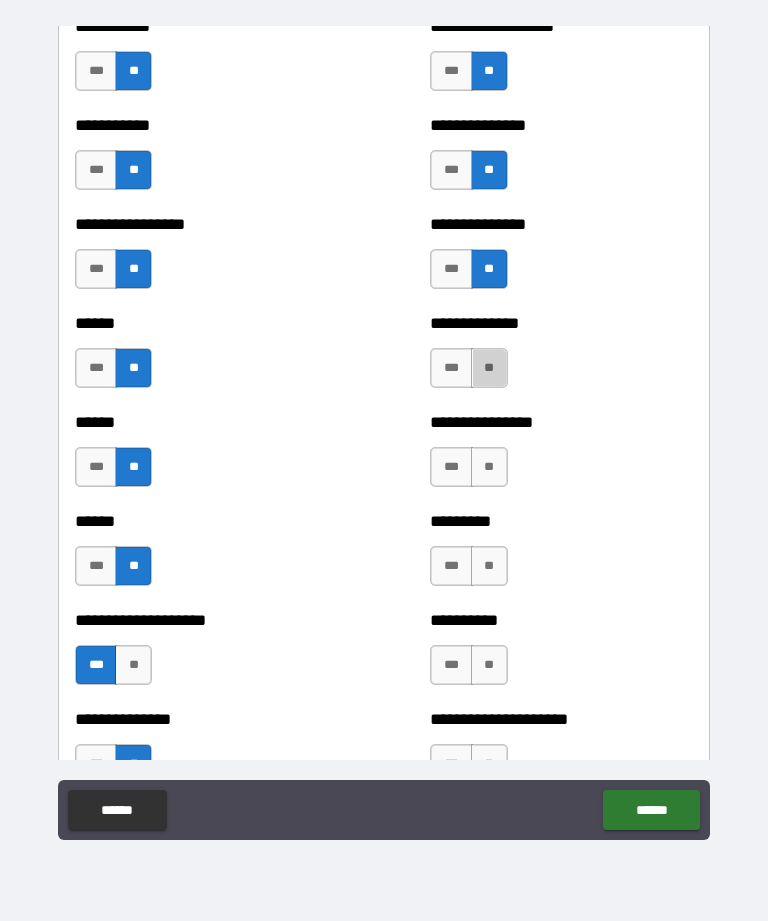 click on "**" at bounding box center [489, 368] 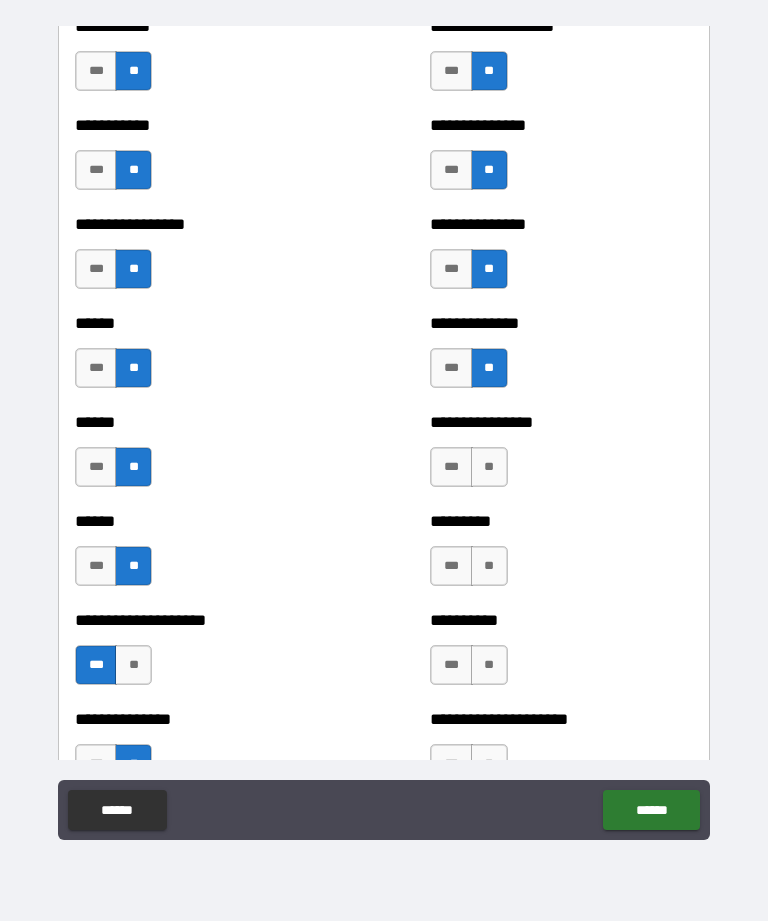 click on "**" at bounding box center [489, 467] 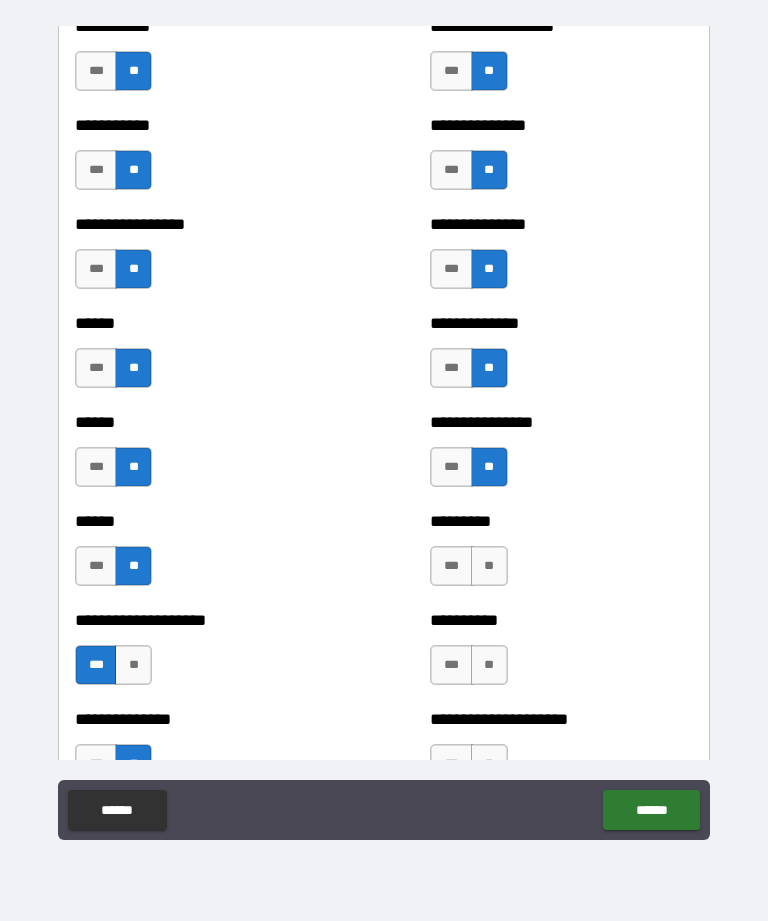 click on "**" at bounding box center [489, 566] 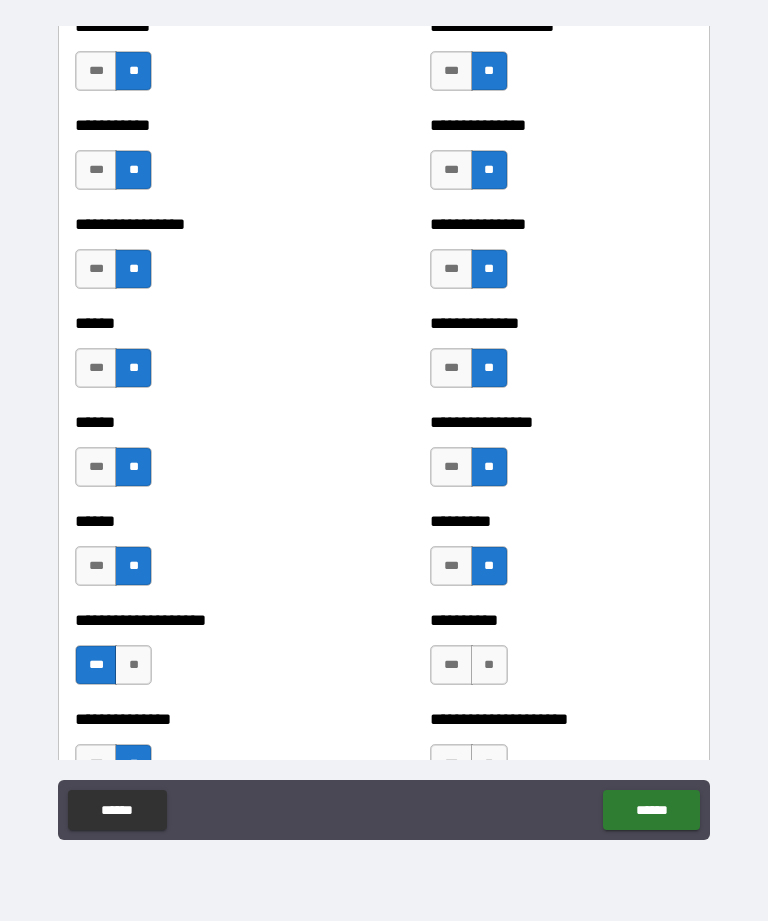 click on "**" at bounding box center [489, 665] 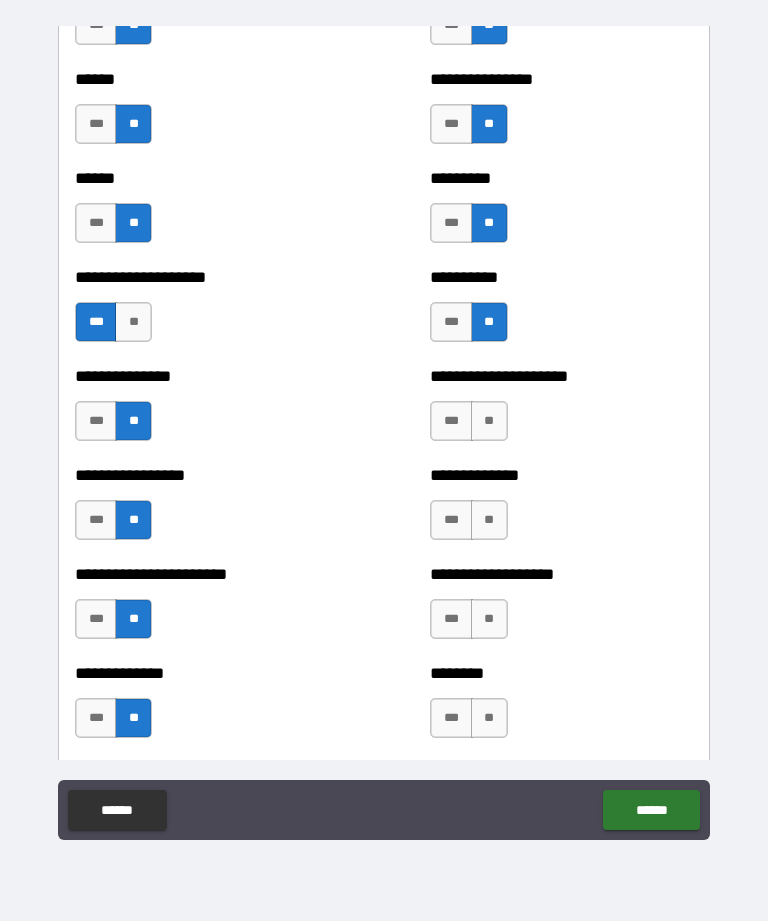 scroll, scrollTop: 3125, scrollLeft: 0, axis: vertical 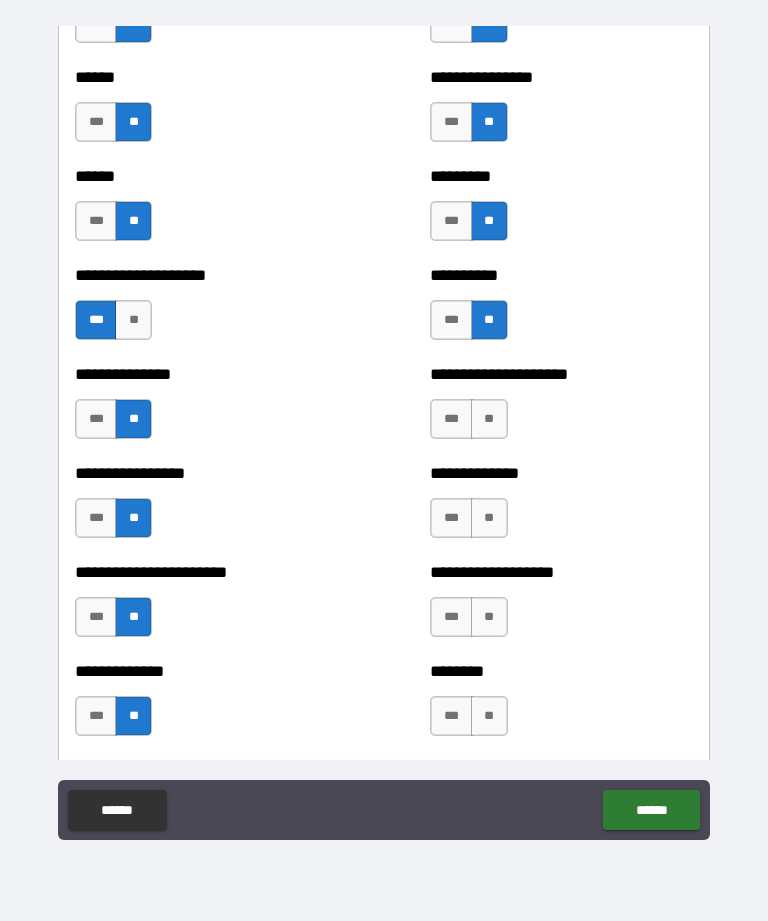 click on "**" at bounding box center (489, 419) 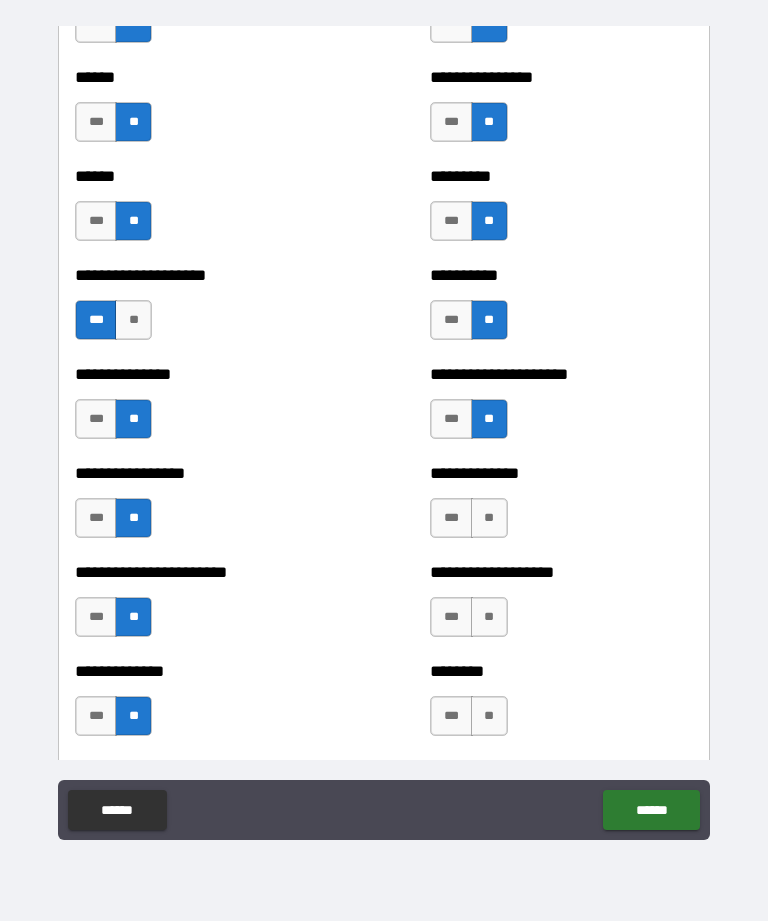 click on "**" at bounding box center [489, 518] 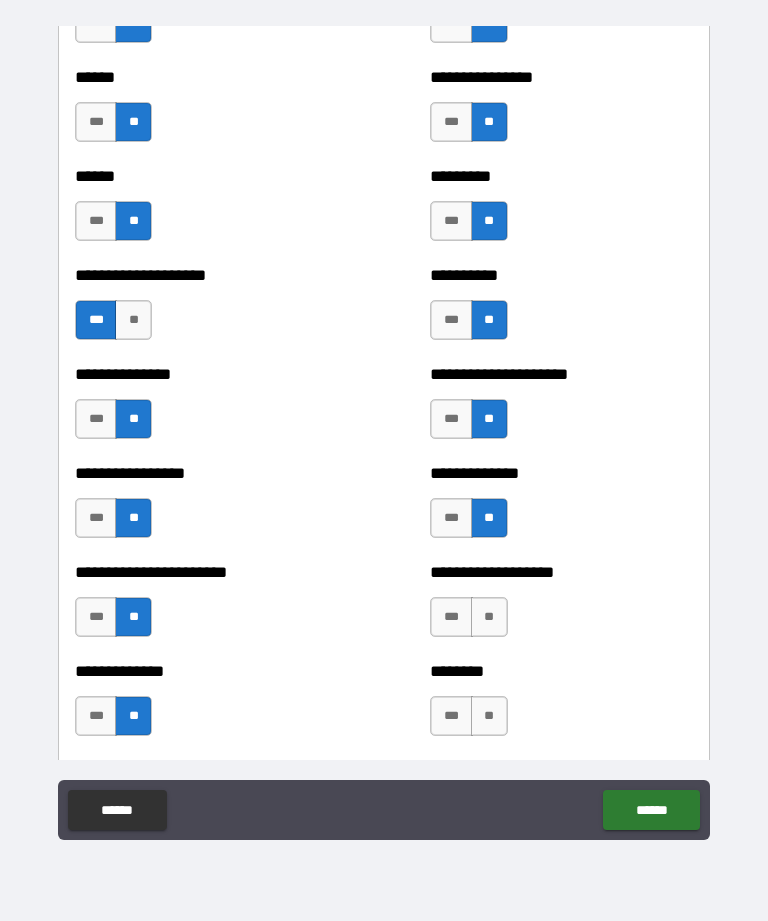 click on "**" at bounding box center [489, 617] 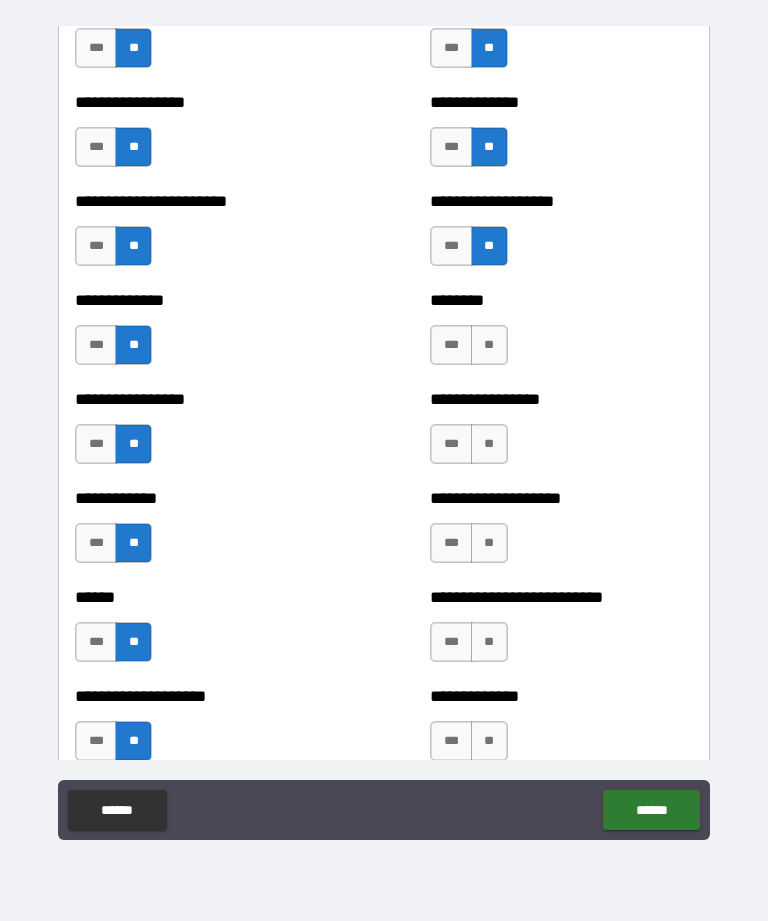 scroll, scrollTop: 3495, scrollLeft: 0, axis: vertical 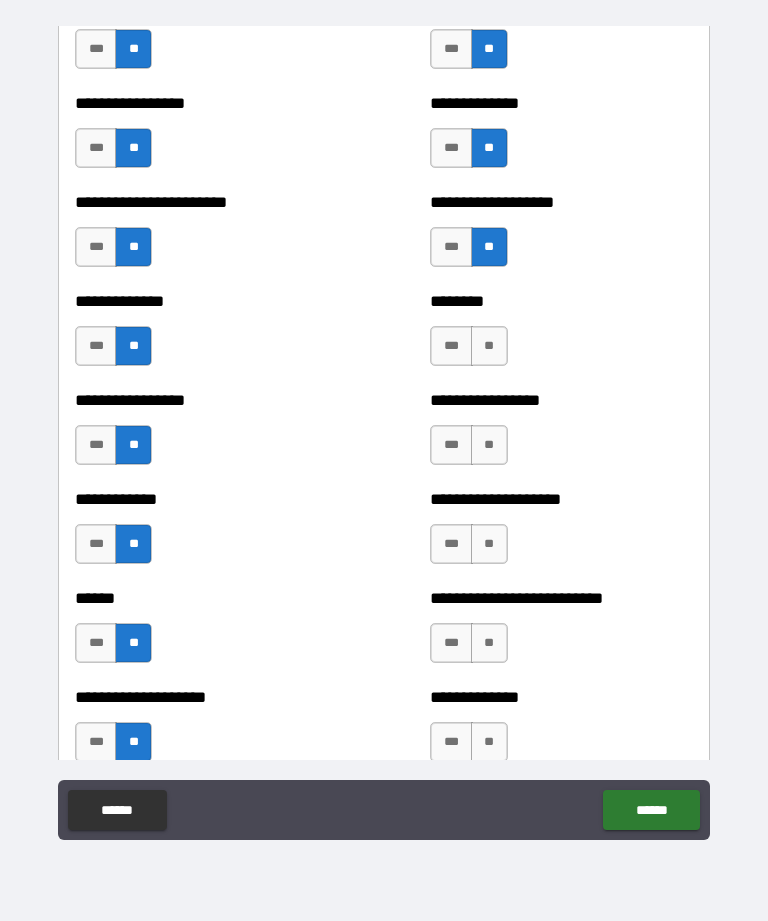 click on "**" at bounding box center [489, 346] 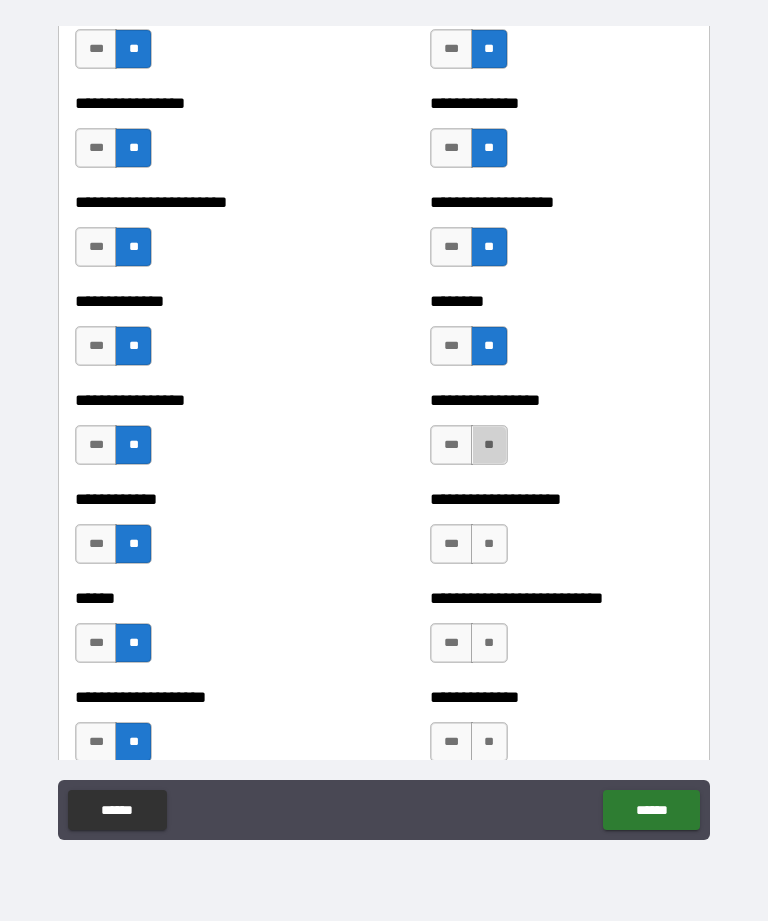 click on "**" at bounding box center (489, 445) 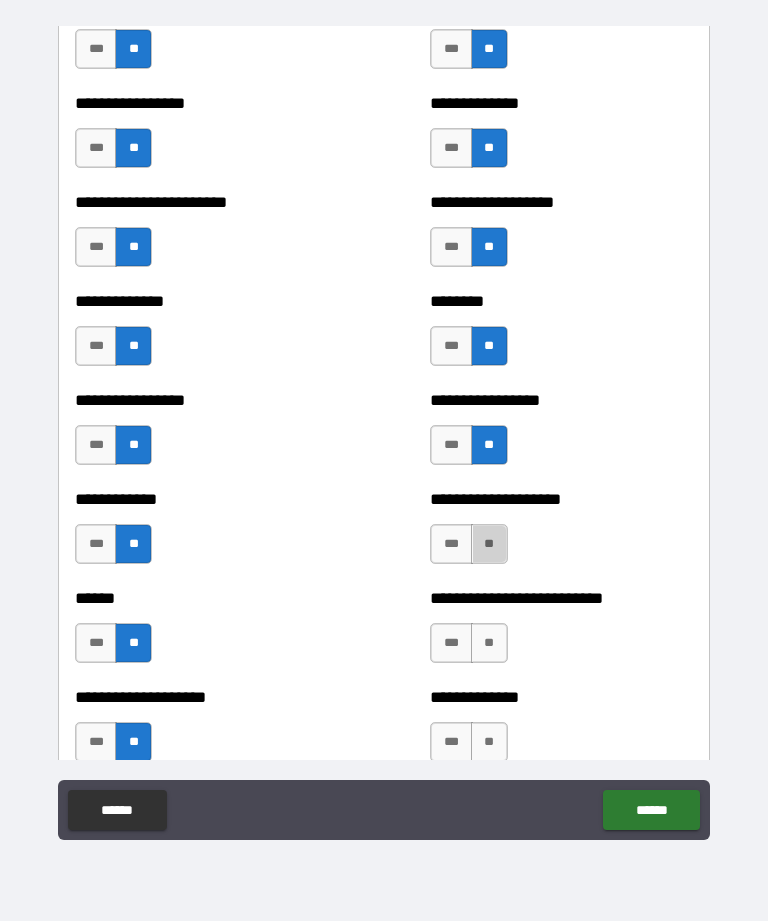 click on "**" at bounding box center [489, 544] 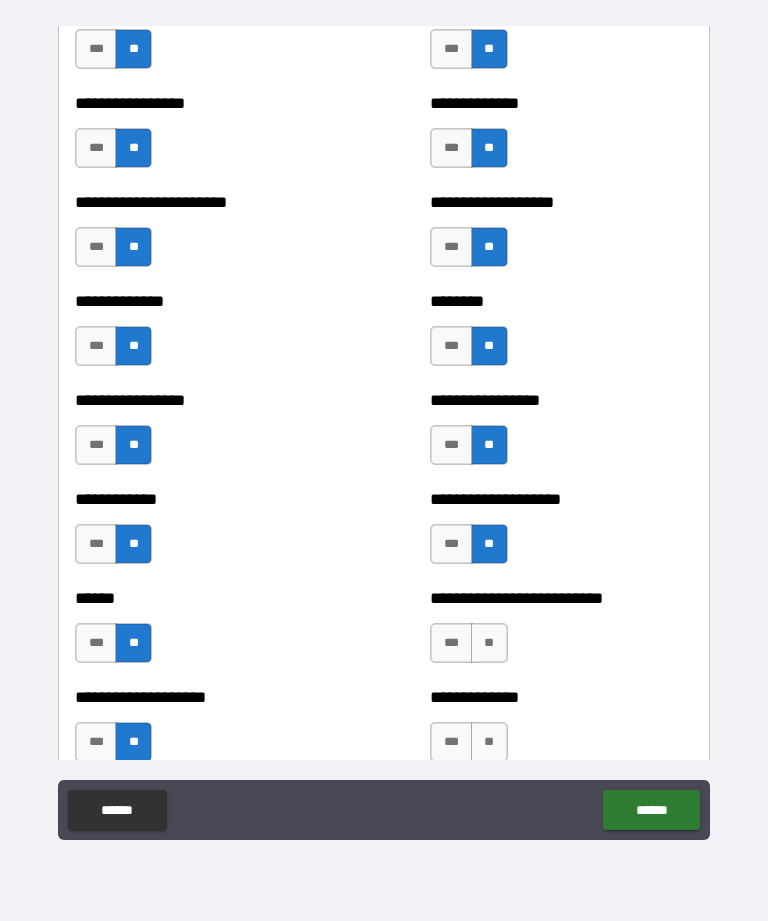 click on "**" at bounding box center (489, 643) 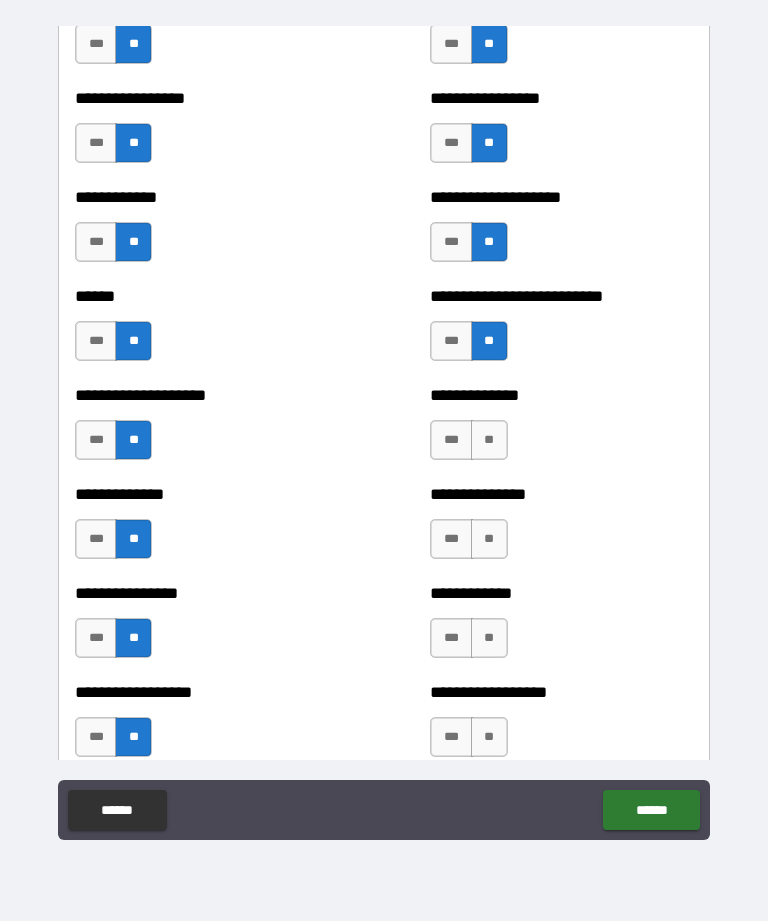 scroll, scrollTop: 3816, scrollLeft: 0, axis: vertical 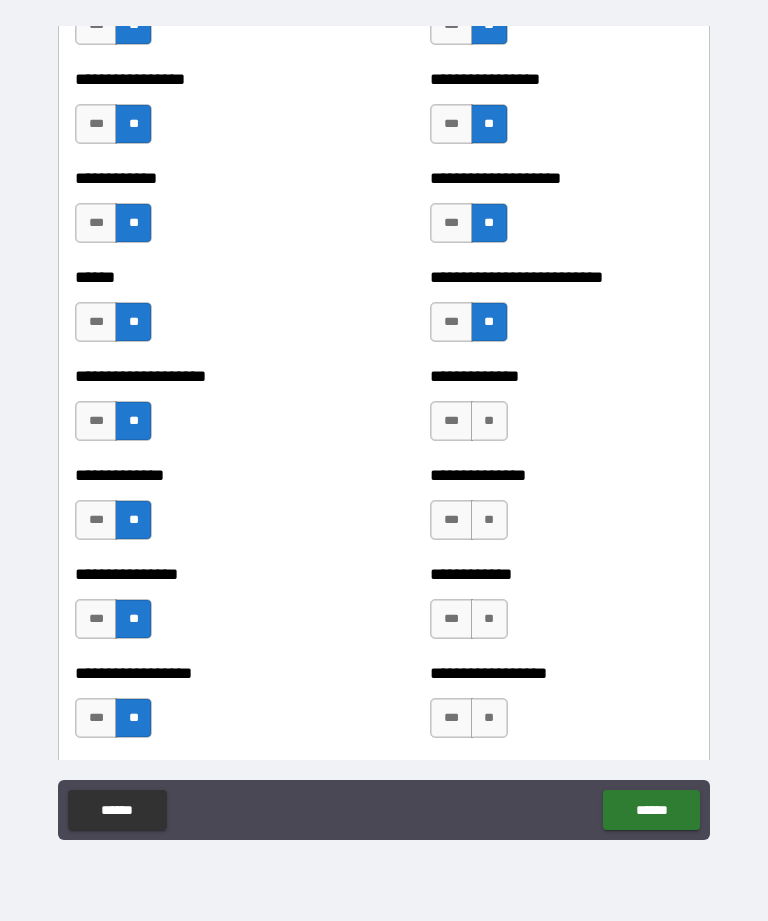 click on "***" at bounding box center [451, 421] 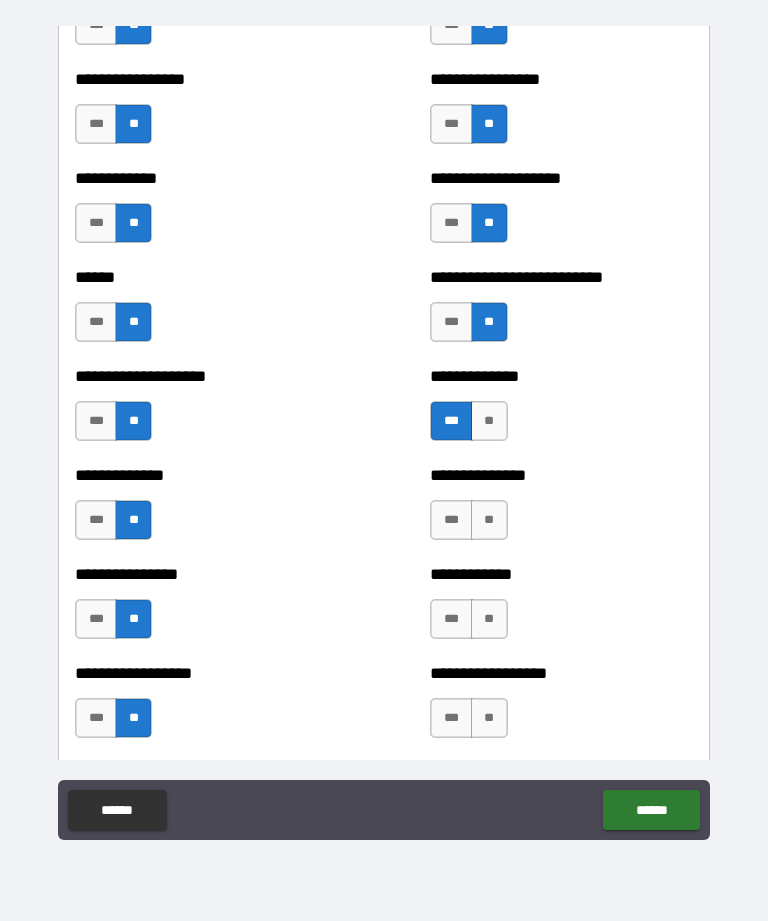click on "**" at bounding box center (489, 520) 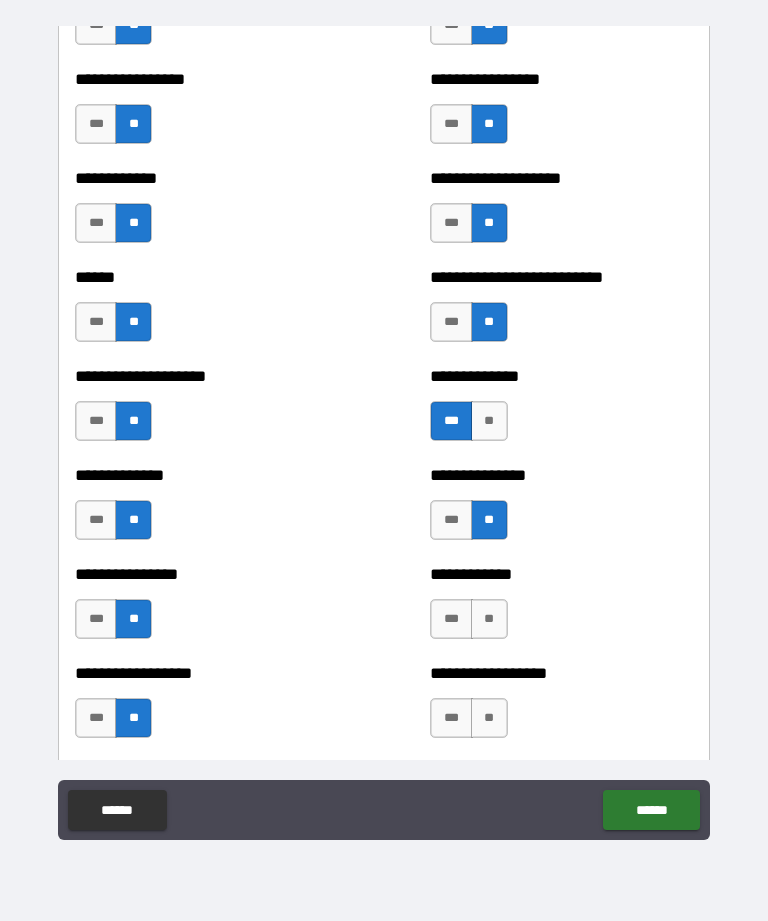 click on "**" at bounding box center [489, 619] 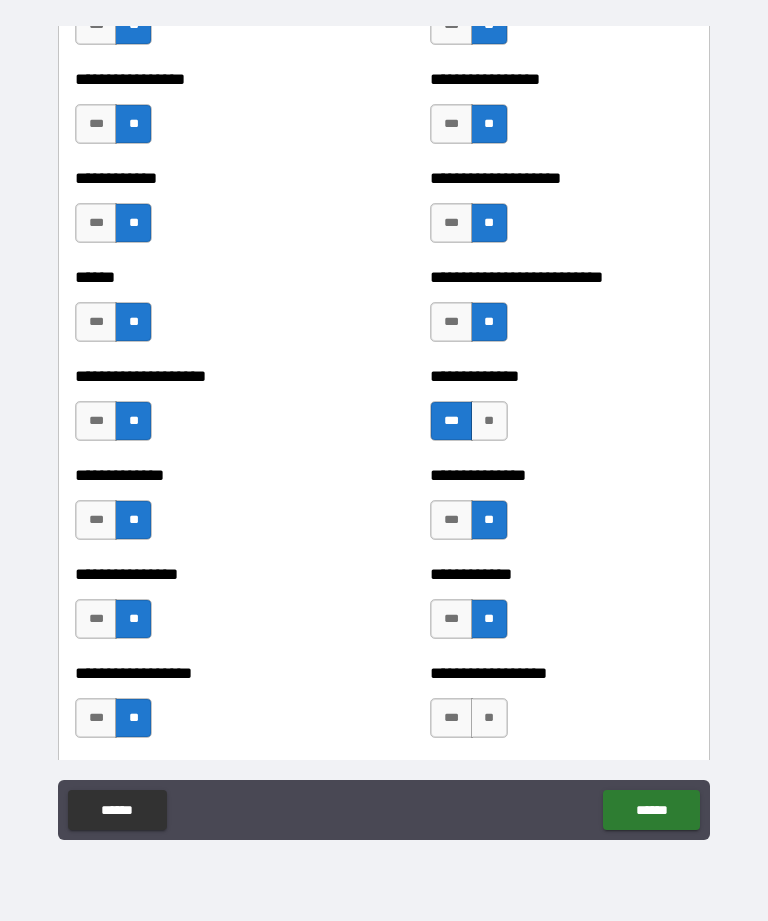 click on "**" at bounding box center (489, 718) 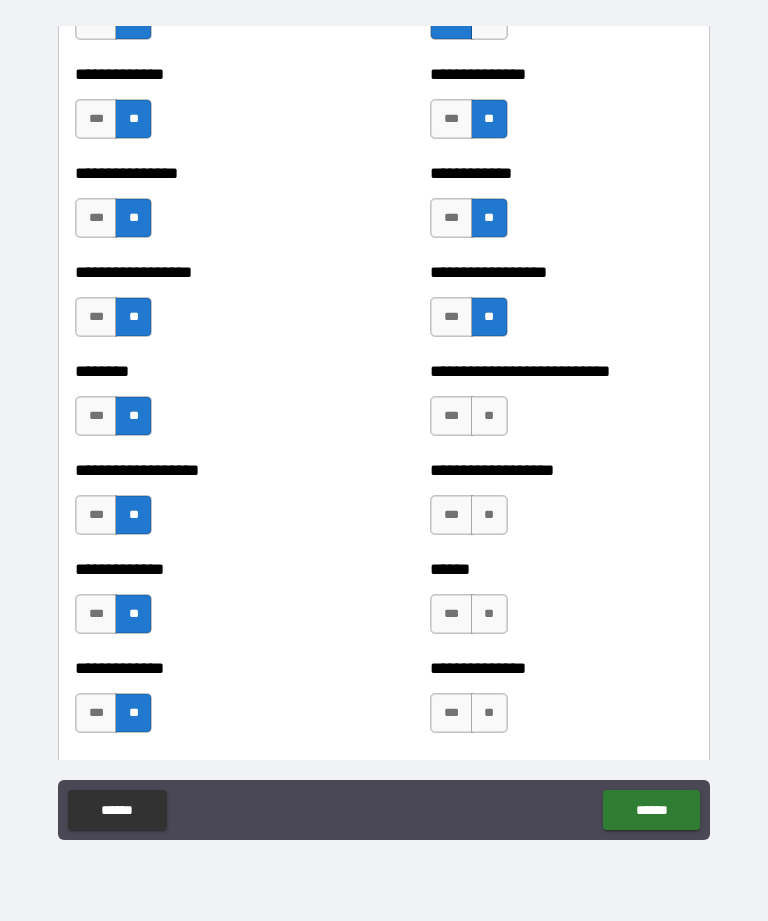 scroll, scrollTop: 4224, scrollLeft: 0, axis: vertical 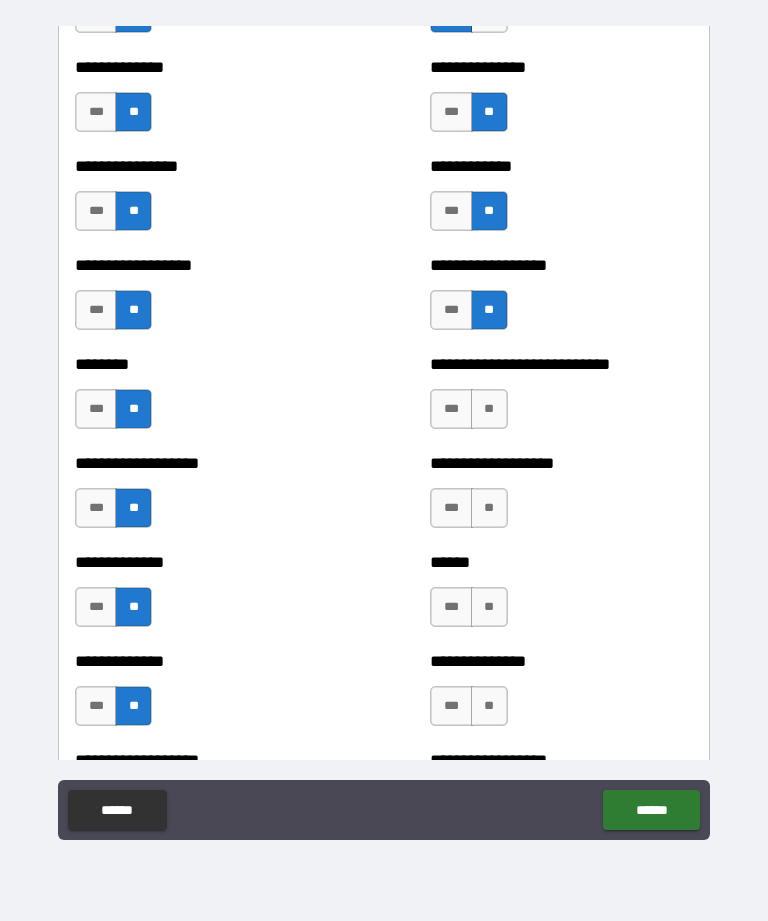 click on "**" at bounding box center (489, 409) 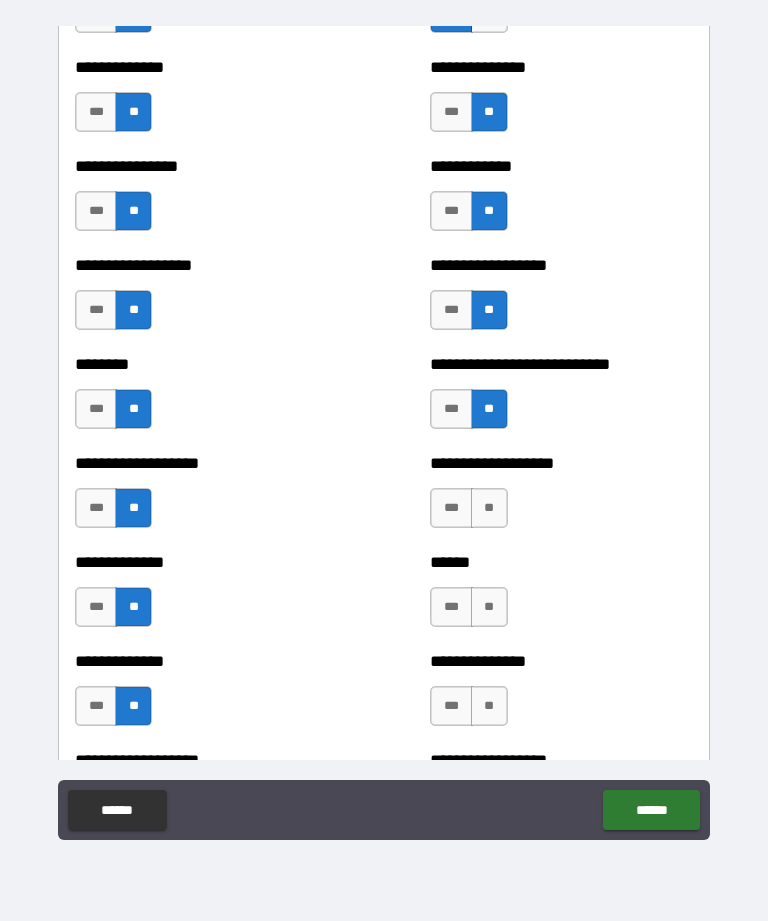 click on "**" at bounding box center [489, 508] 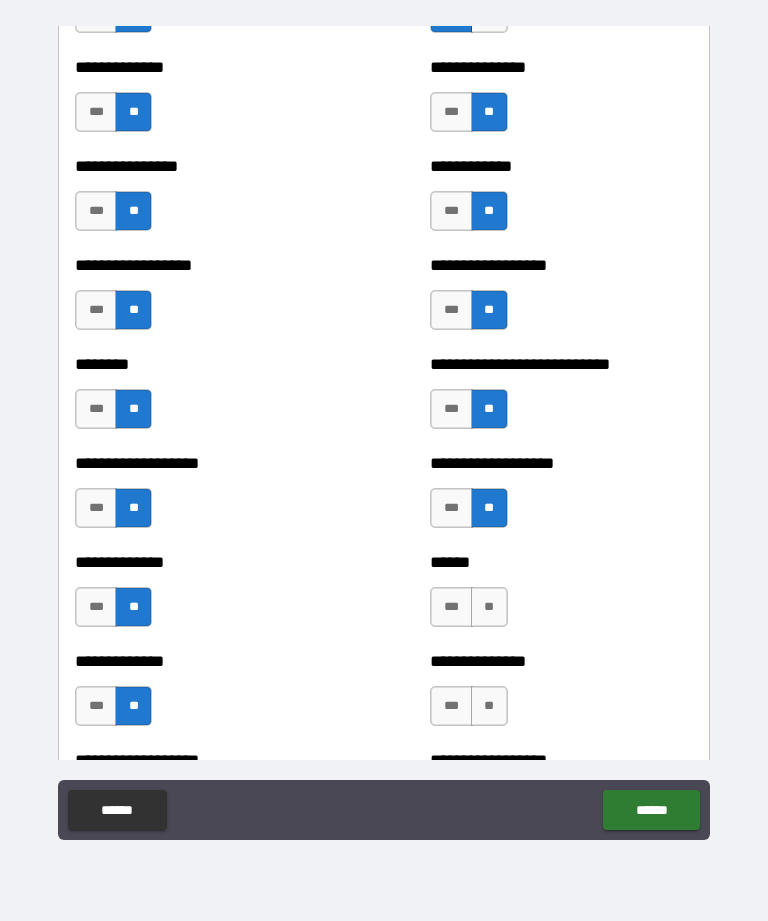 click on "**" at bounding box center (489, 607) 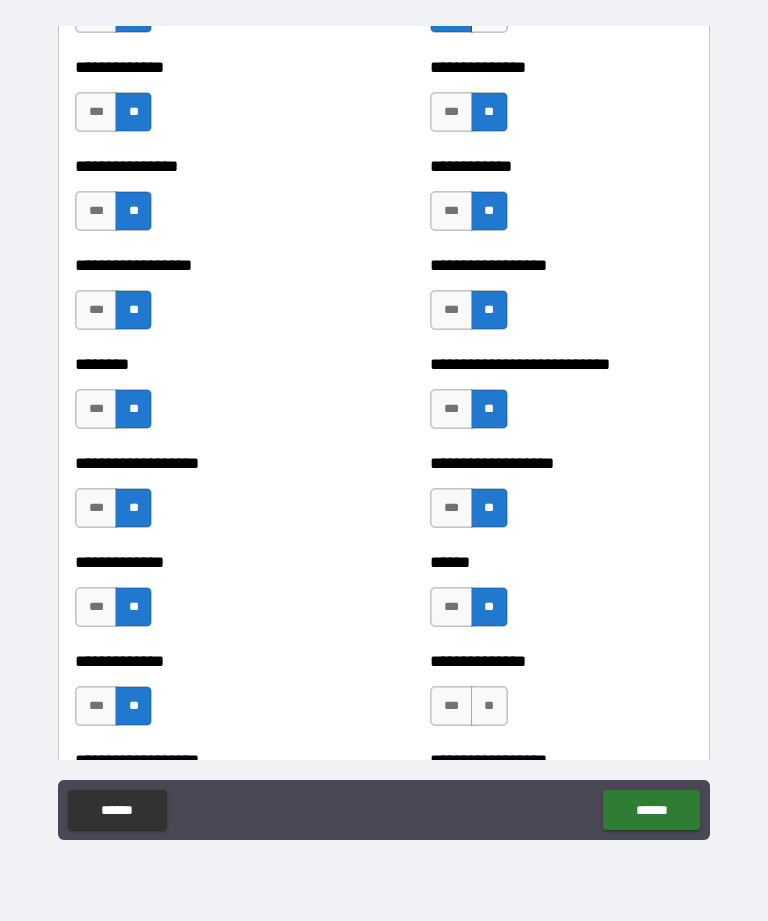click on "**" at bounding box center [489, 706] 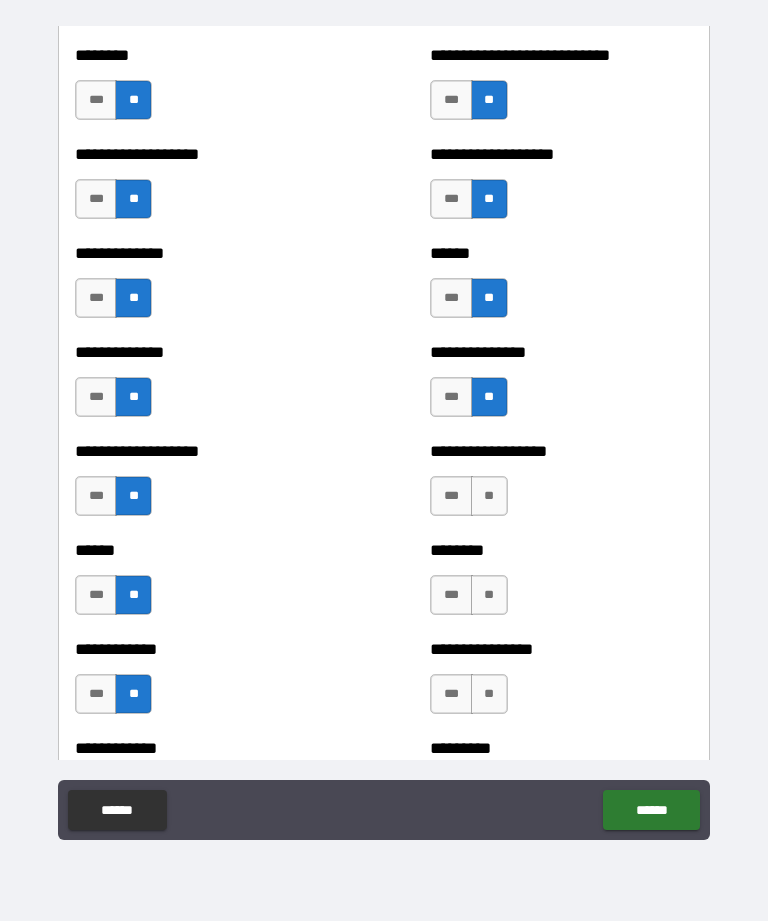scroll, scrollTop: 4533, scrollLeft: 0, axis: vertical 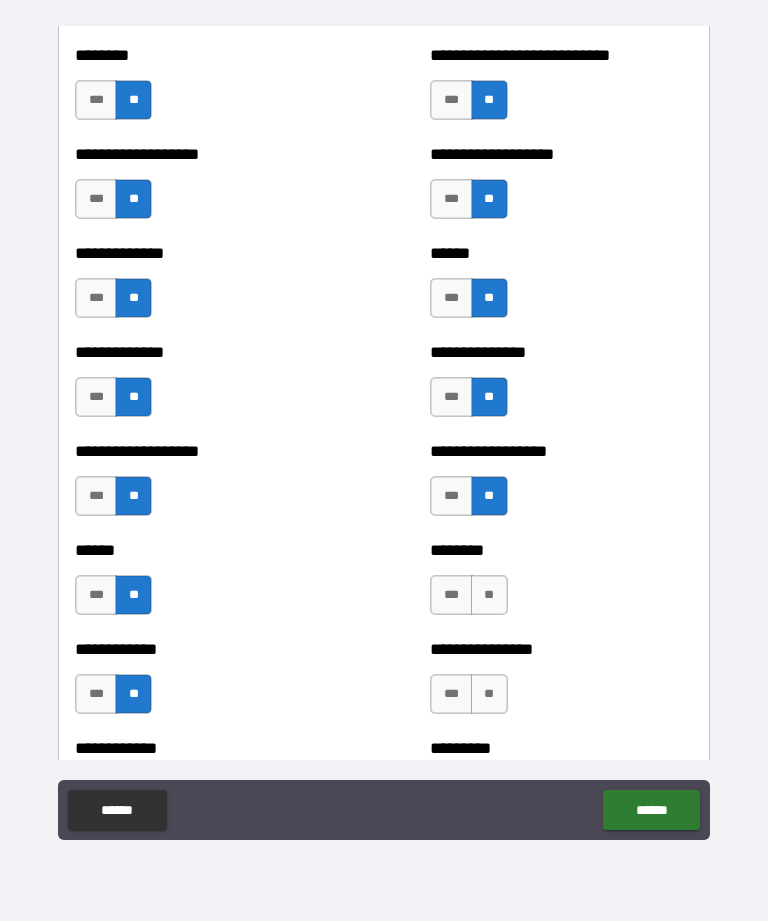 click on "**" at bounding box center [489, 595] 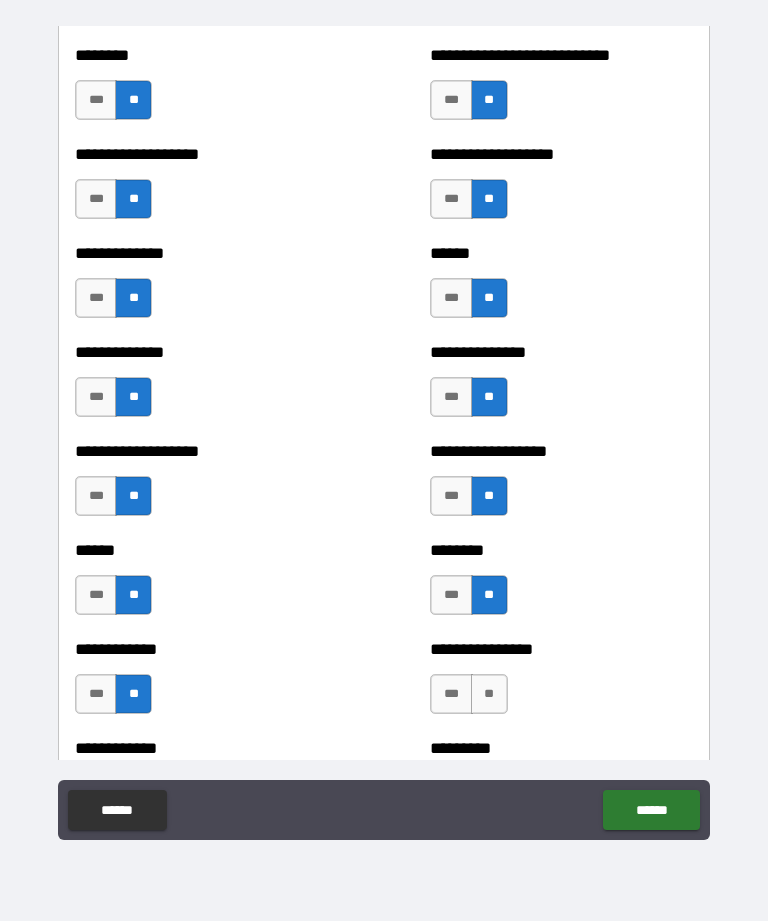 click on "**" at bounding box center [489, 694] 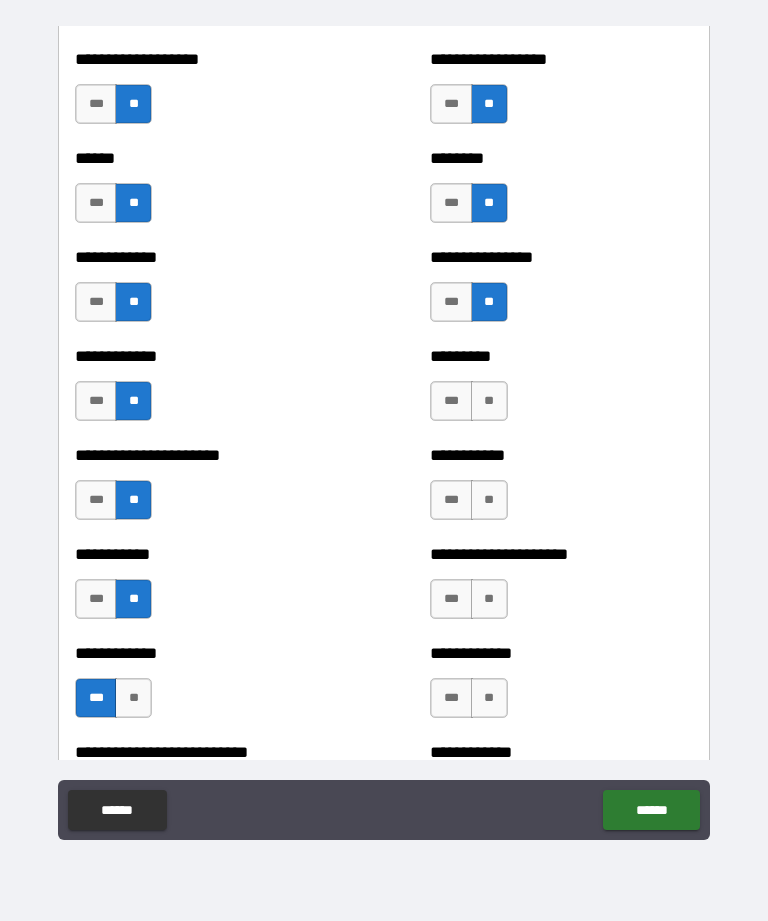 scroll, scrollTop: 4925, scrollLeft: 0, axis: vertical 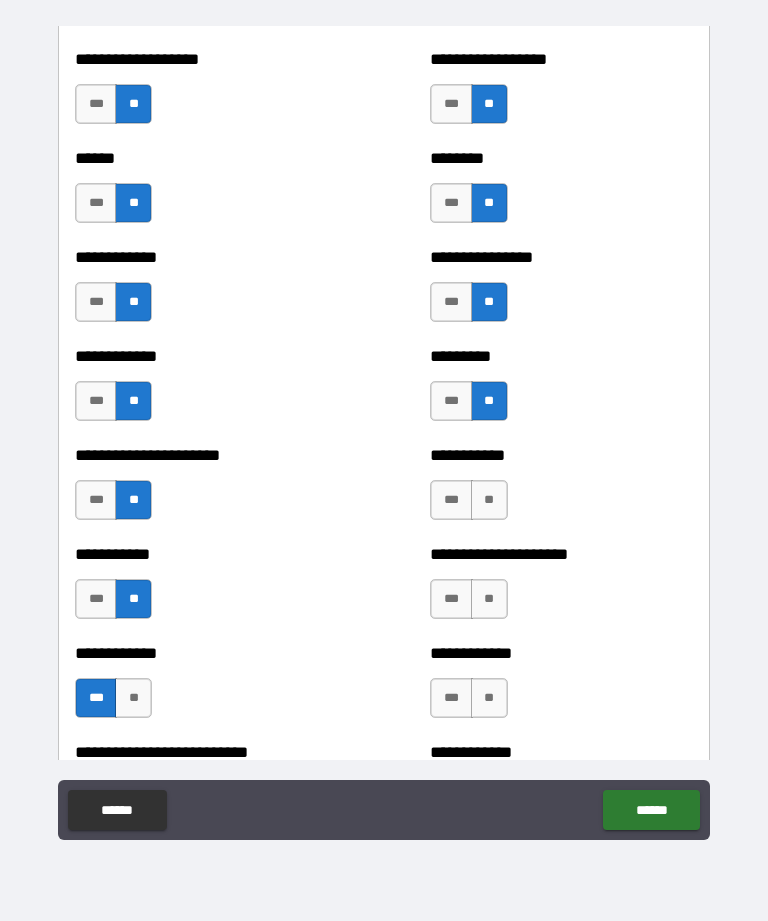 click on "**" at bounding box center (489, 500) 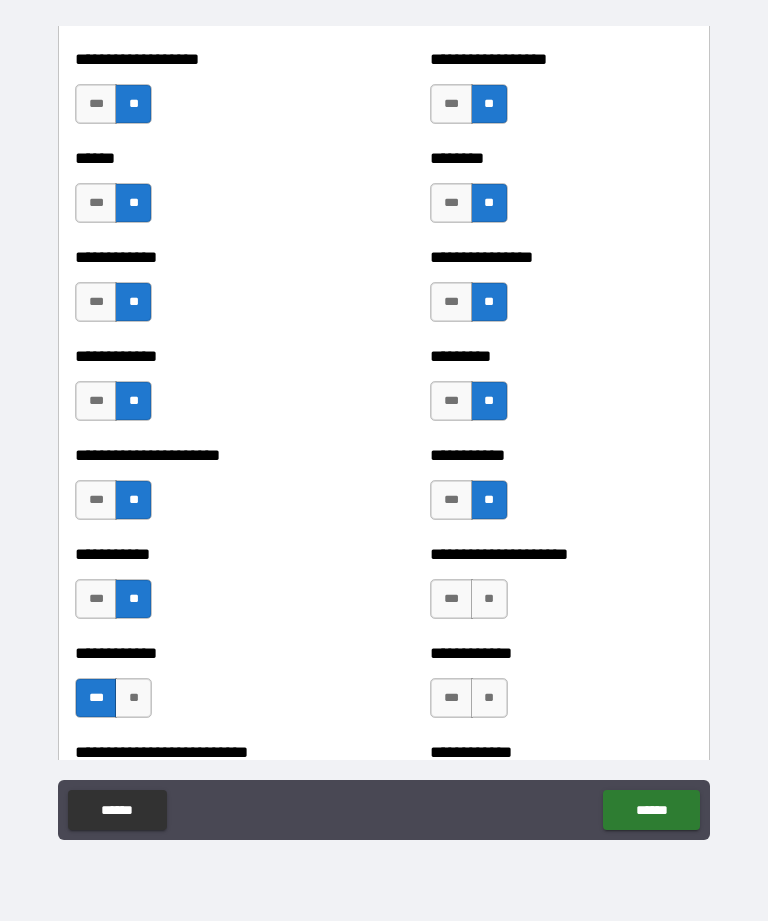 click on "***" at bounding box center (451, 500) 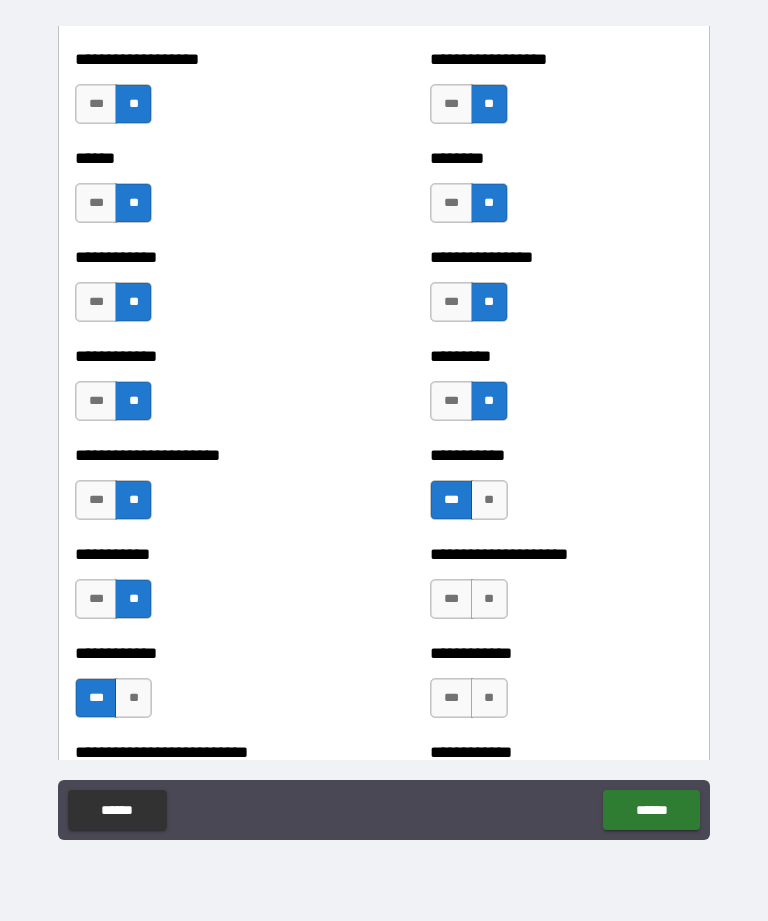 click on "**" at bounding box center [489, 599] 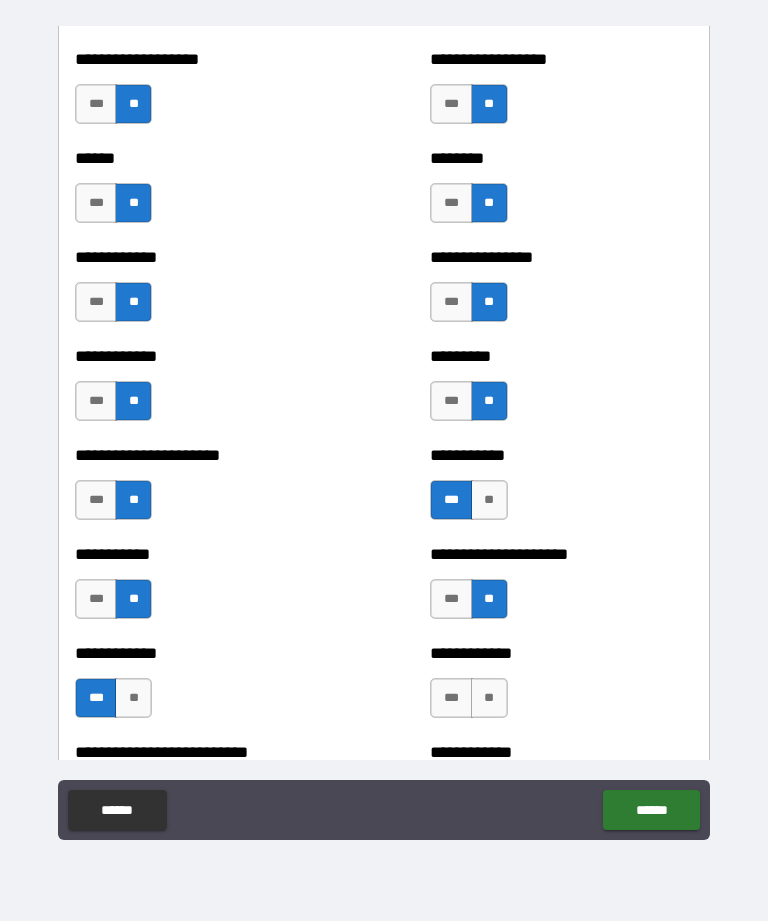 click on "**" at bounding box center [489, 698] 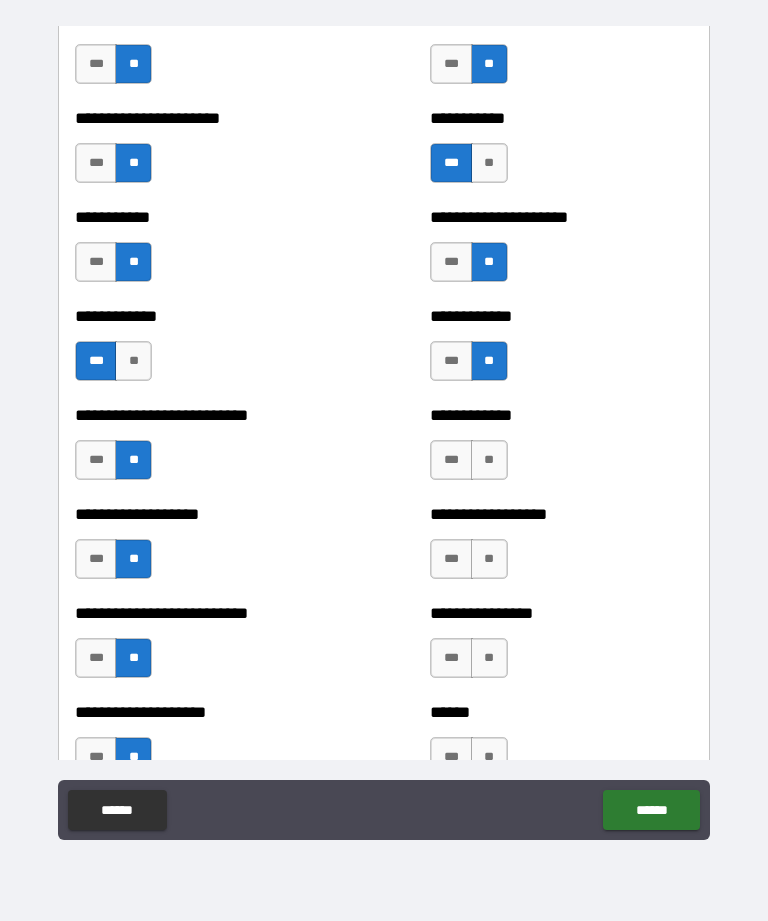 scroll, scrollTop: 5268, scrollLeft: 0, axis: vertical 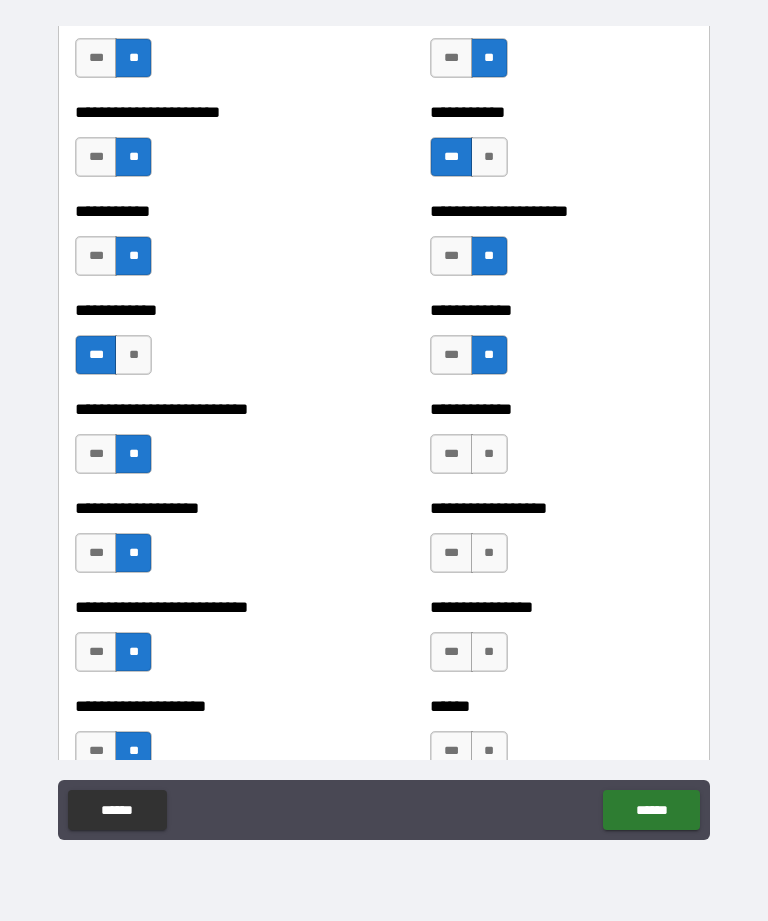click on "**" at bounding box center (489, 454) 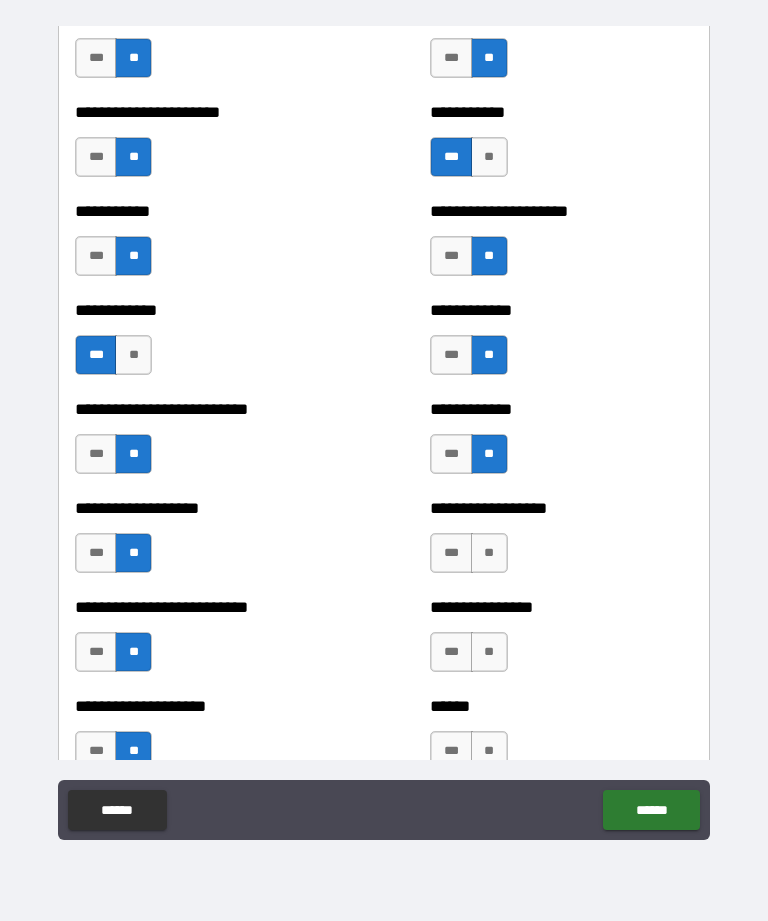 click on "**" at bounding box center [489, 553] 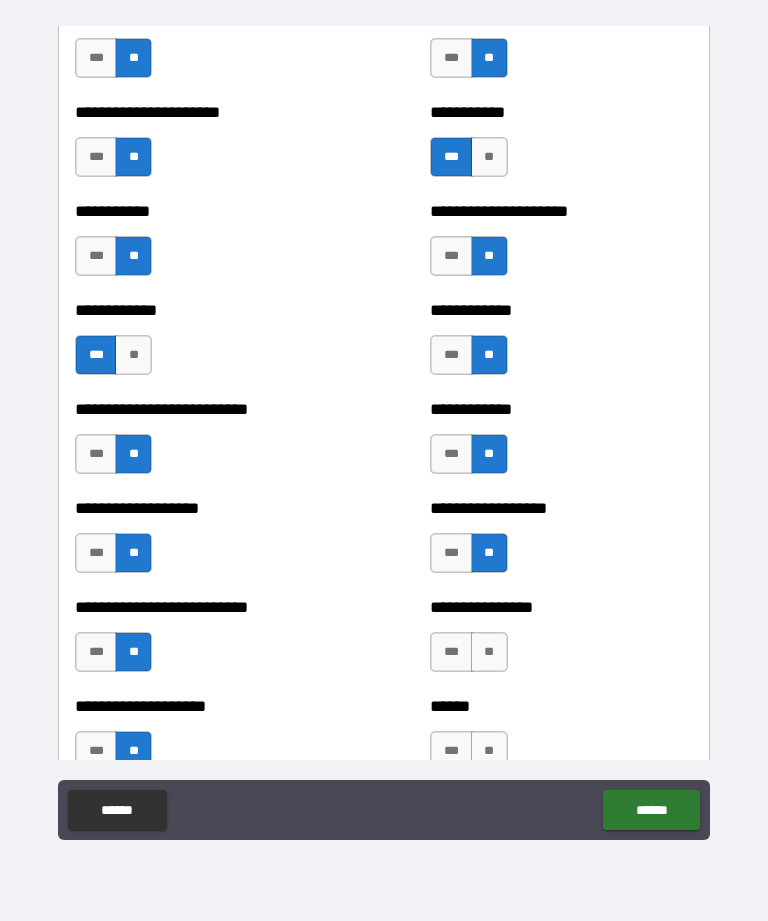 click on "**" at bounding box center (489, 652) 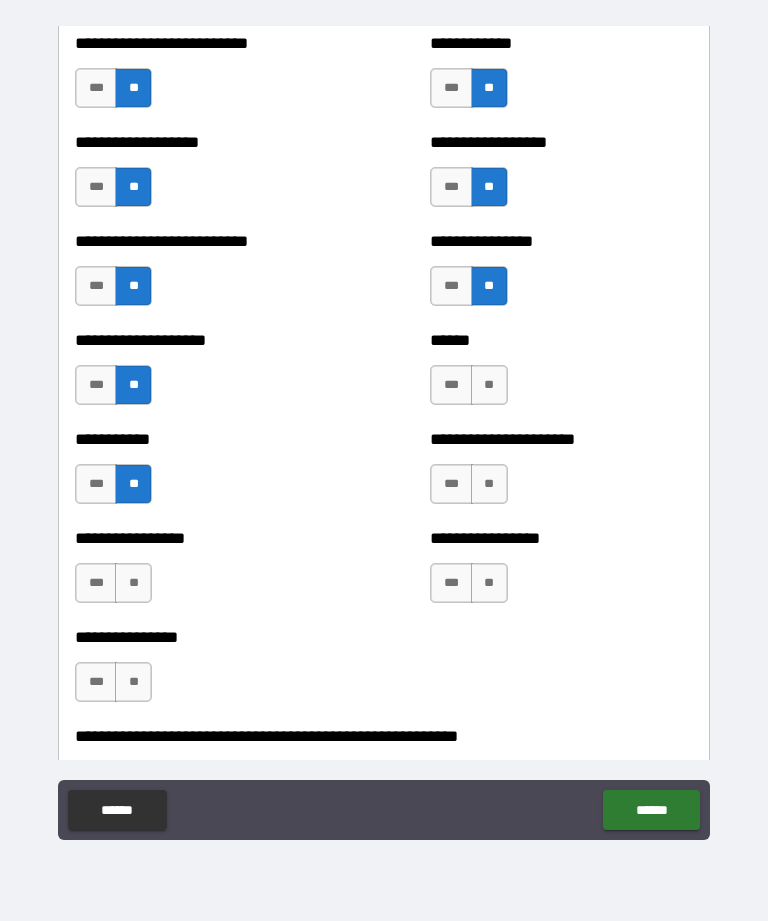 scroll, scrollTop: 5637, scrollLeft: 0, axis: vertical 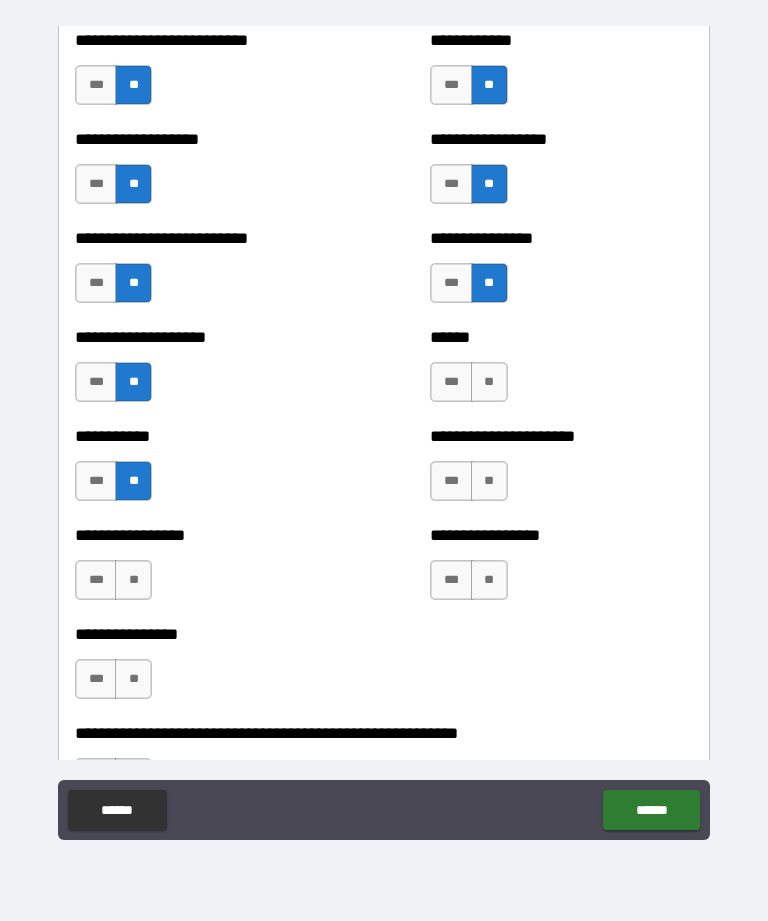 click on "**" at bounding box center (489, 382) 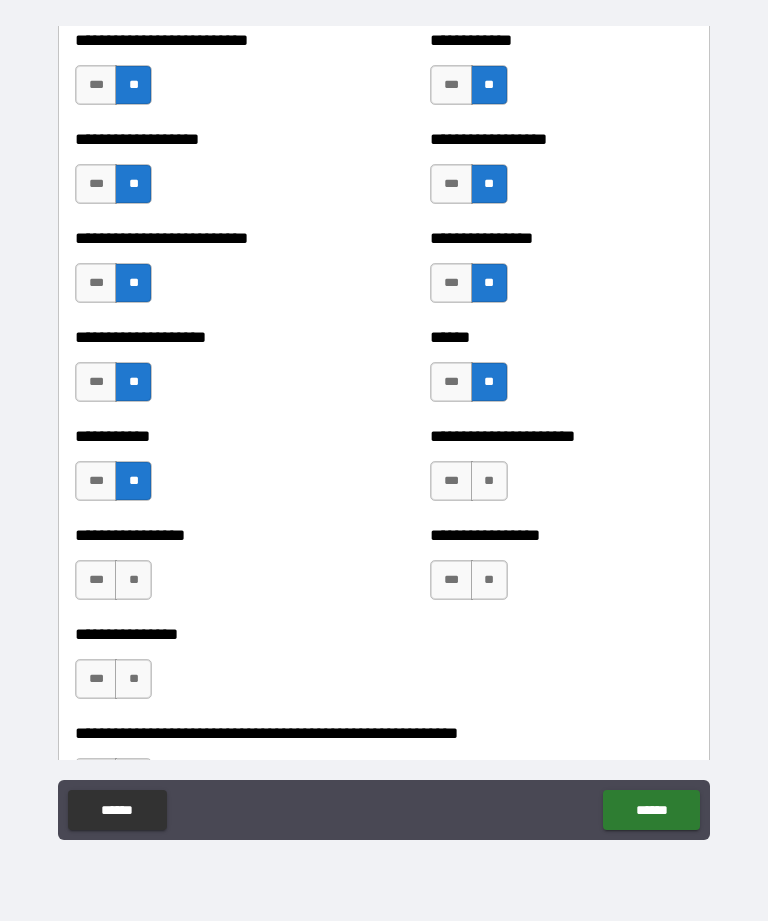 click on "**" at bounding box center (489, 481) 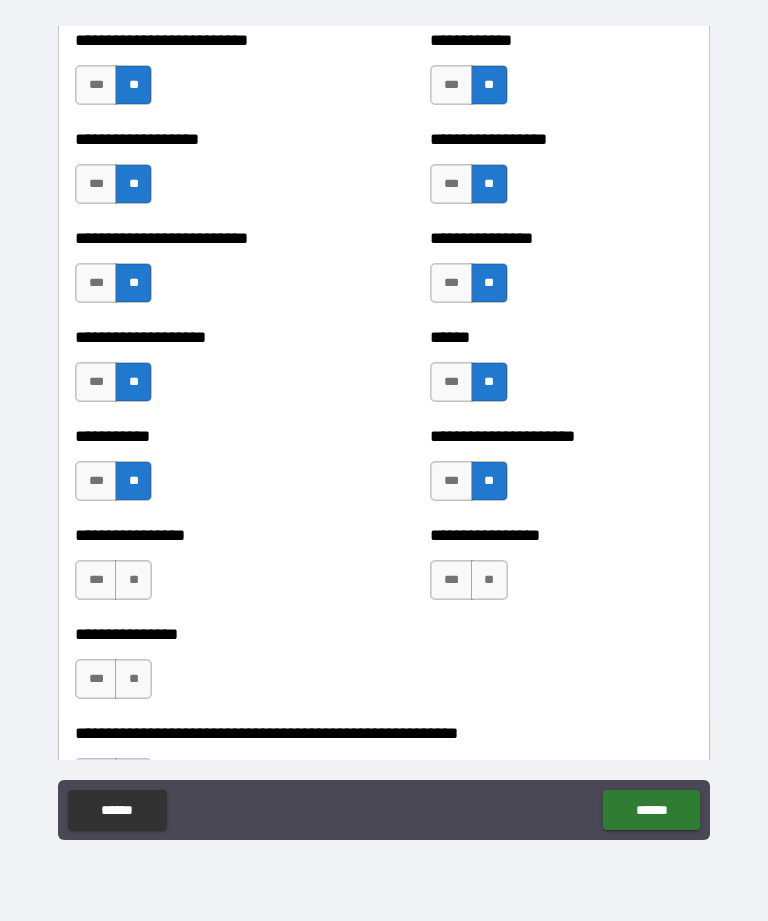 click on "**" at bounding box center (489, 580) 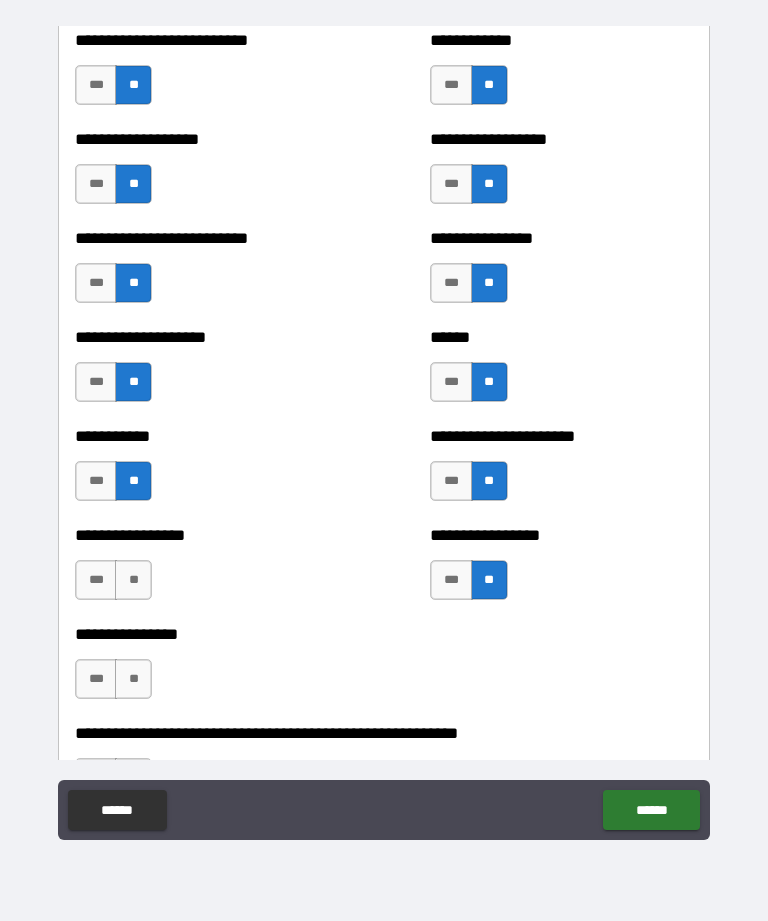click on "**********" at bounding box center (206, 570) 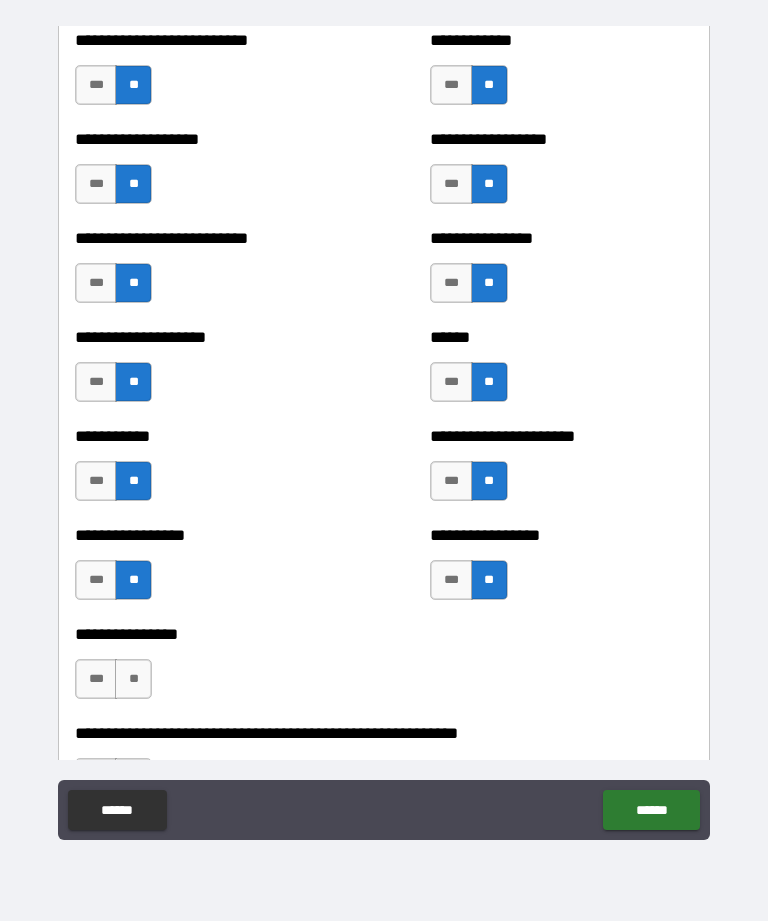 click on "**" at bounding box center (133, 679) 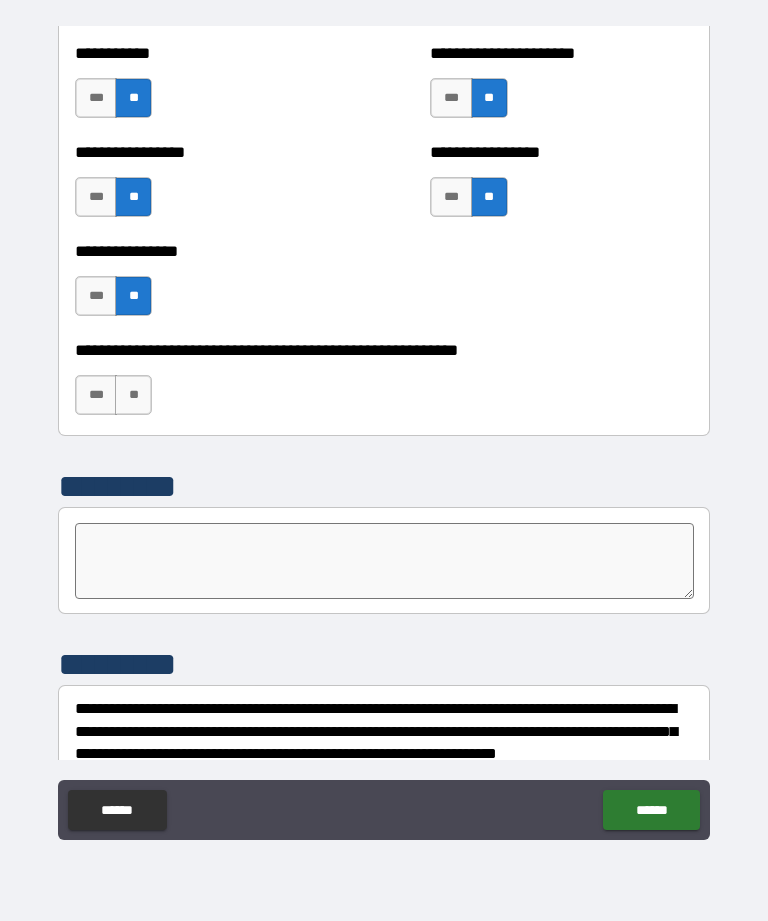 scroll, scrollTop: 6022, scrollLeft: 0, axis: vertical 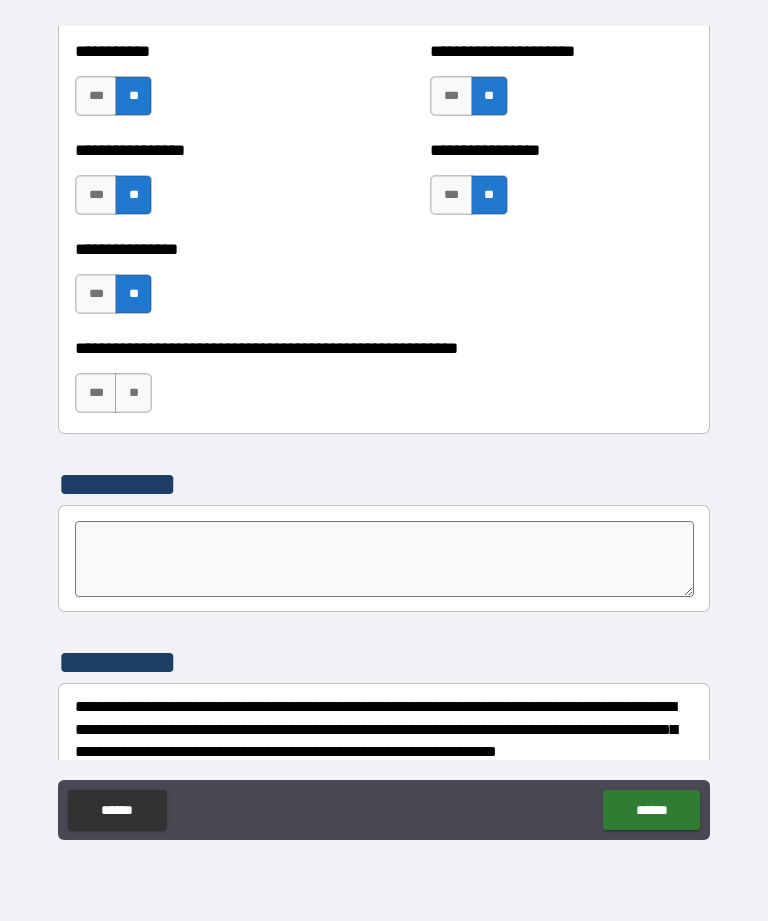 click on "**" at bounding box center [133, 393] 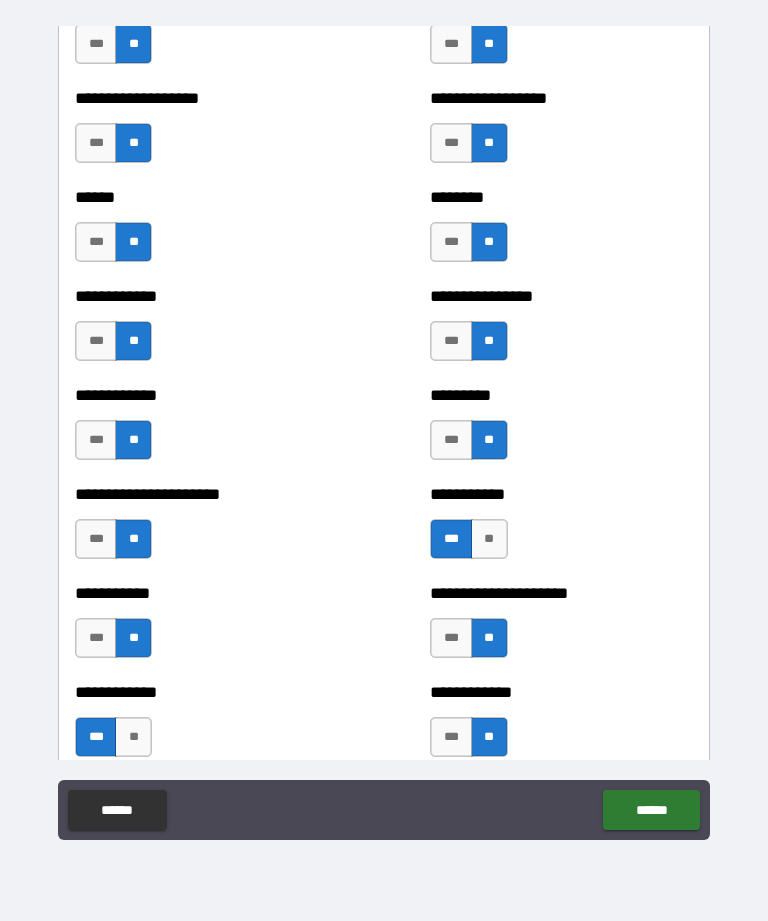 scroll, scrollTop: 4892, scrollLeft: 0, axis: vertical 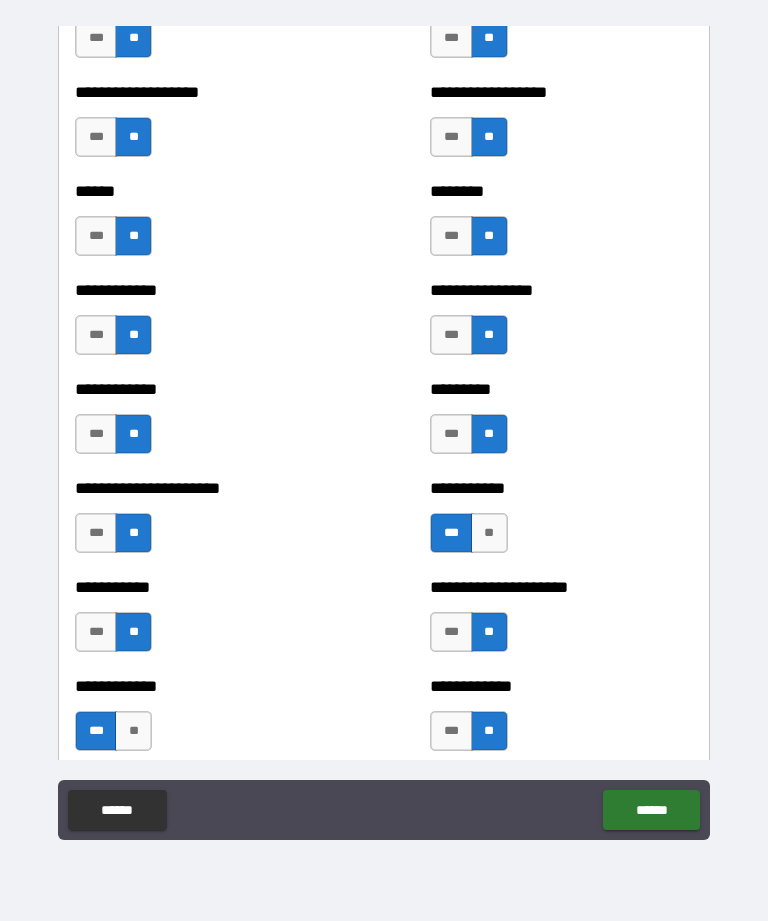 click on "***" at bounding box center [451, 434] 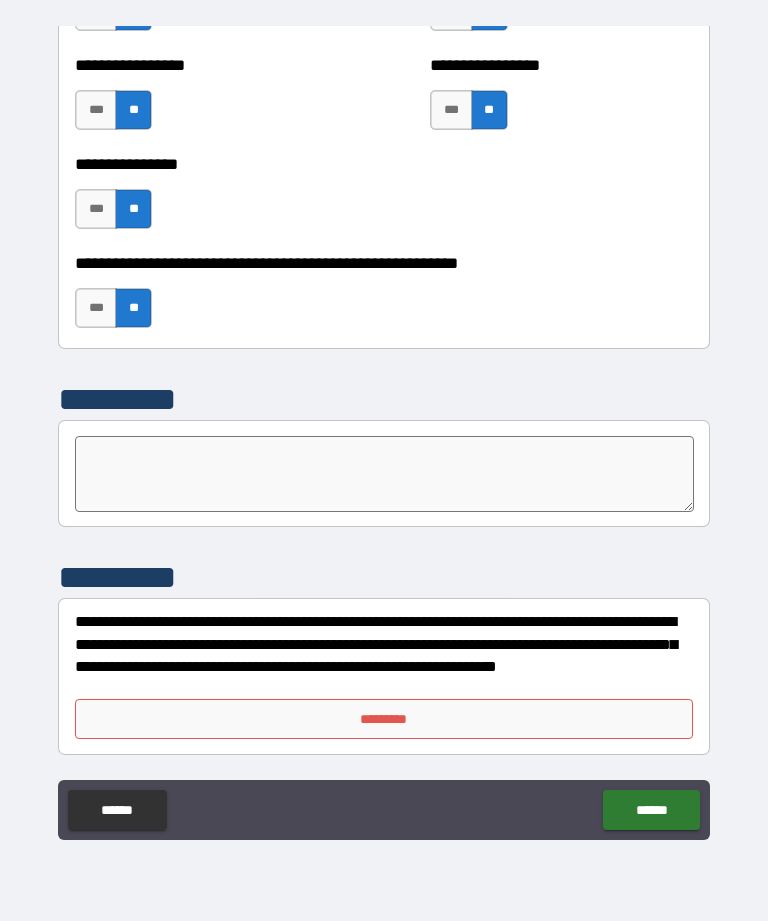 scroll, scrollTop: 6107, scrollLeft: 0, axis: vertical 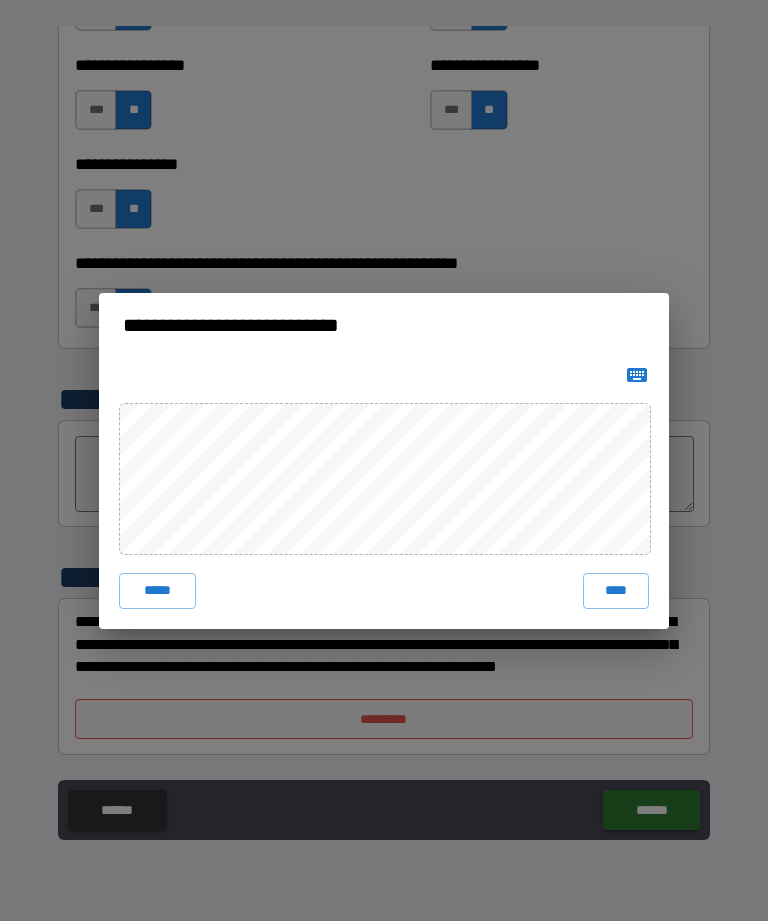 click on "****" at bounding box center (616, 591) 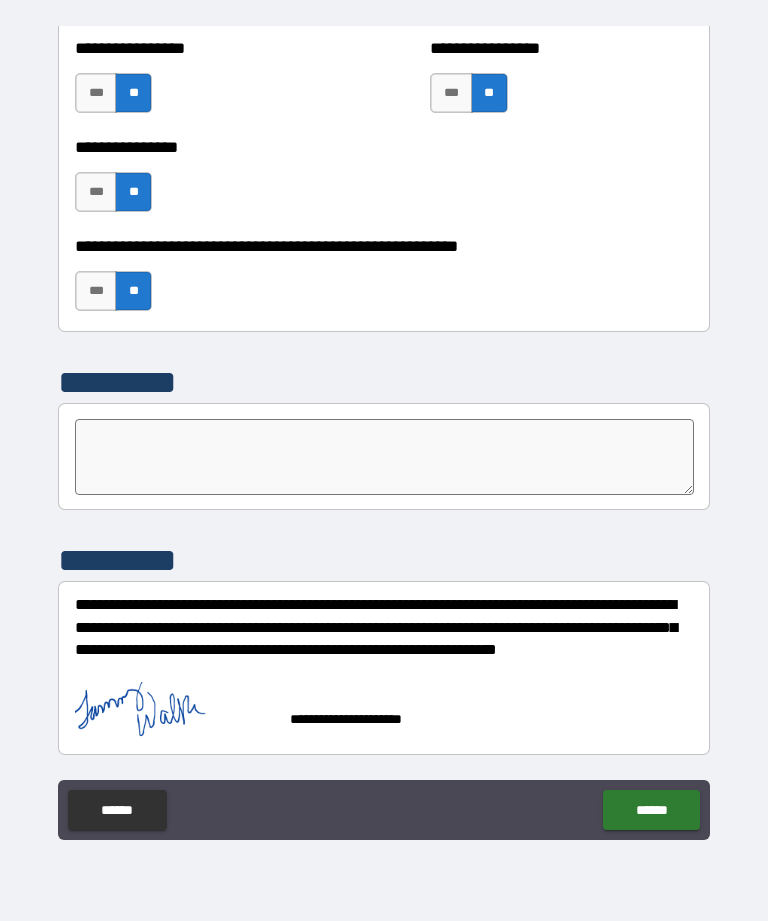 scroll, scrollTop: 6124, scrollLeft: 0, axis: vertical 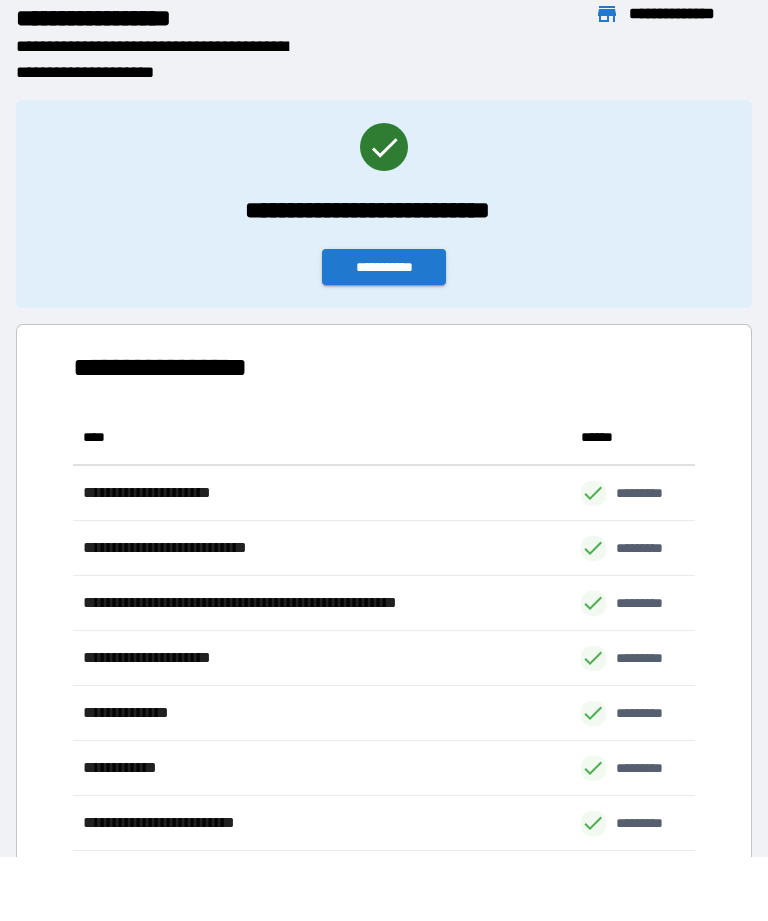 click on "**********" at bounding box center (384, 267) 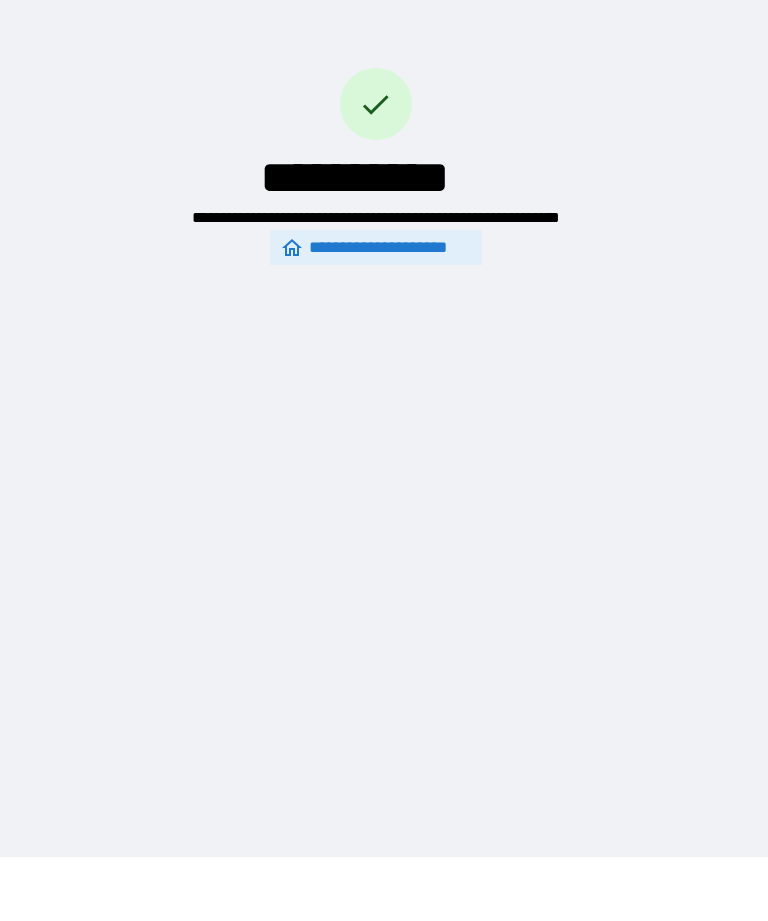 click on "**********" at bounding box center (376, 247) 